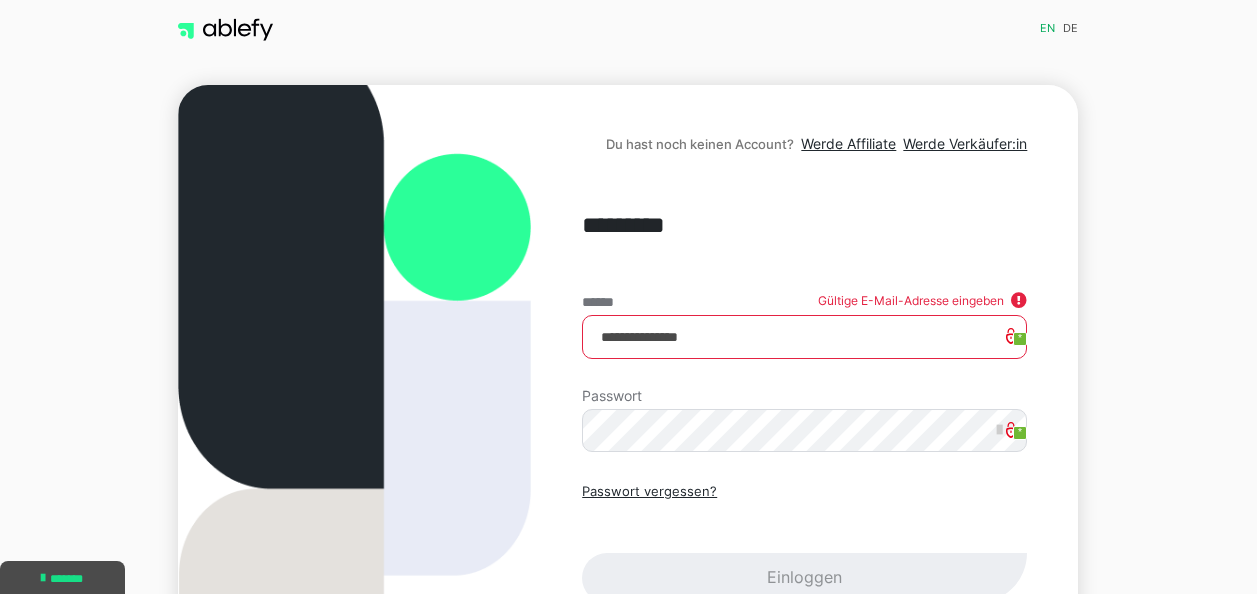 scroll, scrollTop: 181, scrollLeft: 0, axis: vertical 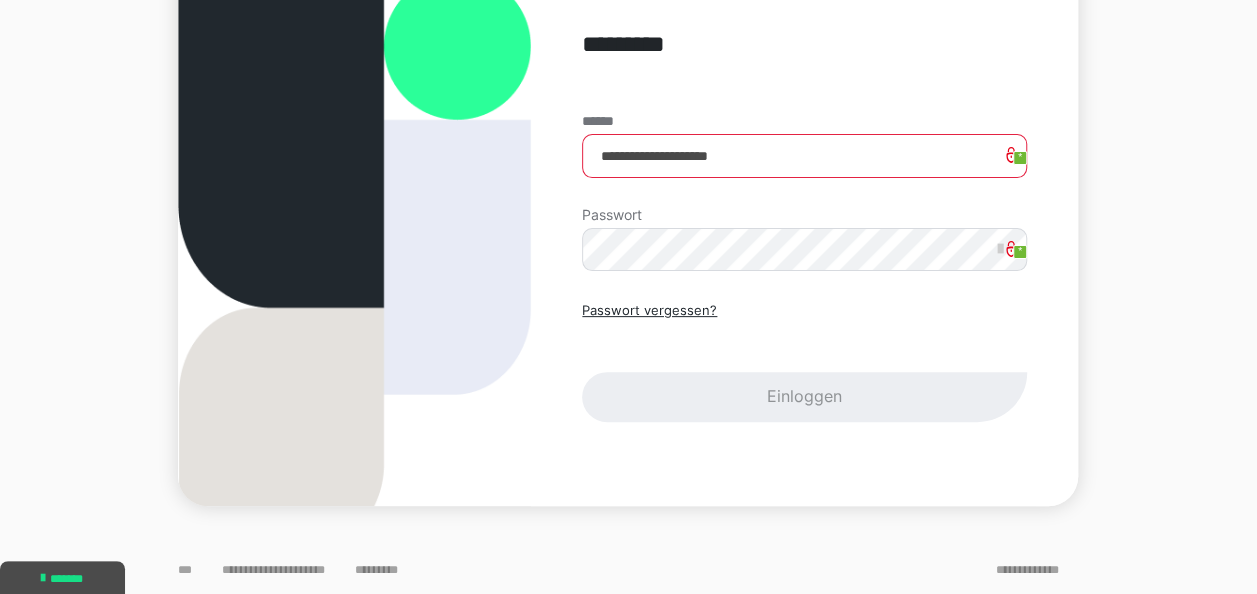 type on "**********" 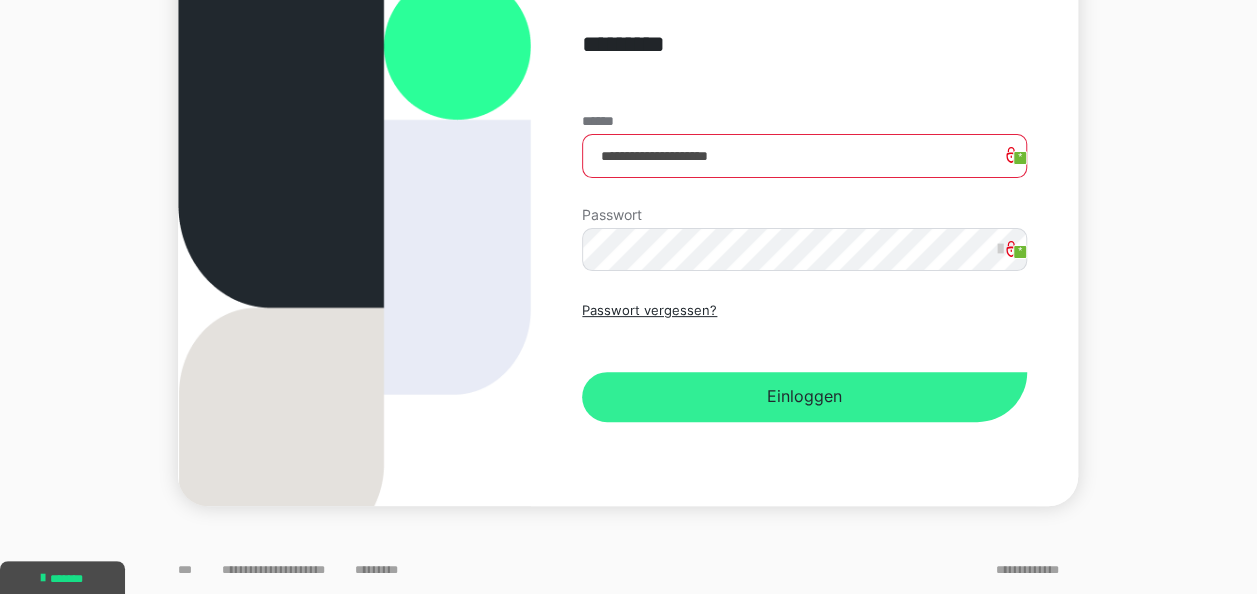 click on "Einloggen" at bounding box center [804, 397] 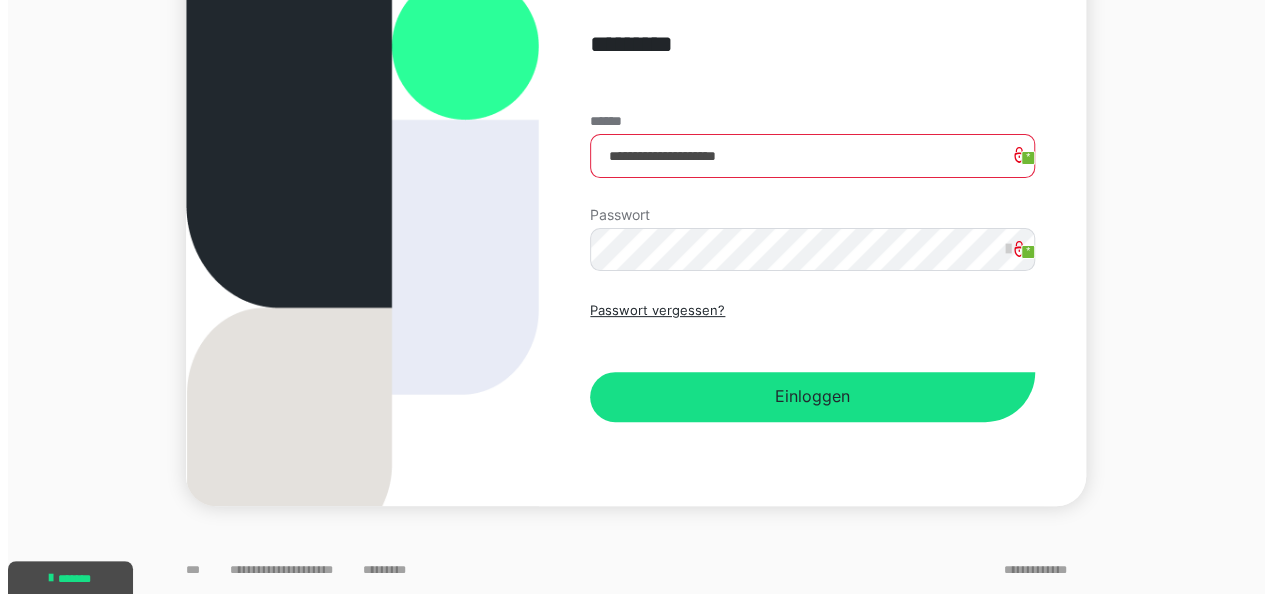scroll, scrollTop: 0, scrollLeft: 0, axis: both 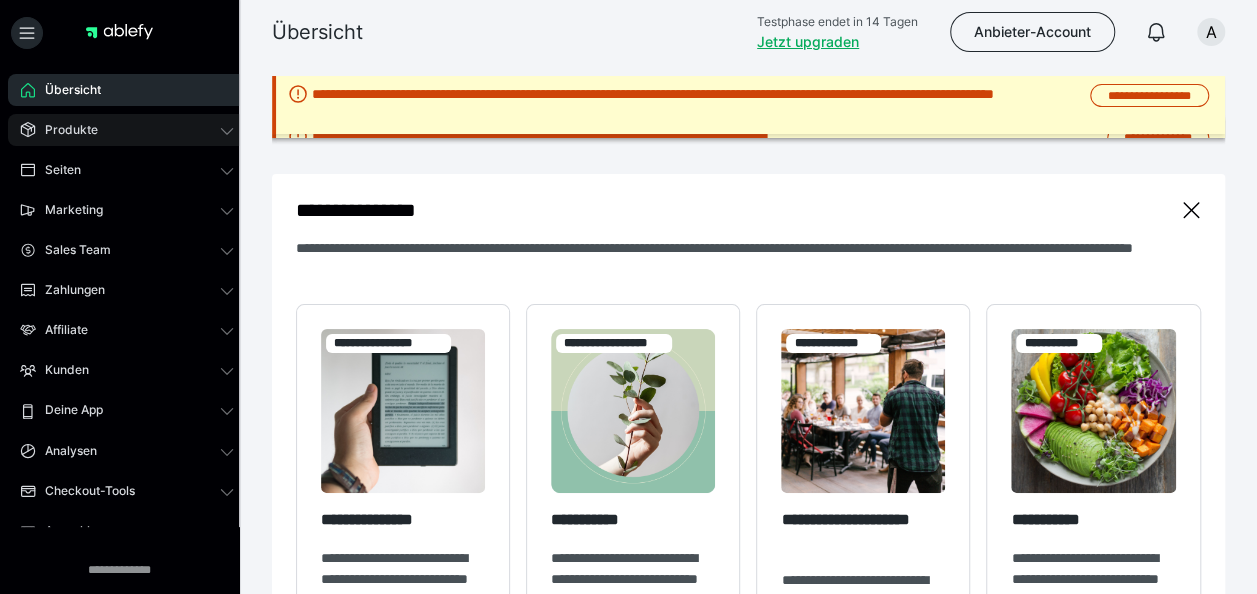 click on "Produkte" at bounding box center (64, 130) 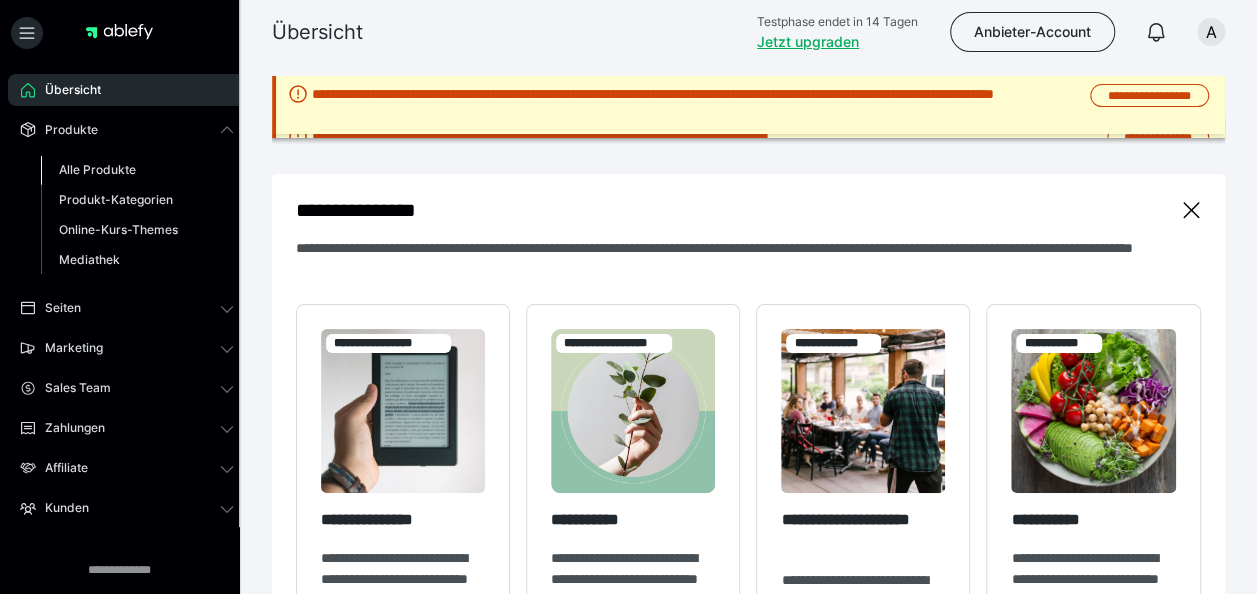 click on "Alle Produkte" at bounding box center [97, 169] 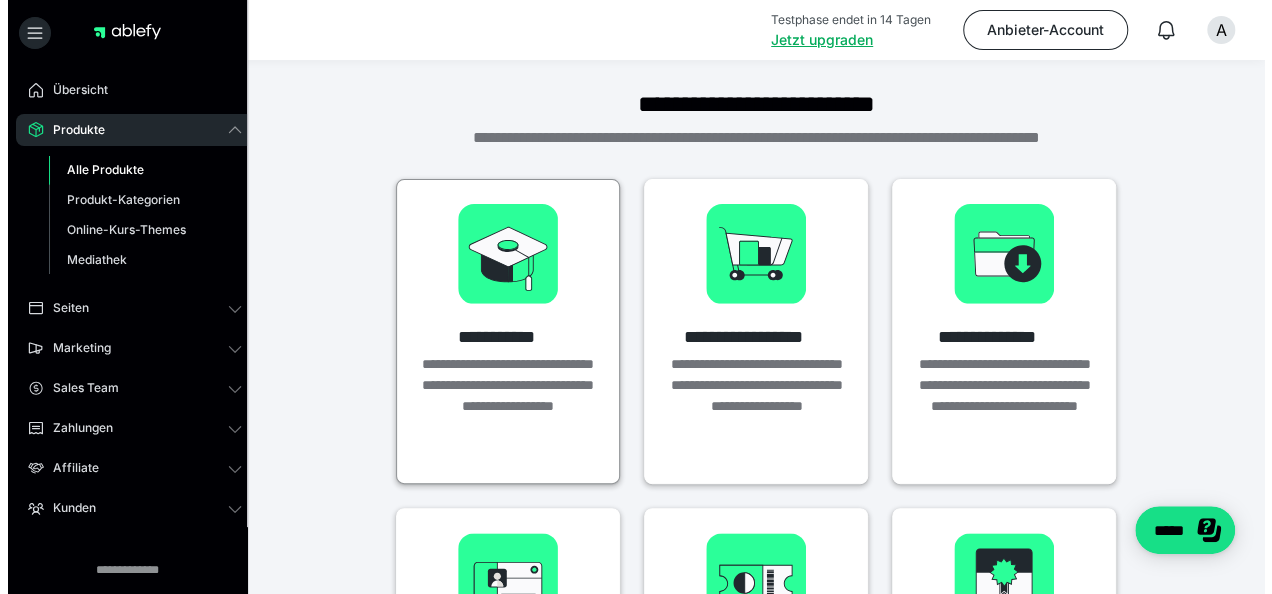 scroll, scrollTop: 0, scrollLeft: 0, axis: both 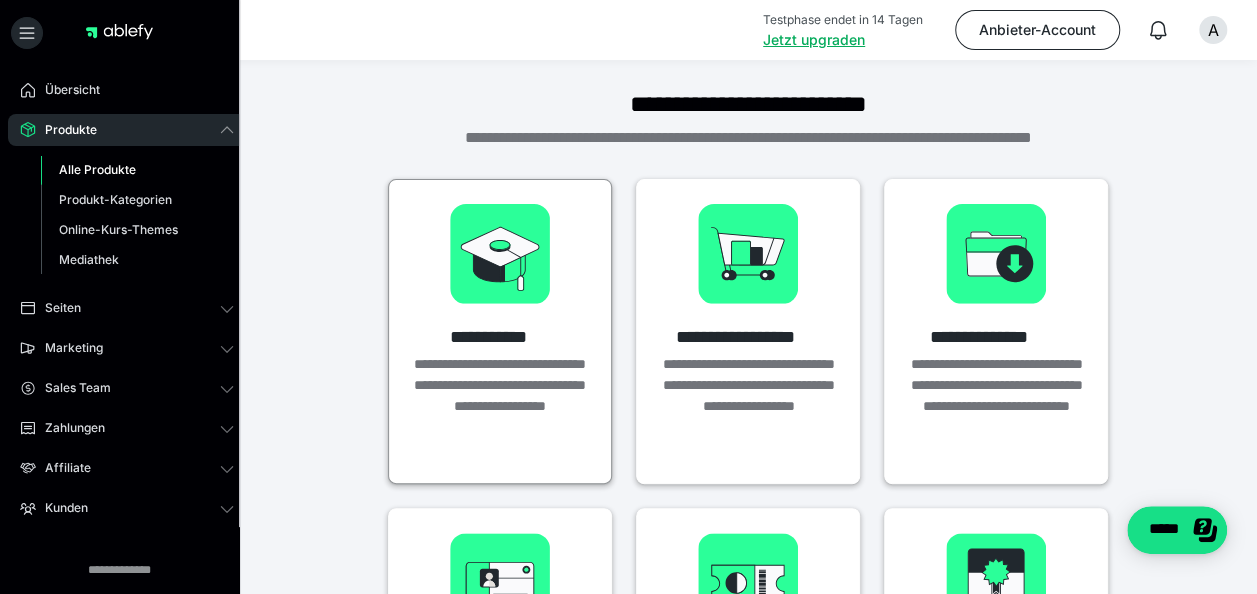 click at bounding box center (500, 254) 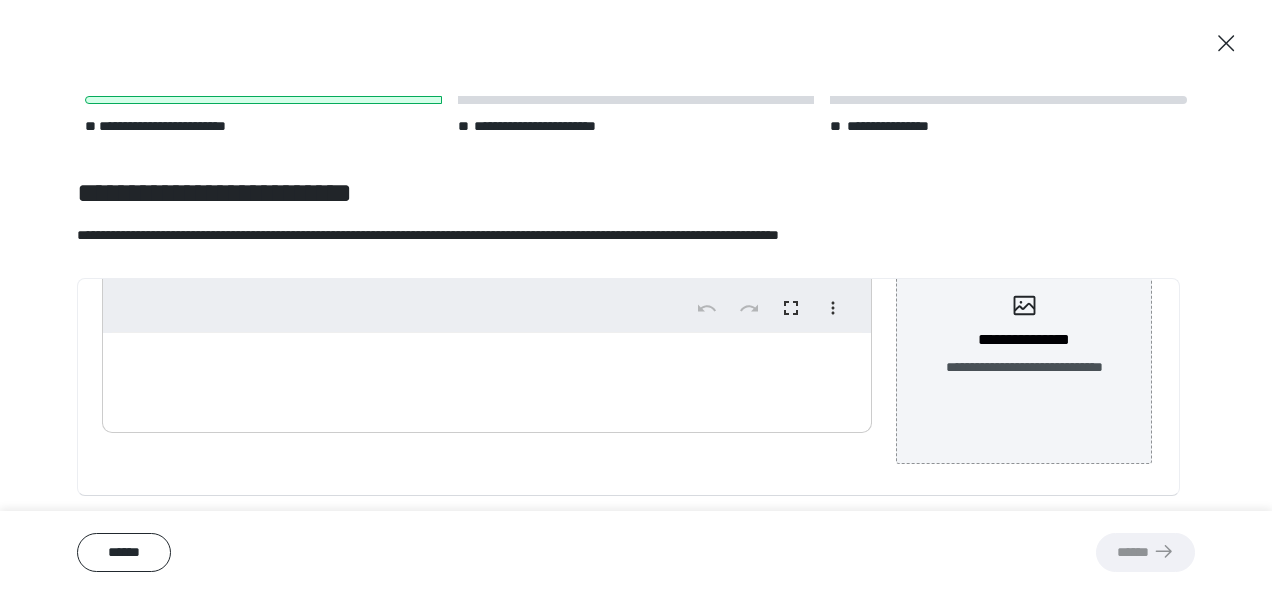scroll, scrollTop: 220, scrollLeft: 0, axis: vertical 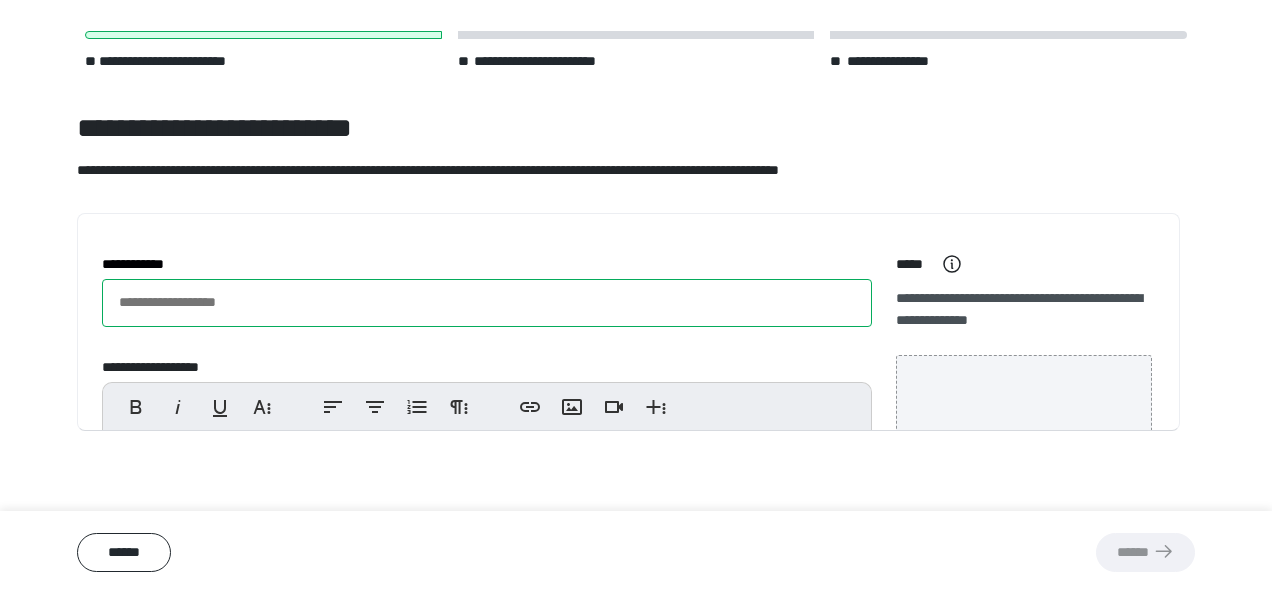 click on "**********" at bounding box center [487, 303] 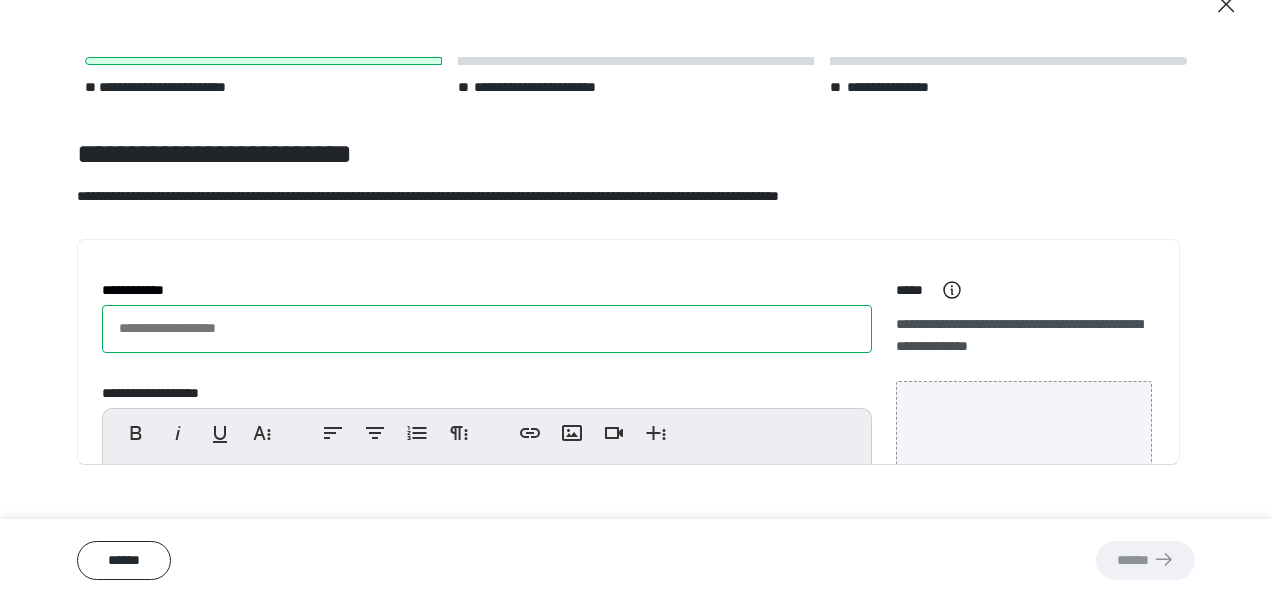 scroll, scrollTop: 47, scrollLeft: 0, axis: vertical 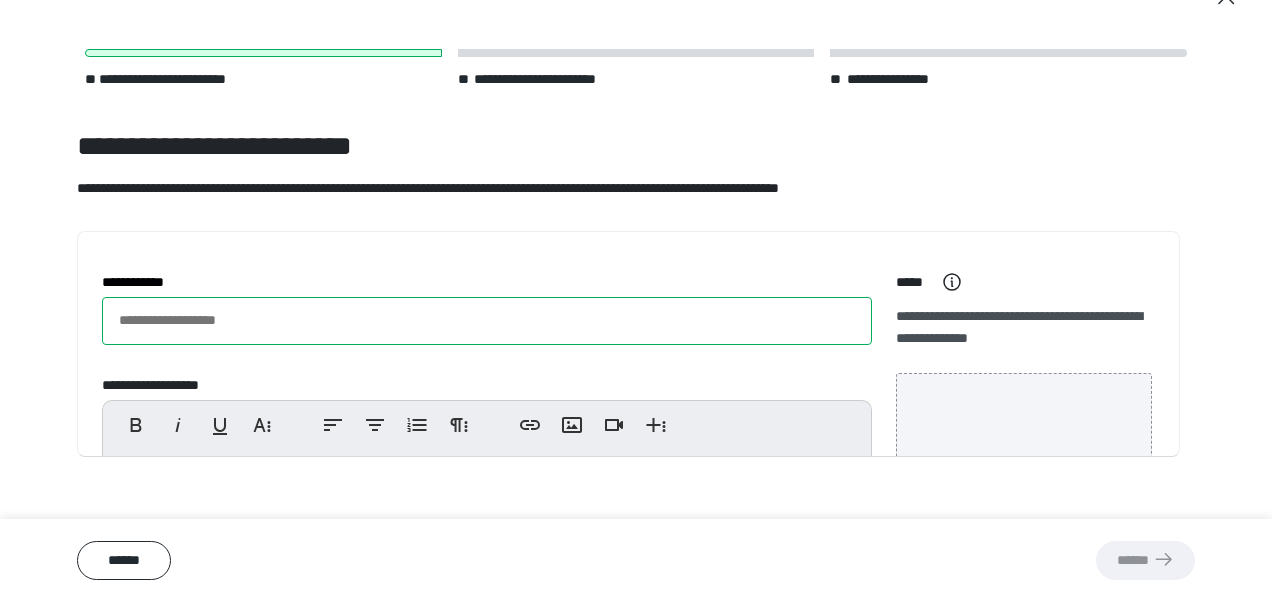 click on "**********" at bounding box center [487, 321] 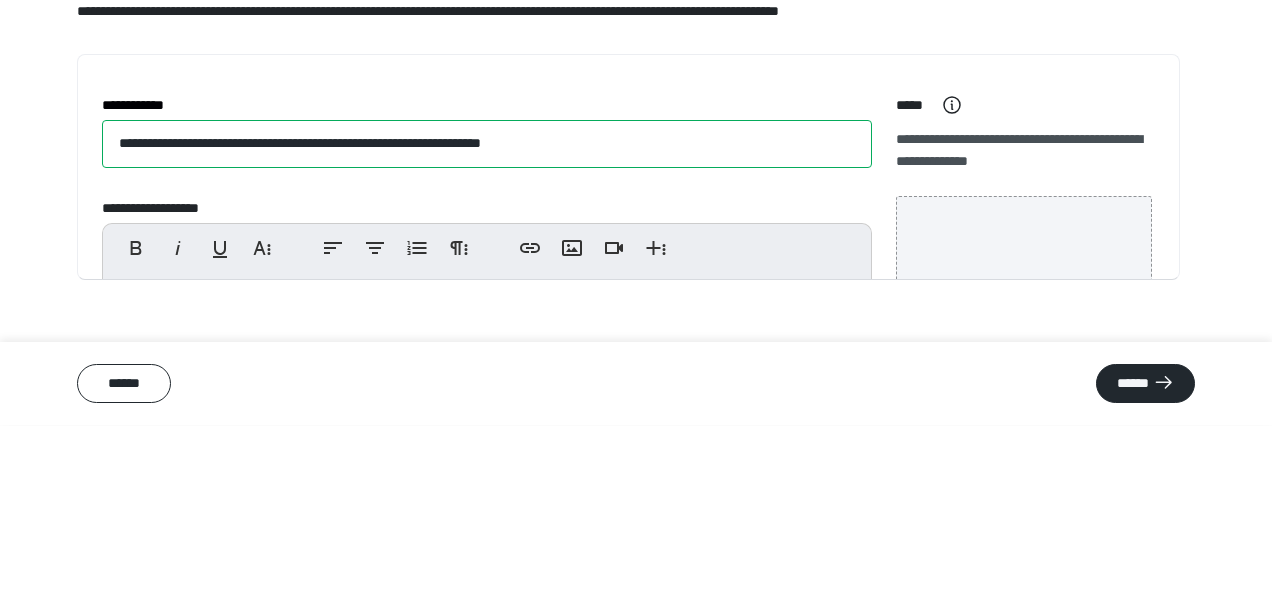 click on "**********" at bounding box center [487, 321] 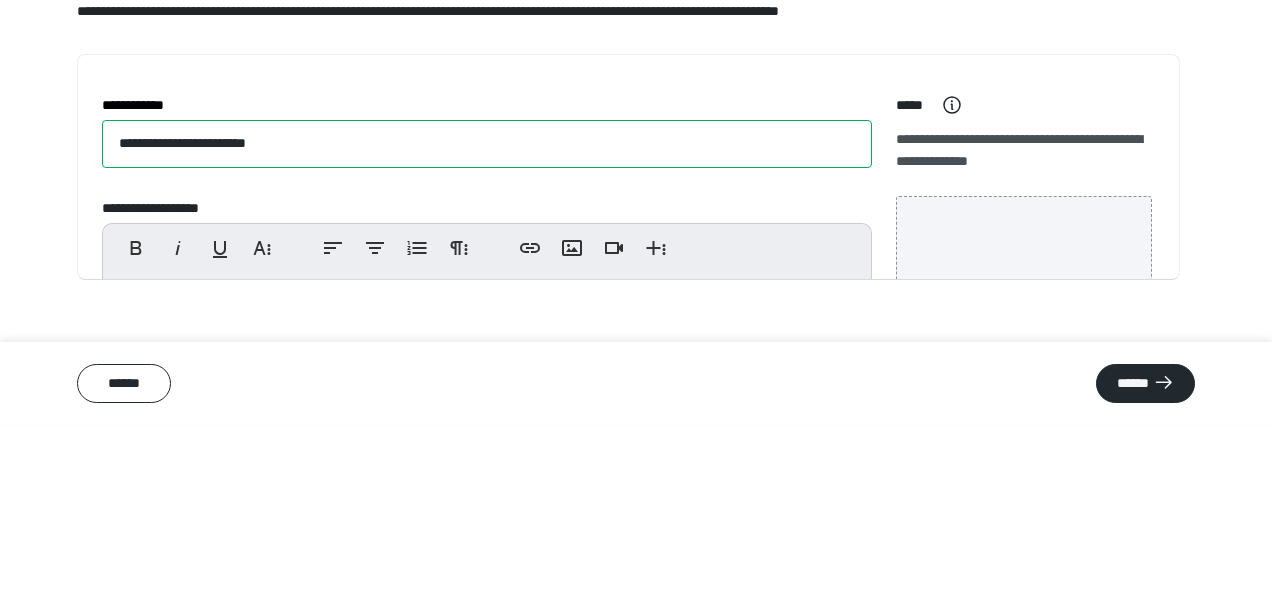 click on "**********" at bounding box center (487, 321) 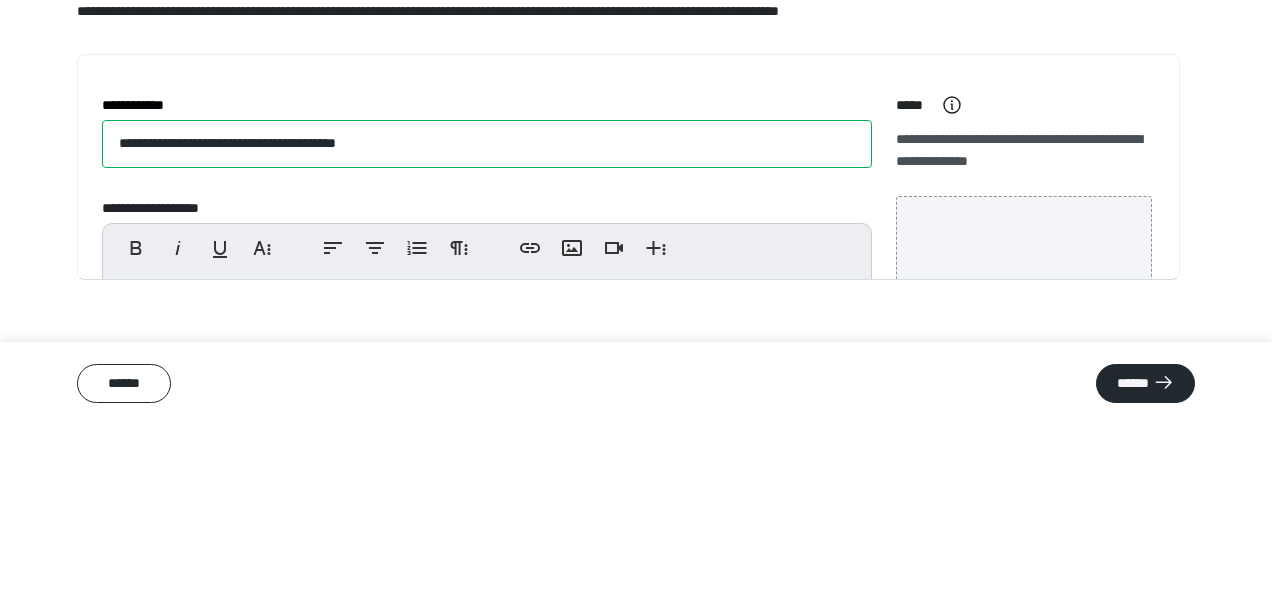 click on "**********" at bounding box center [487, 321] 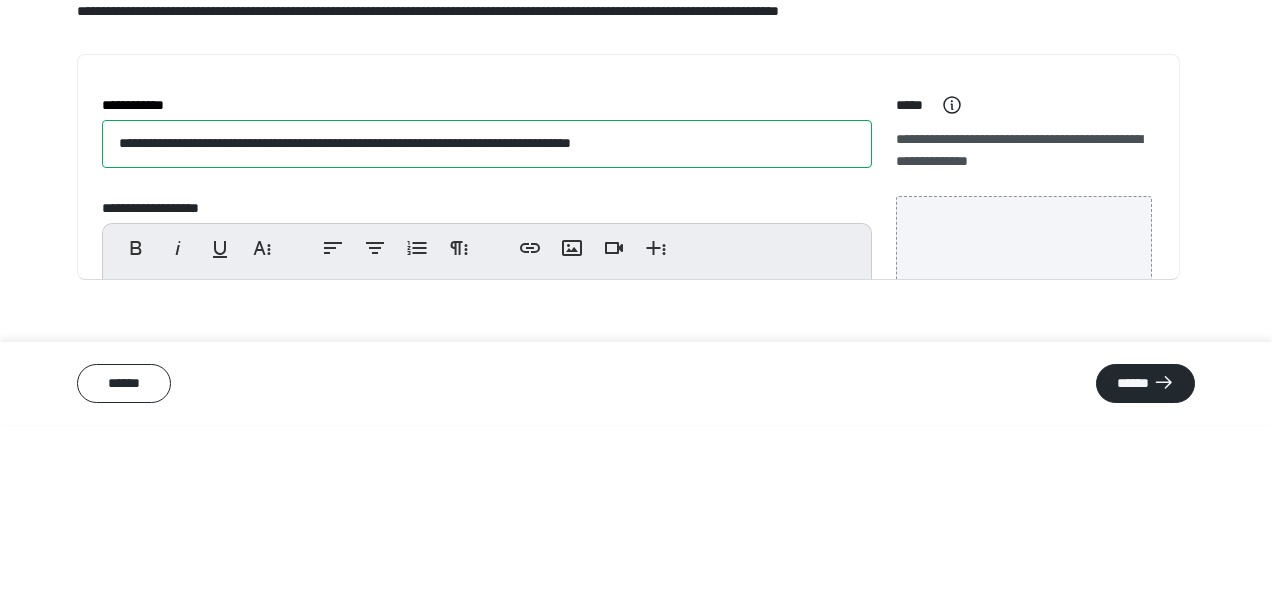 click on "**********" at bounding box center [487, 321] 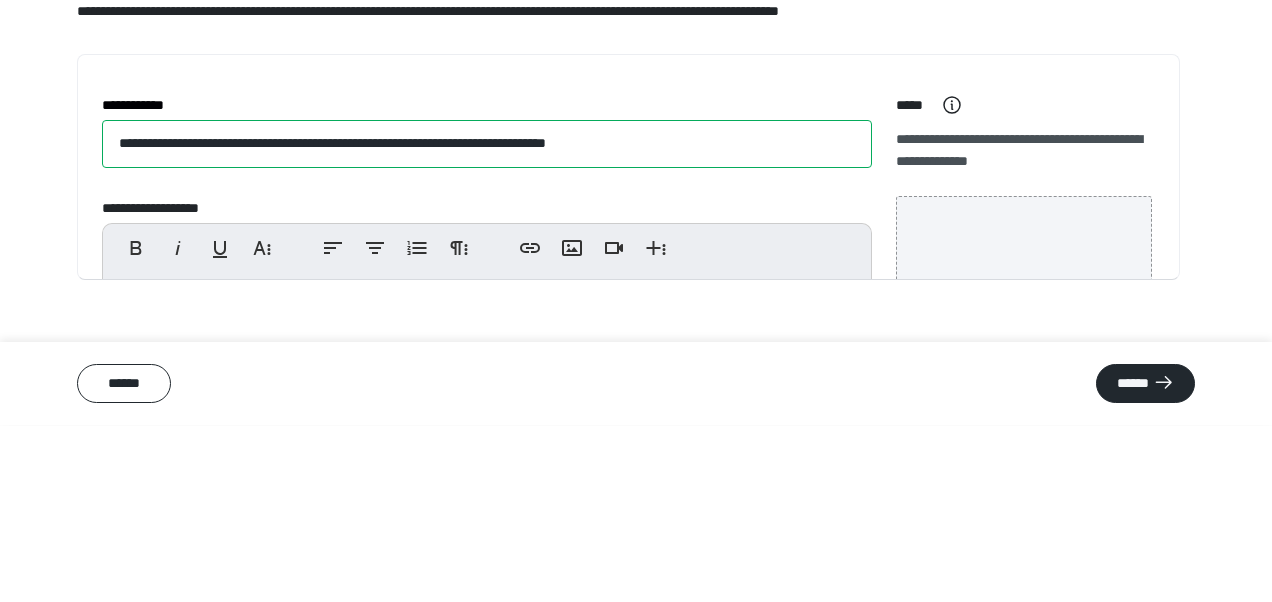 type on "**********" 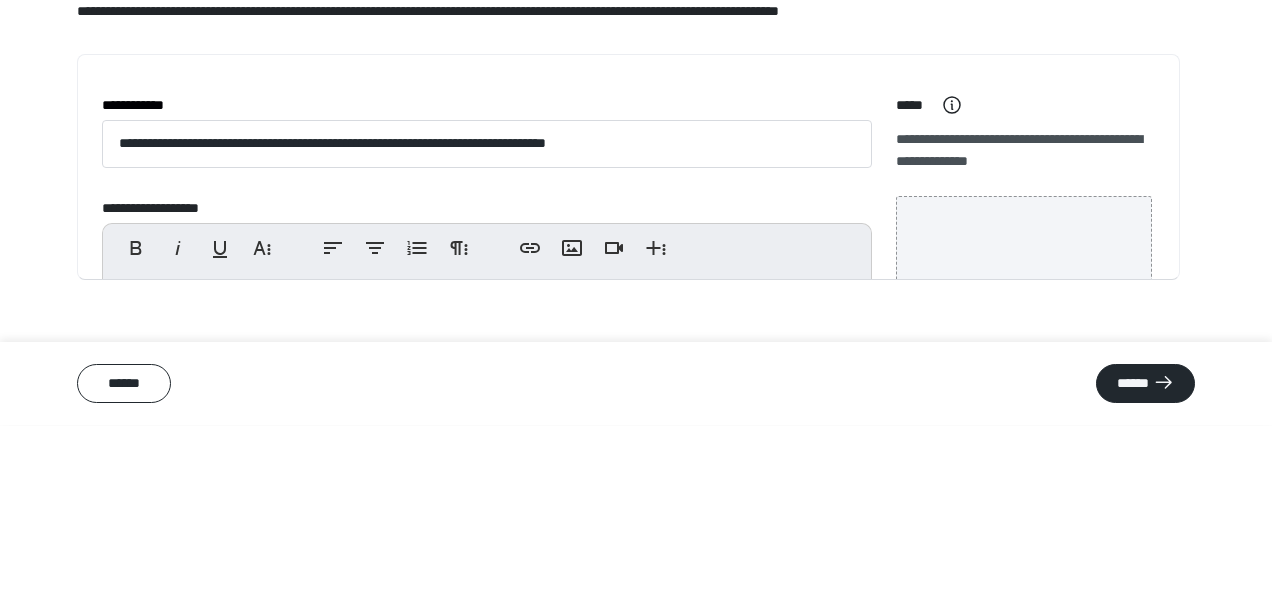 click on "**********" at bounding box center (487, 385) 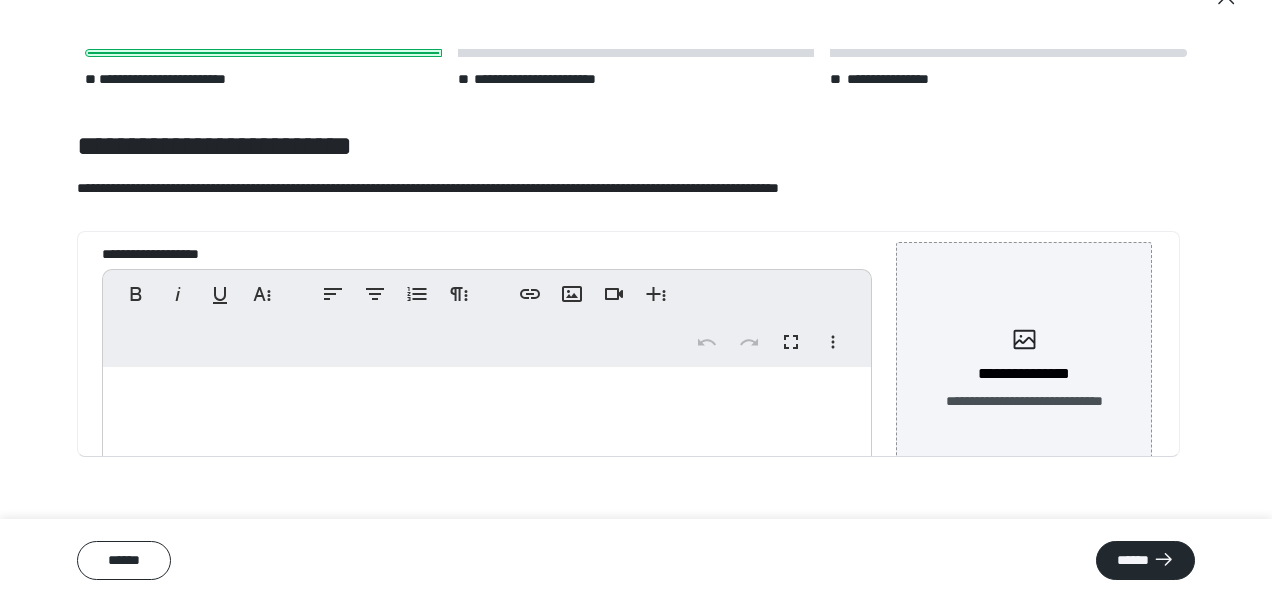 scroll, scrollTop: 130, scrollLeft: 0, axis: vertical 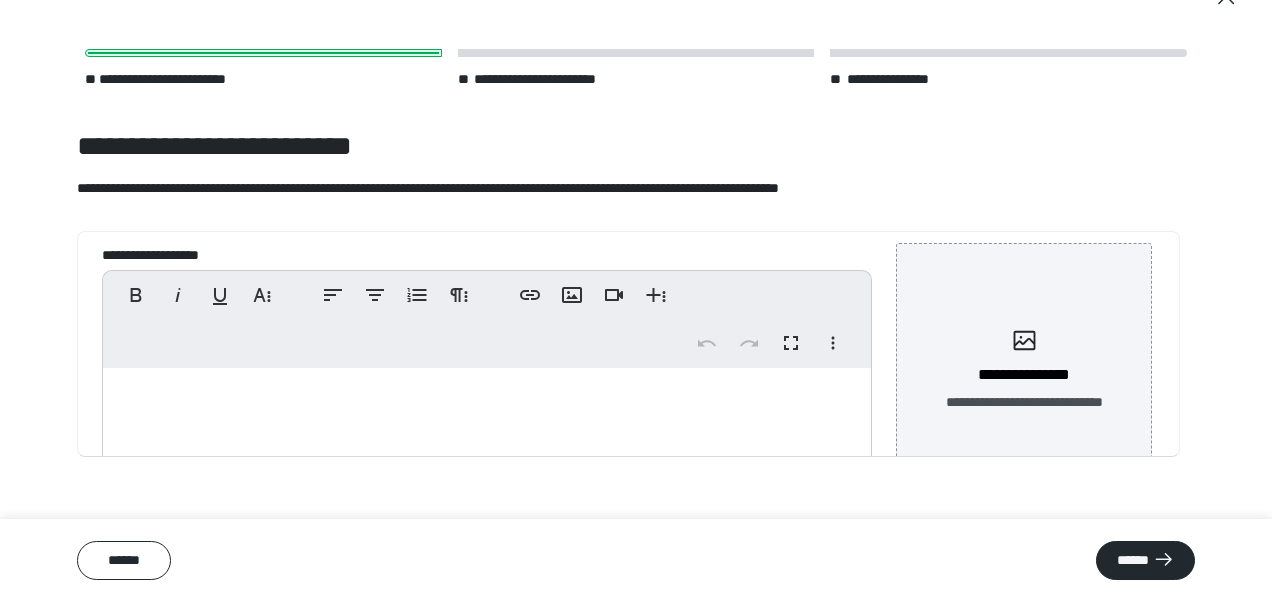 click at bounding box center [487, 413] 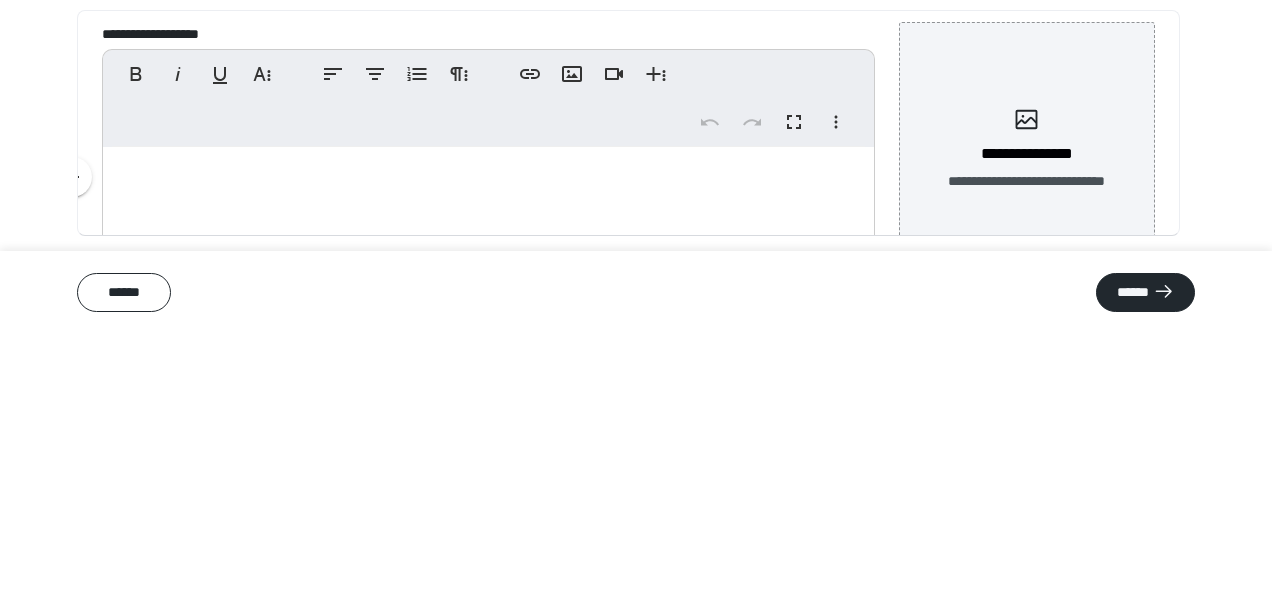 scroll, scrollTop: 2, scrollLeft: 0, axis: vertical 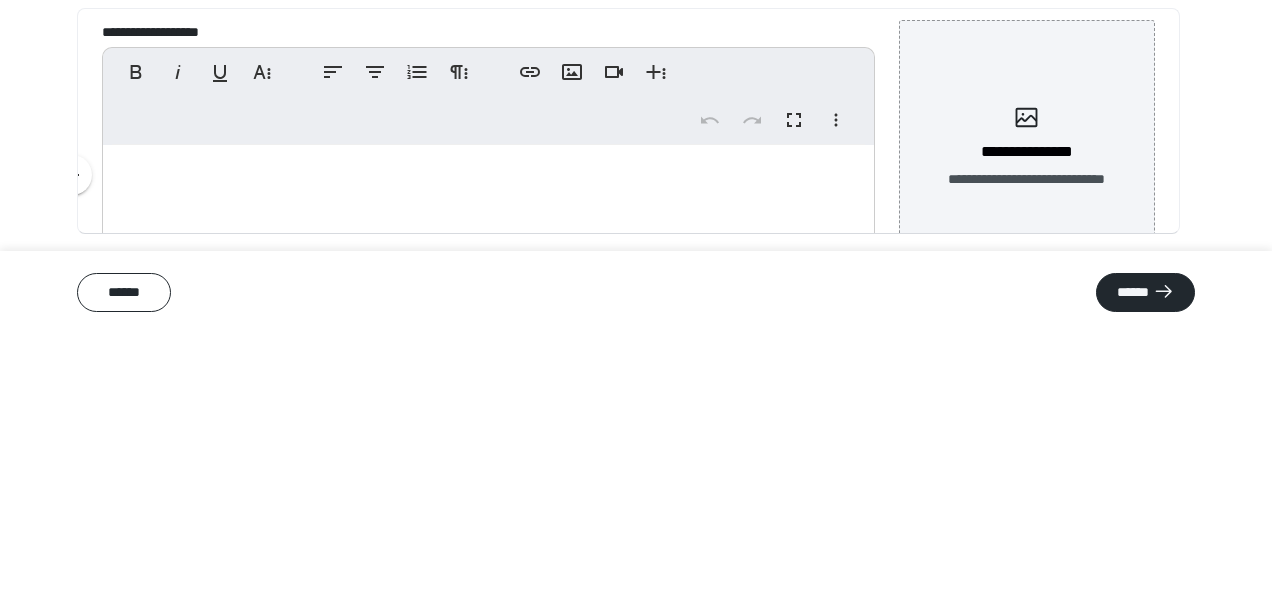 click at bounding box center [488, 458] 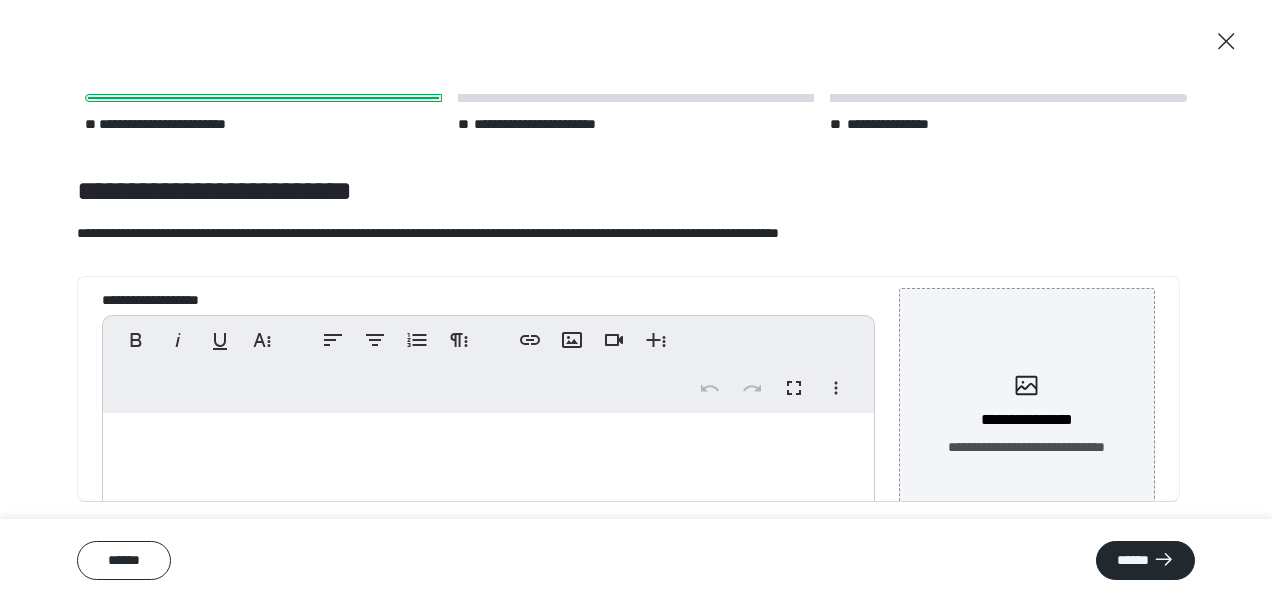 click at bounding box center [488, 458] 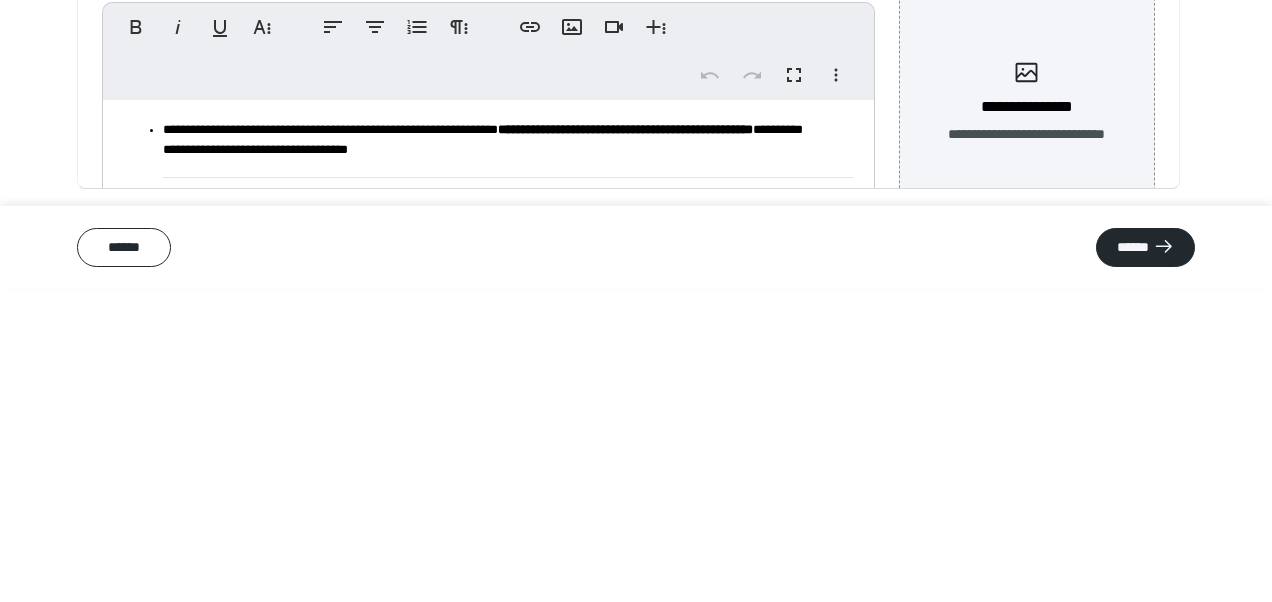 scroll, scrollTop: 720, scrollLeft: 0, axis: vertical 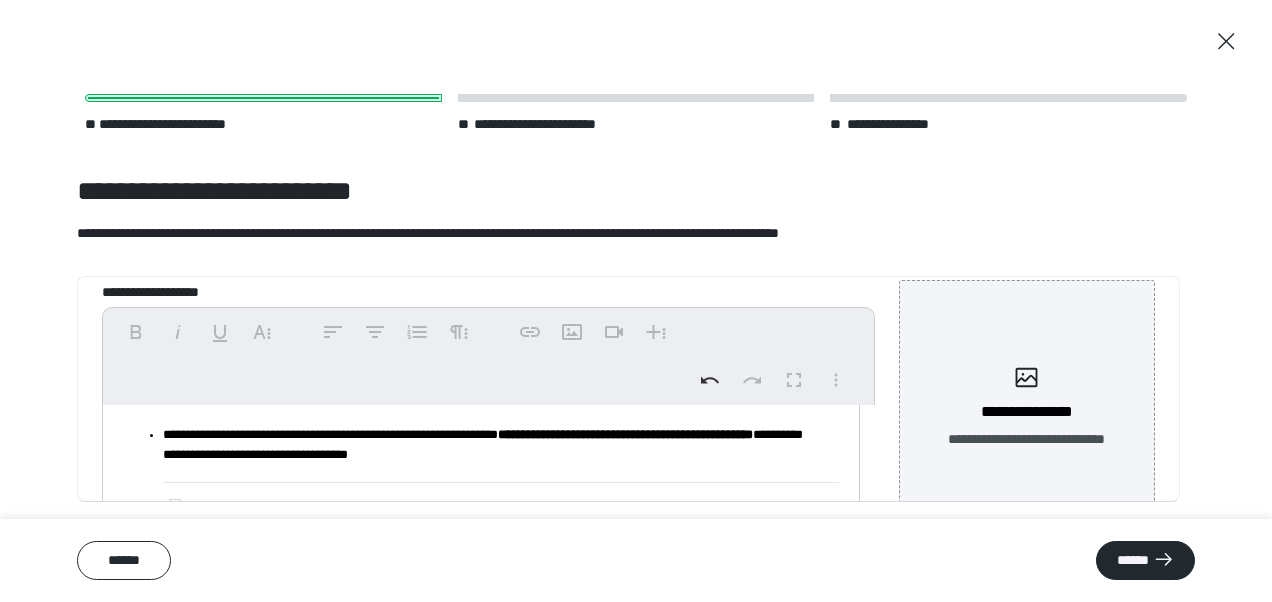 click on "**********" at bounding box center [481, 950] 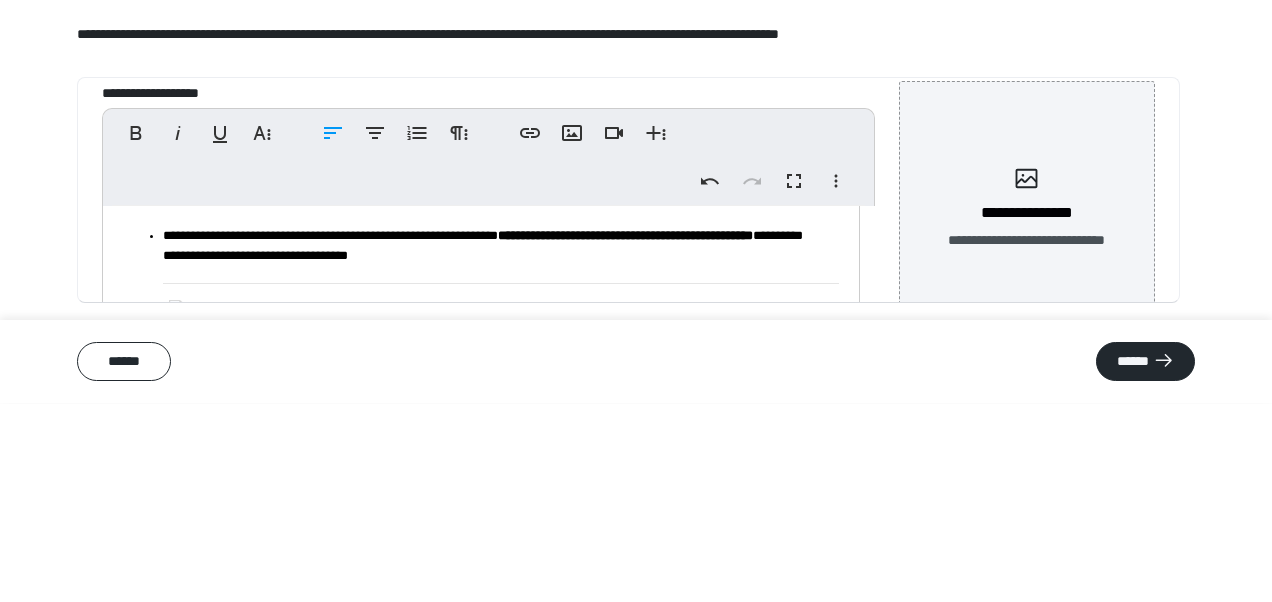 scroll, scrollTop: 310, scrollLeft: 0, axis: vertical 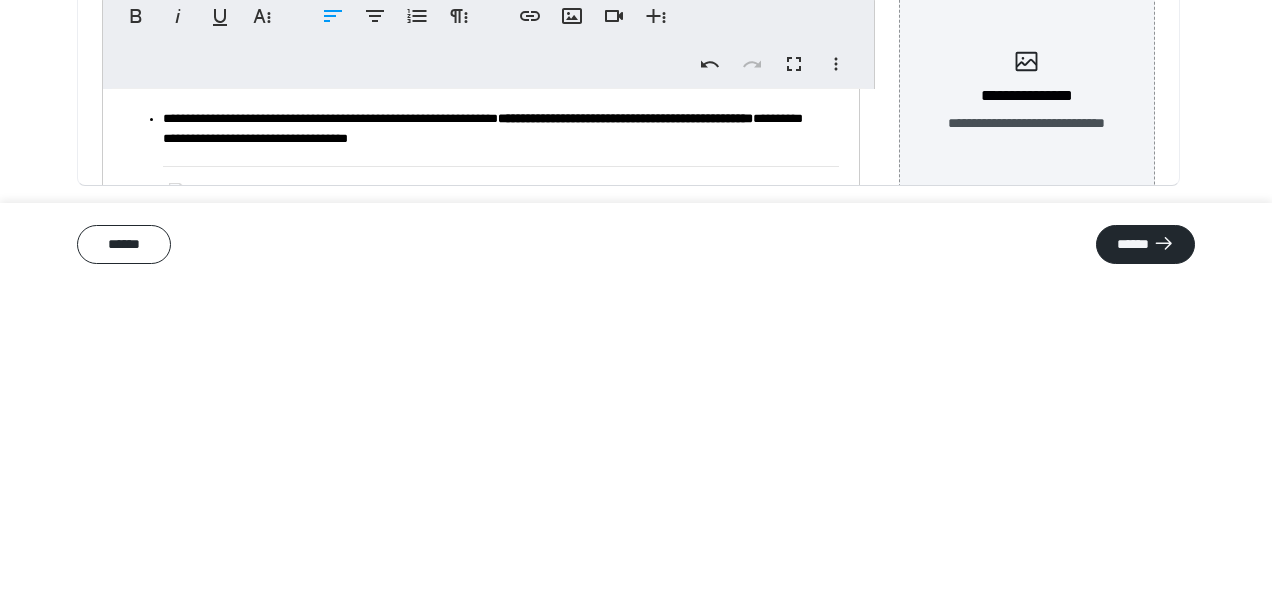 click on "**********" at bounding box center (481, 950) 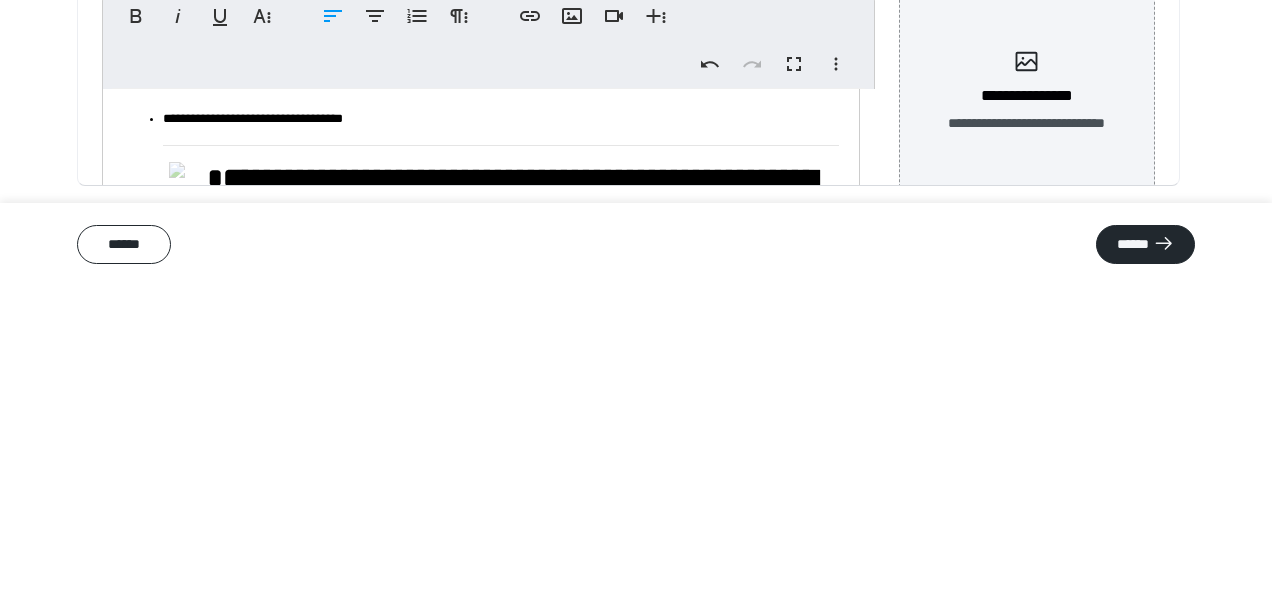click on "**********" at bounding box center [493, 435] 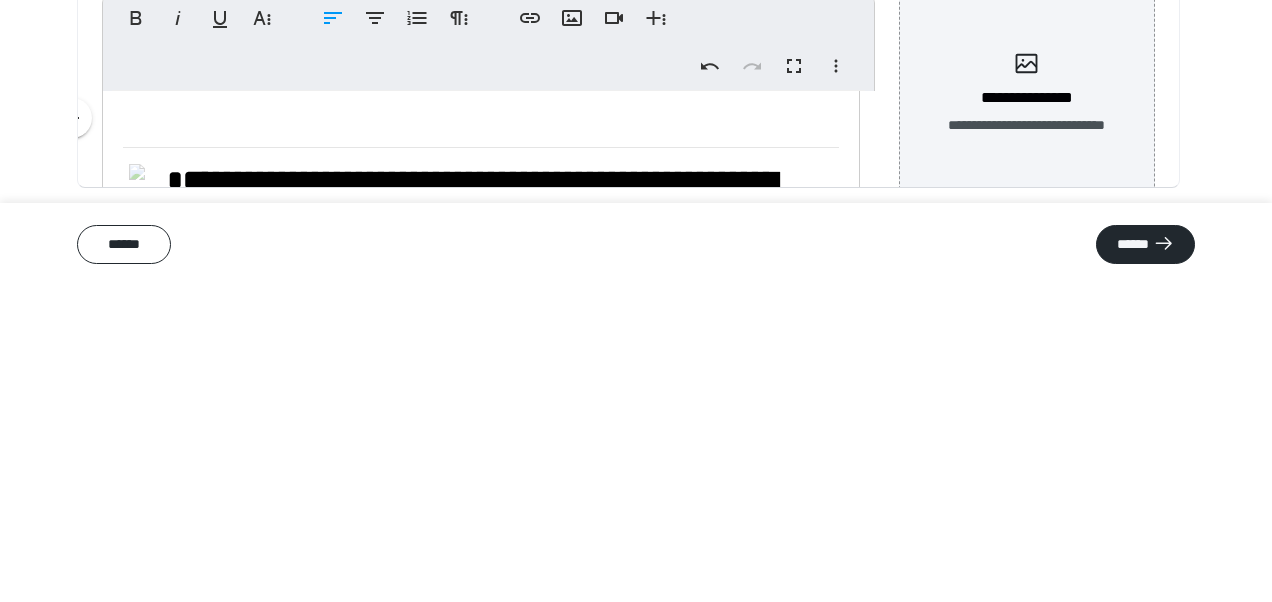 scroll, scrollTop: 65, scrollLeft: 0, axis: vertical 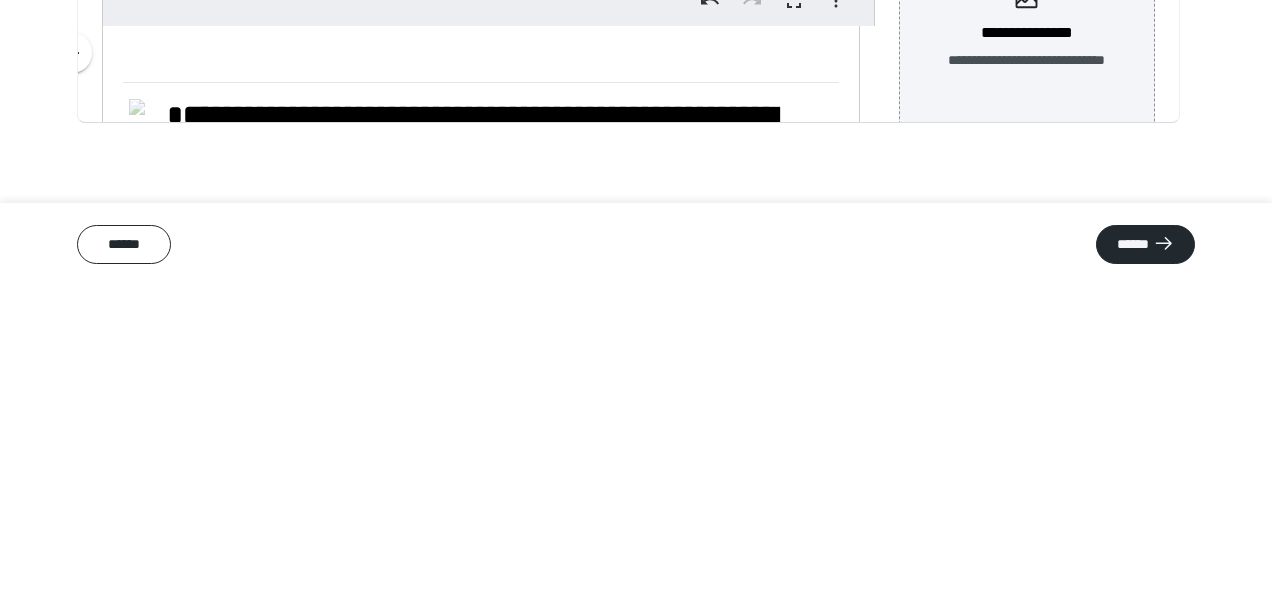 click on "**********" at bounding box center [473, 448] 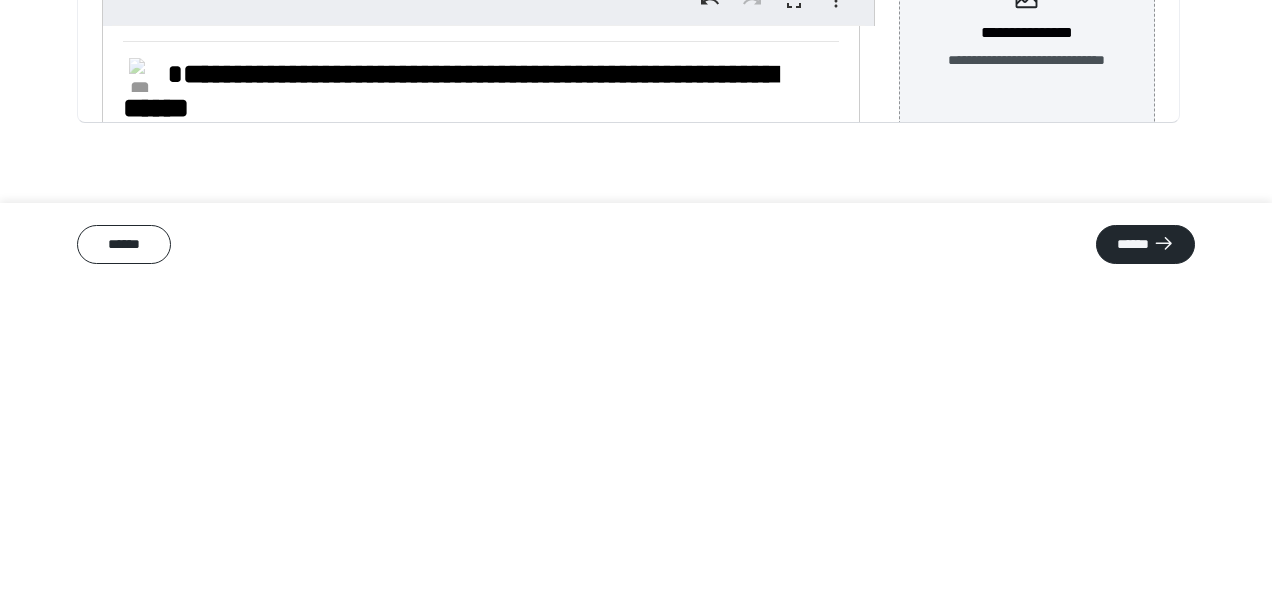 scroll, scrollTop: 39, scrollLeft: 0, axis: vertical 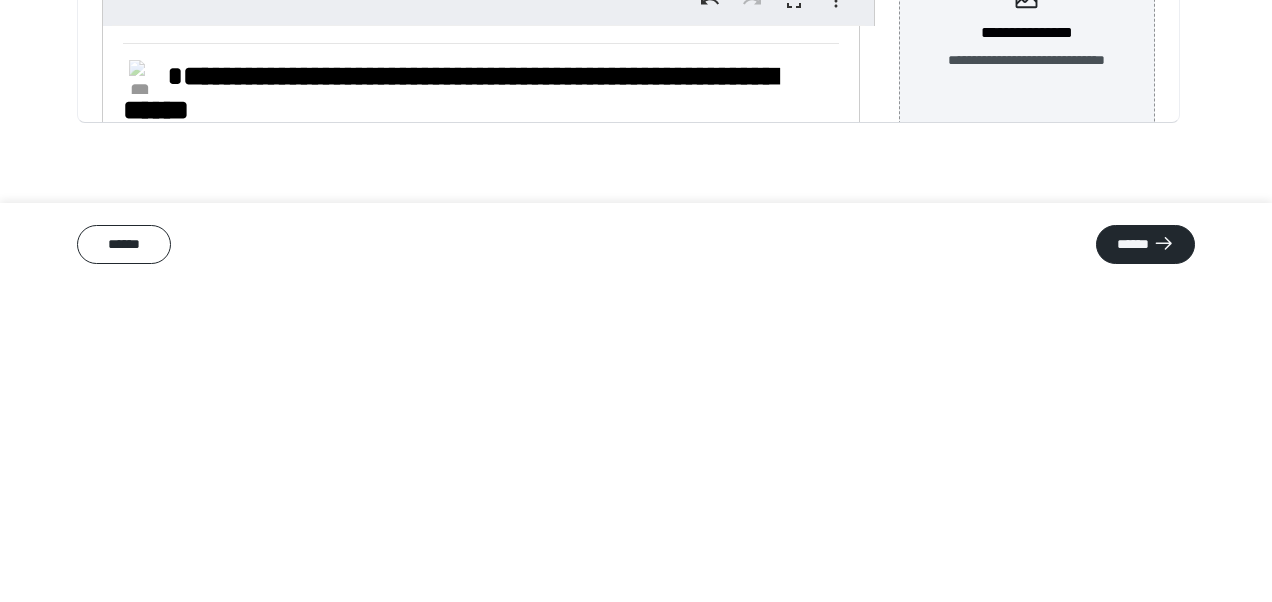 click on "**********" at bounding box center (450, 409) 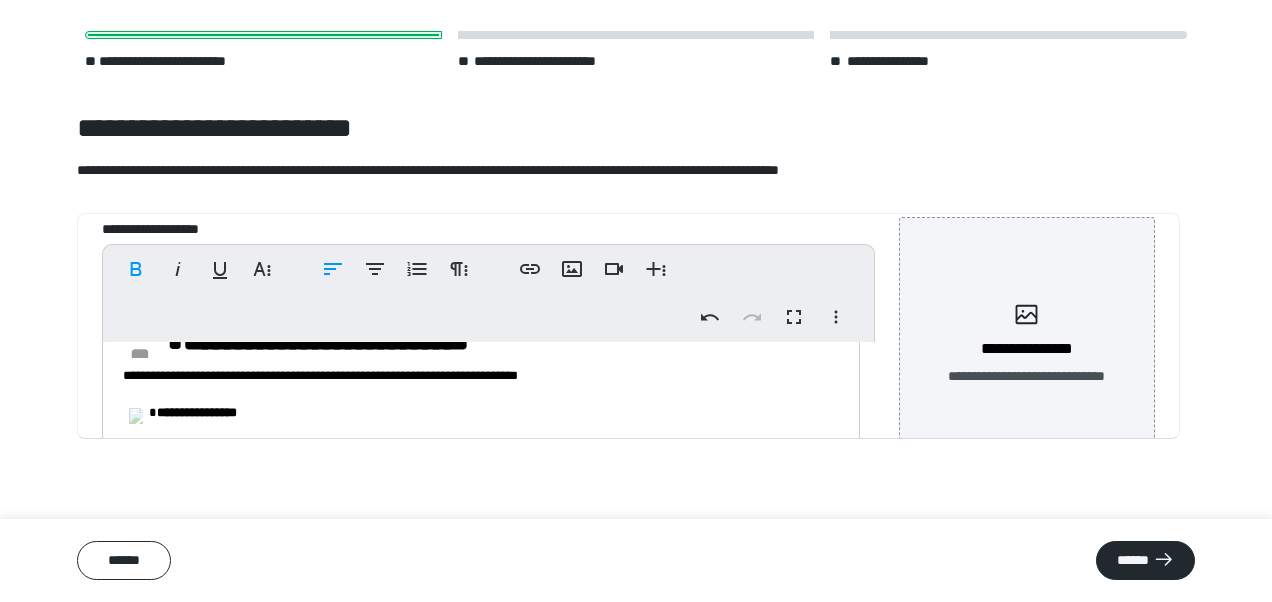 scroll, scrollTop: 268, scrollLeft: 0, axis: vertical 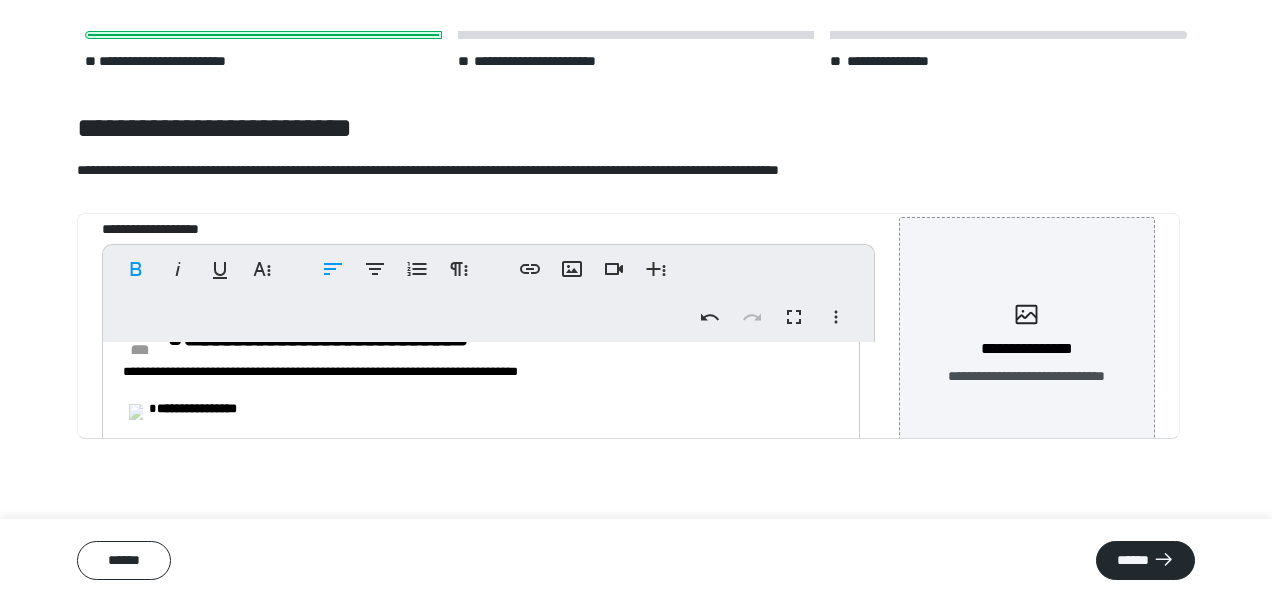 click on "**********" at bounding box center (473, 372) 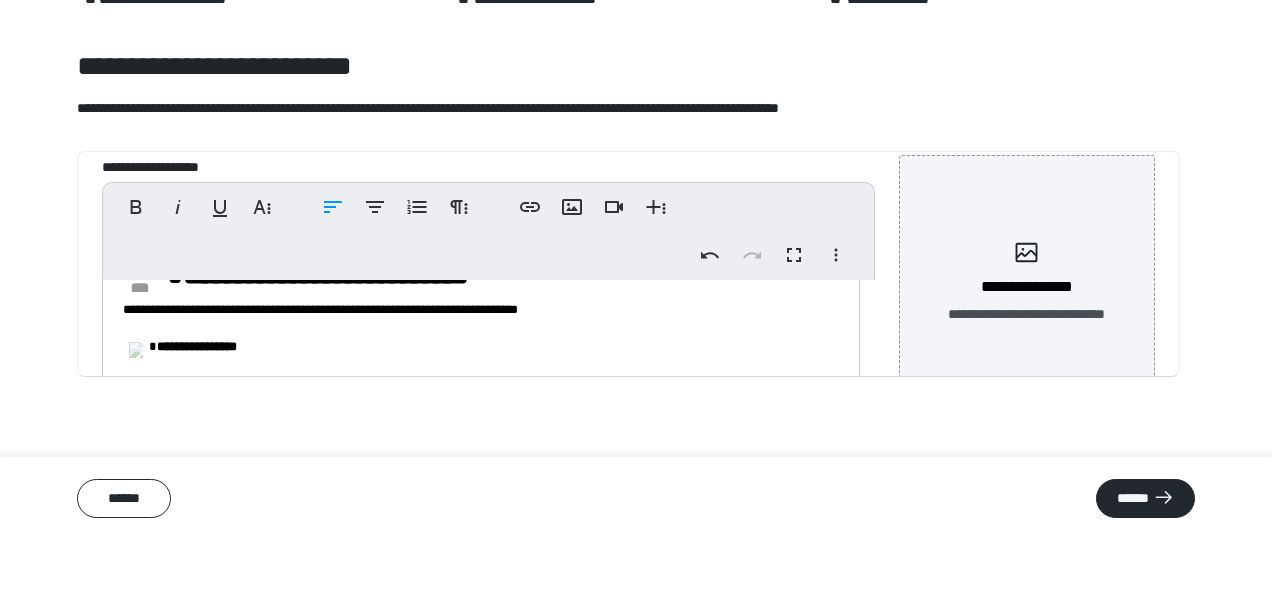 scroll, scrollTop: 309, scrollLeft: 0, axis: vertical 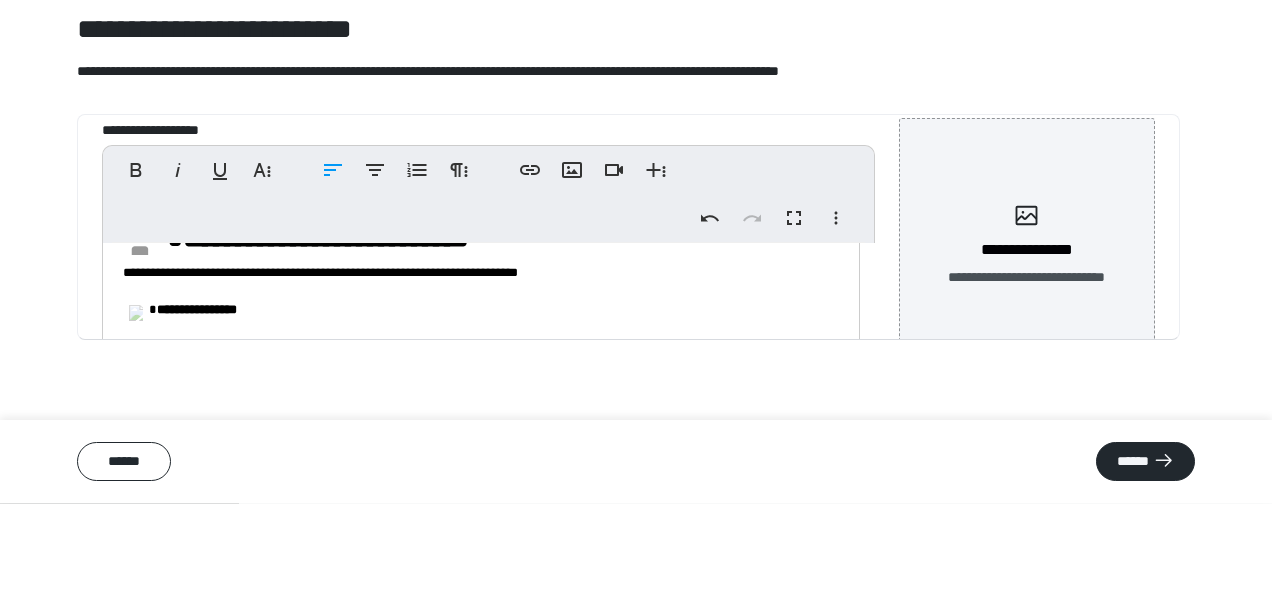 click on "**********" at bounding box center (473, 372) 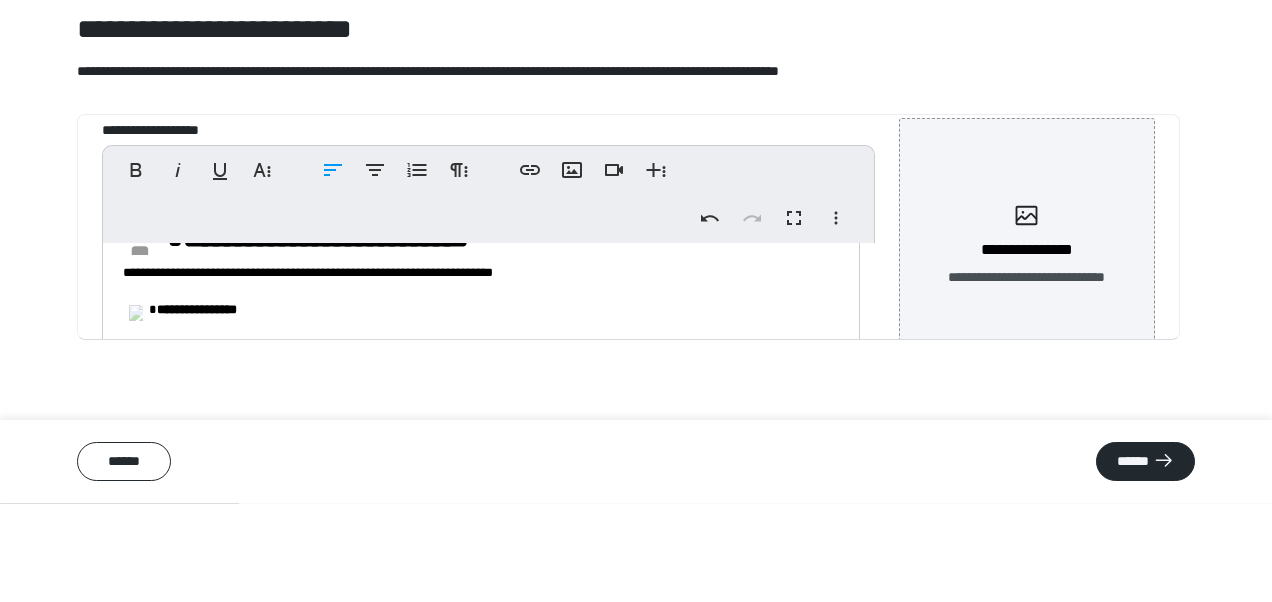 click on "**********" at bounding box center (473, 372) 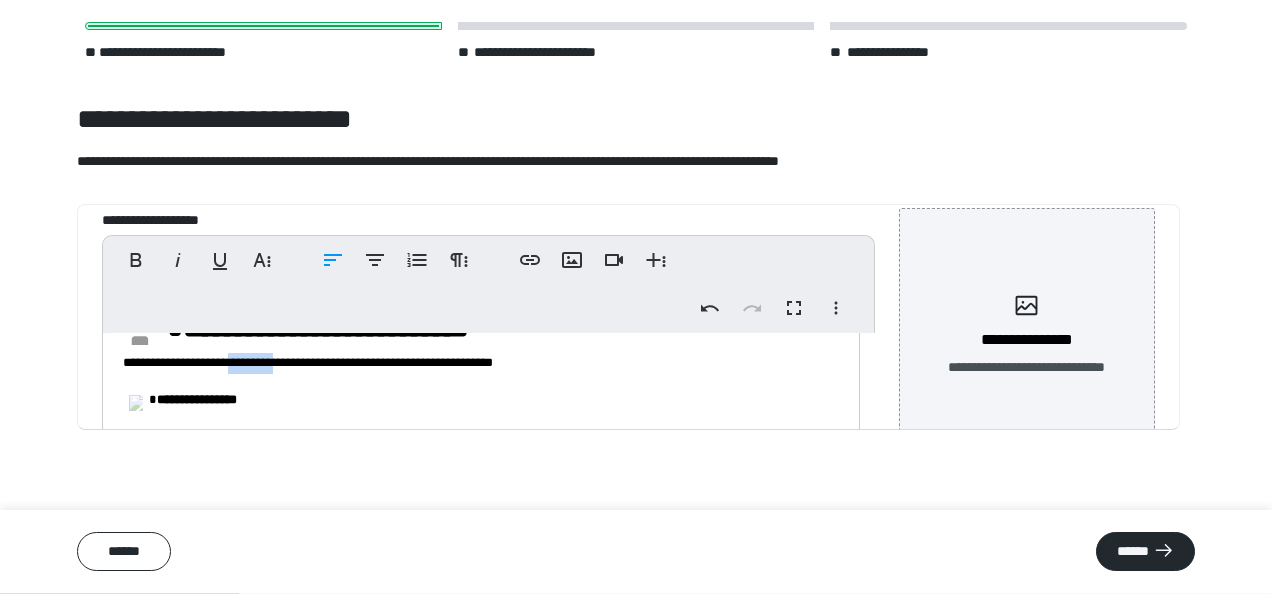 scroll, scrollTop: 309, scrollLeft: 0, axis: vertical 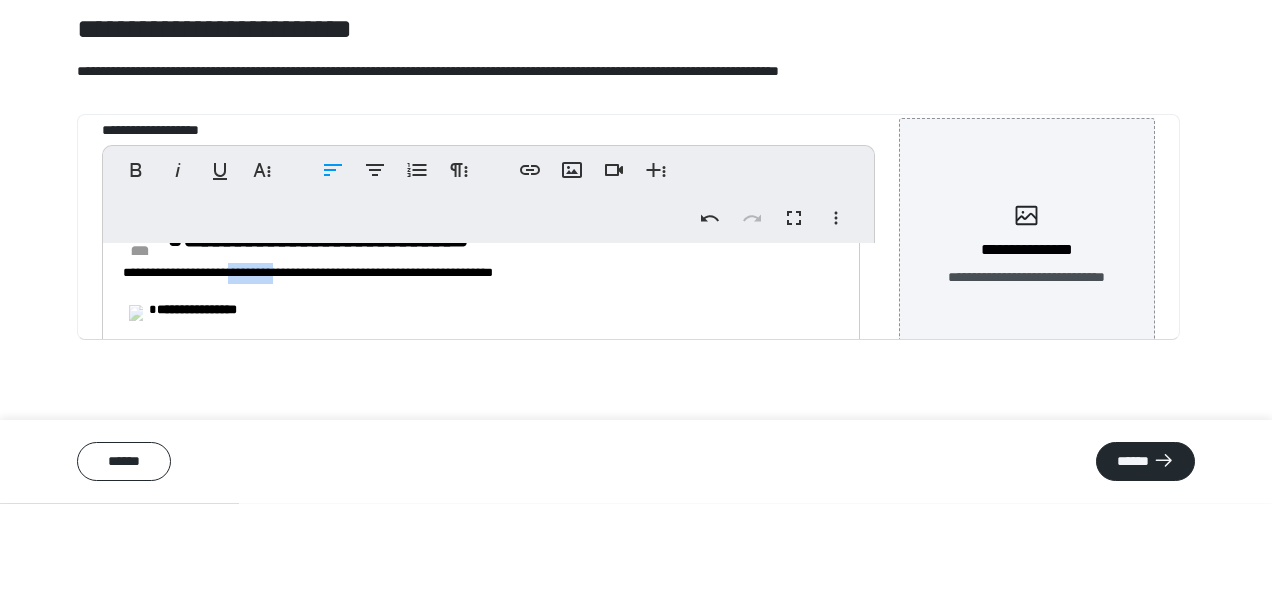 type 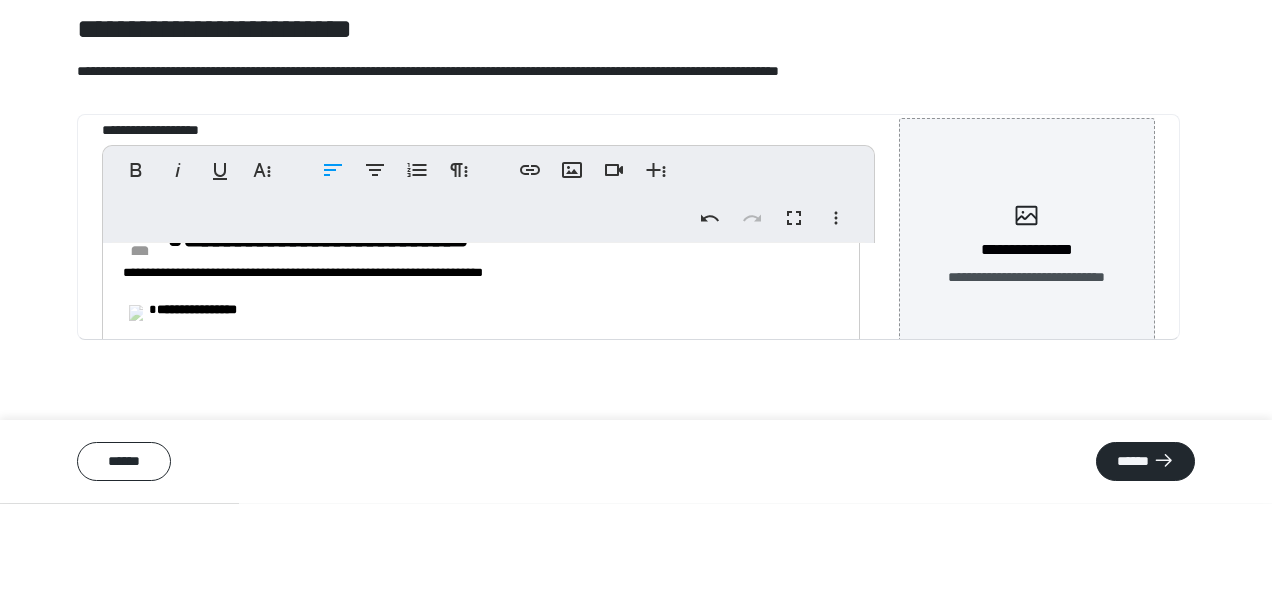 click on "**********" at bounding box center [473, 372] 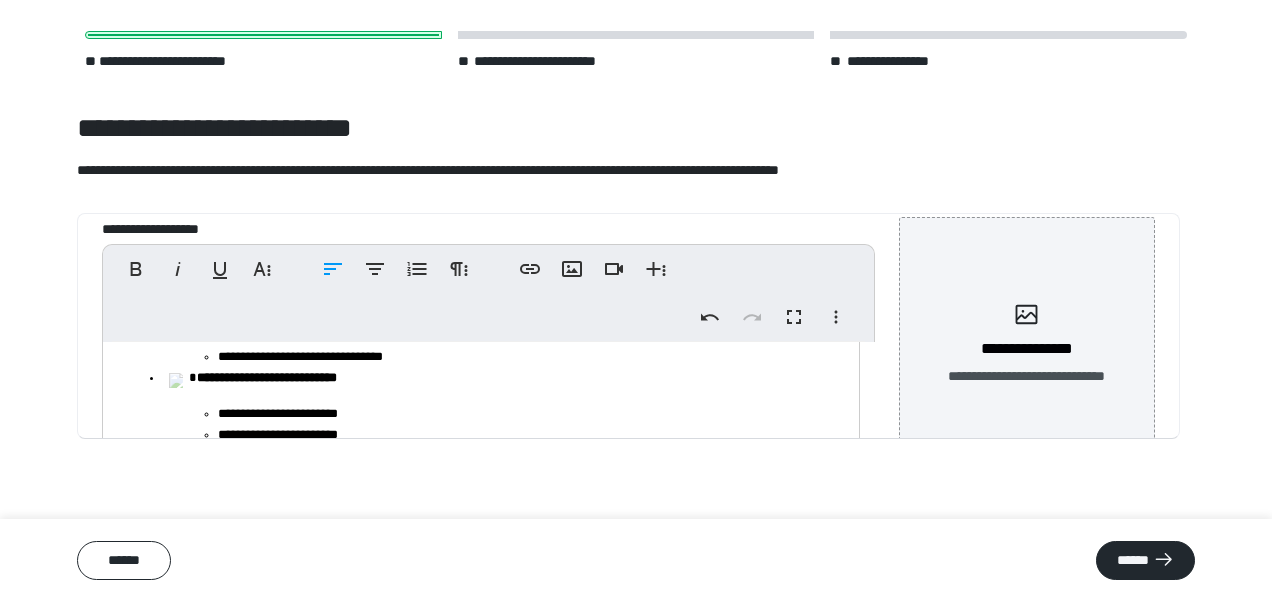 scroll, scrollTop: 494, scrollLeft: 0, axis: vertical 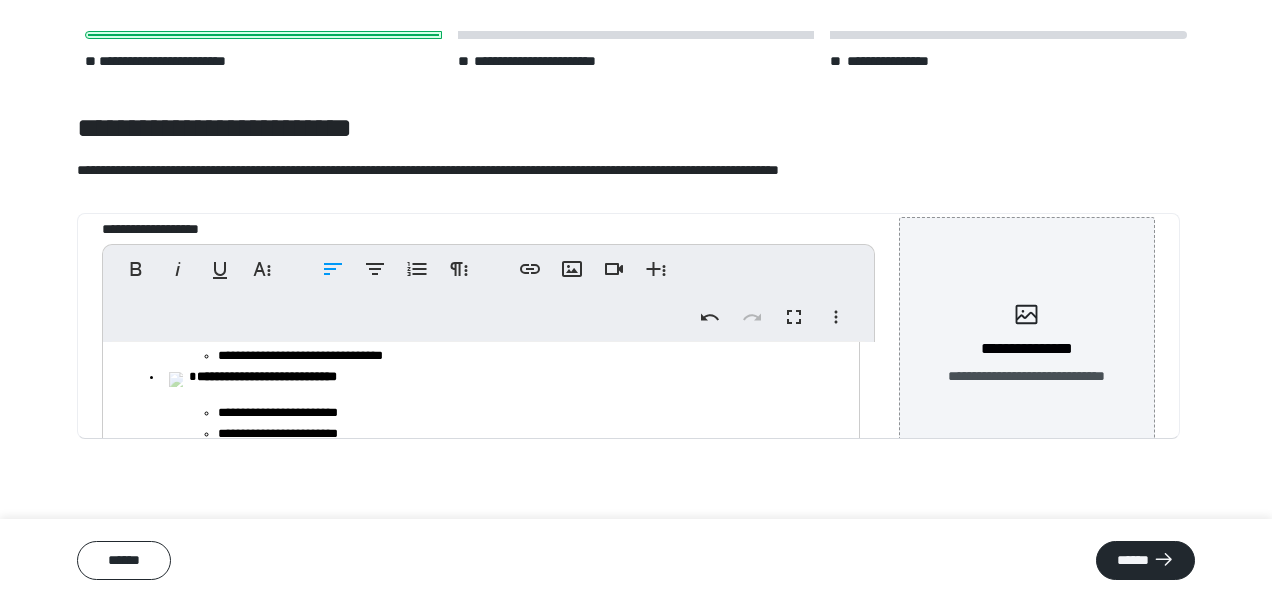 click on "**********" at bounding box center [267, 376] 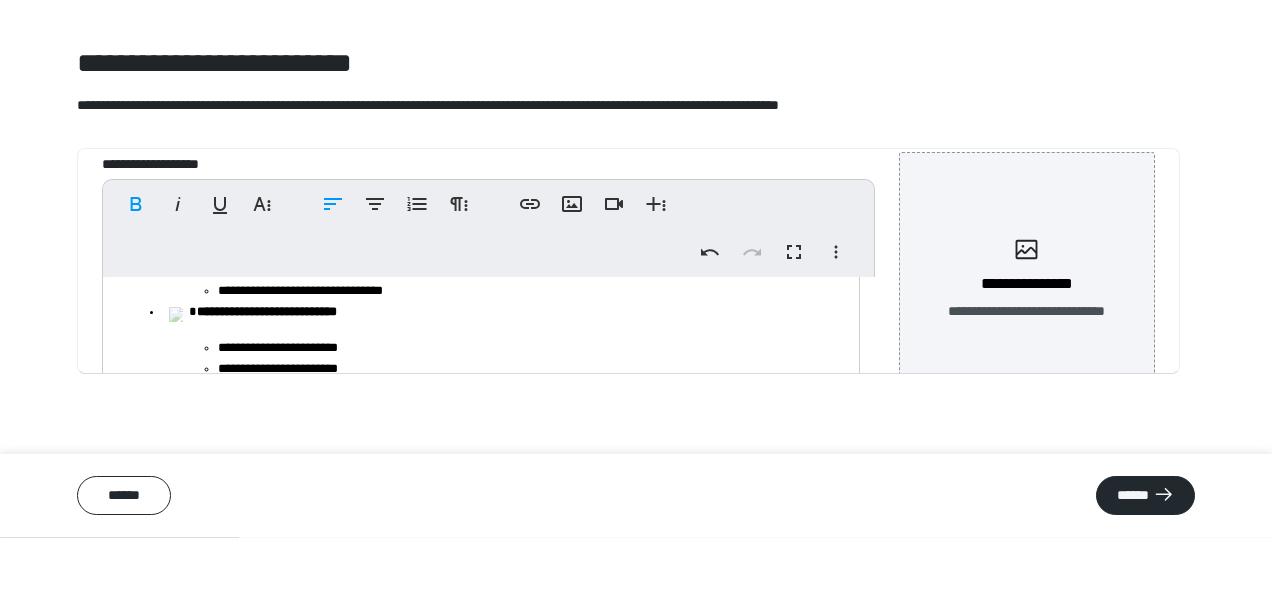 scroll, scrollTop: 310, scrollLeft: 0, axis: vertical 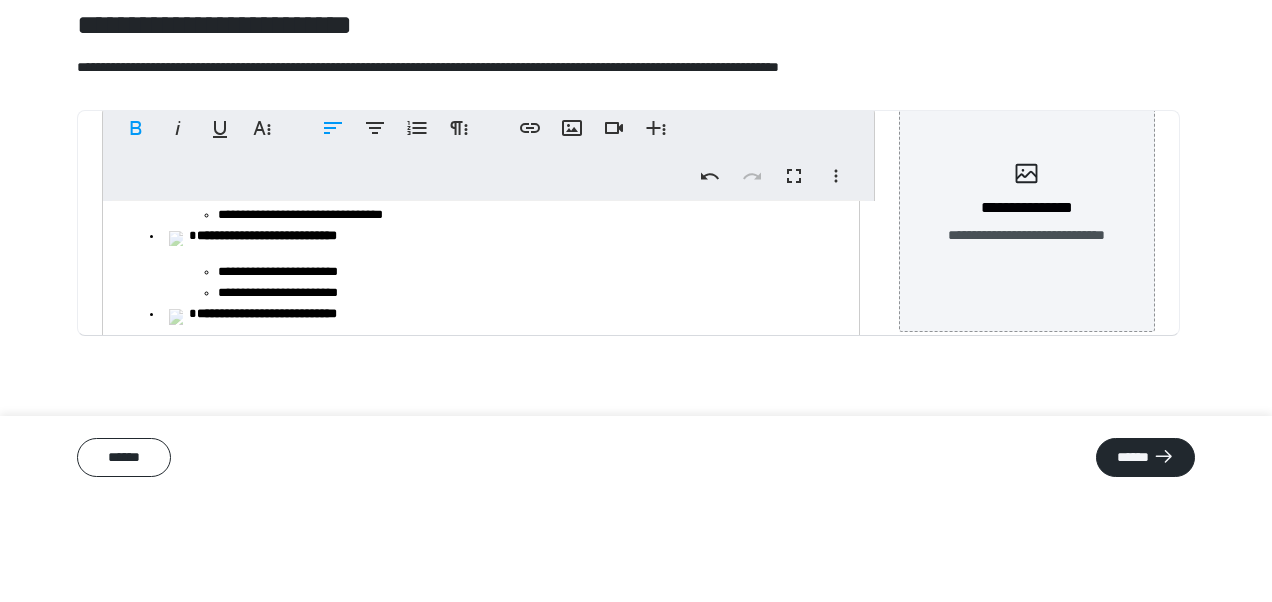 click on "**********" at bounding box center [267, 338] 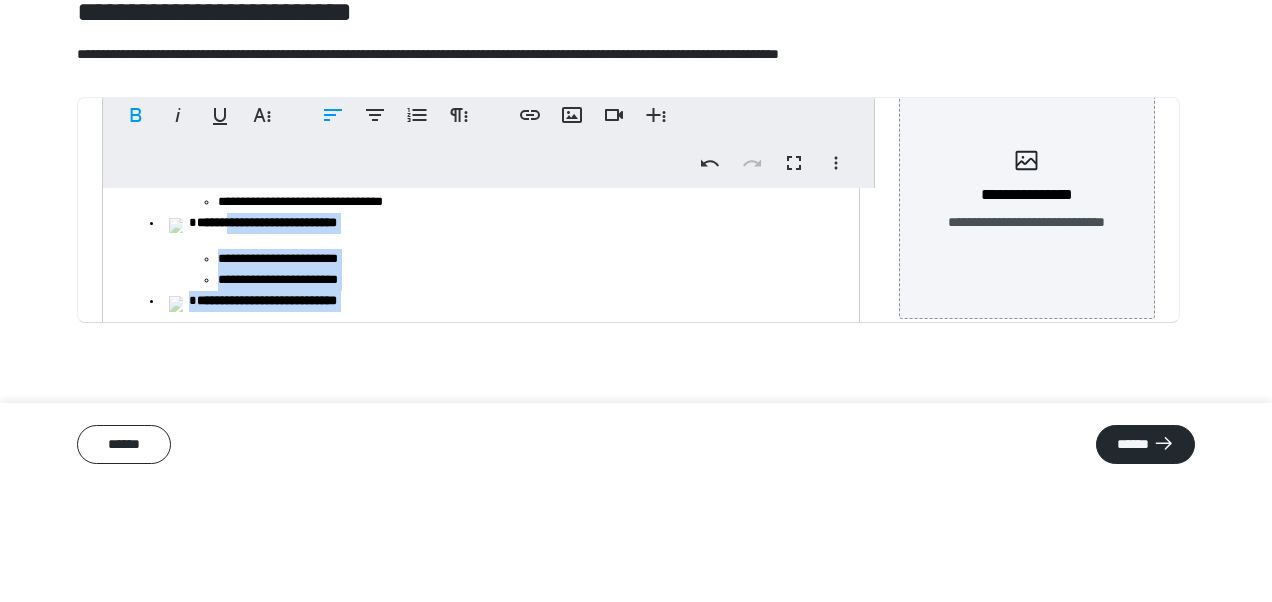 scroll, scrollTop: 310, scrollLeft: 0, axis: vertical 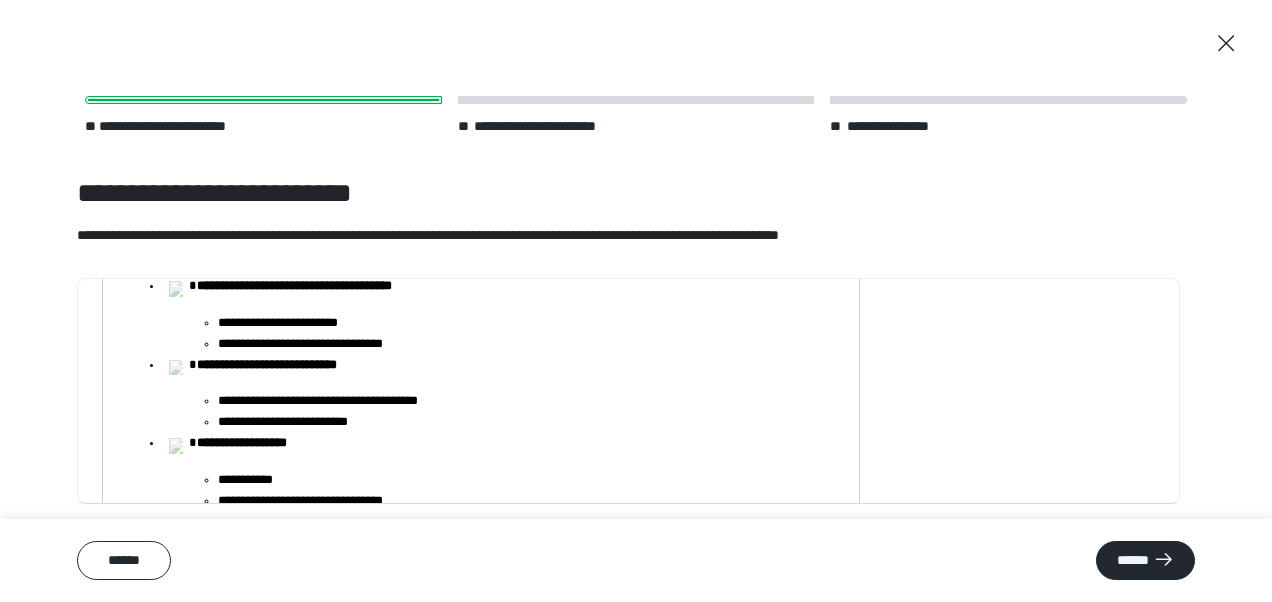 click on "**********" at bounding box center (521, 344) 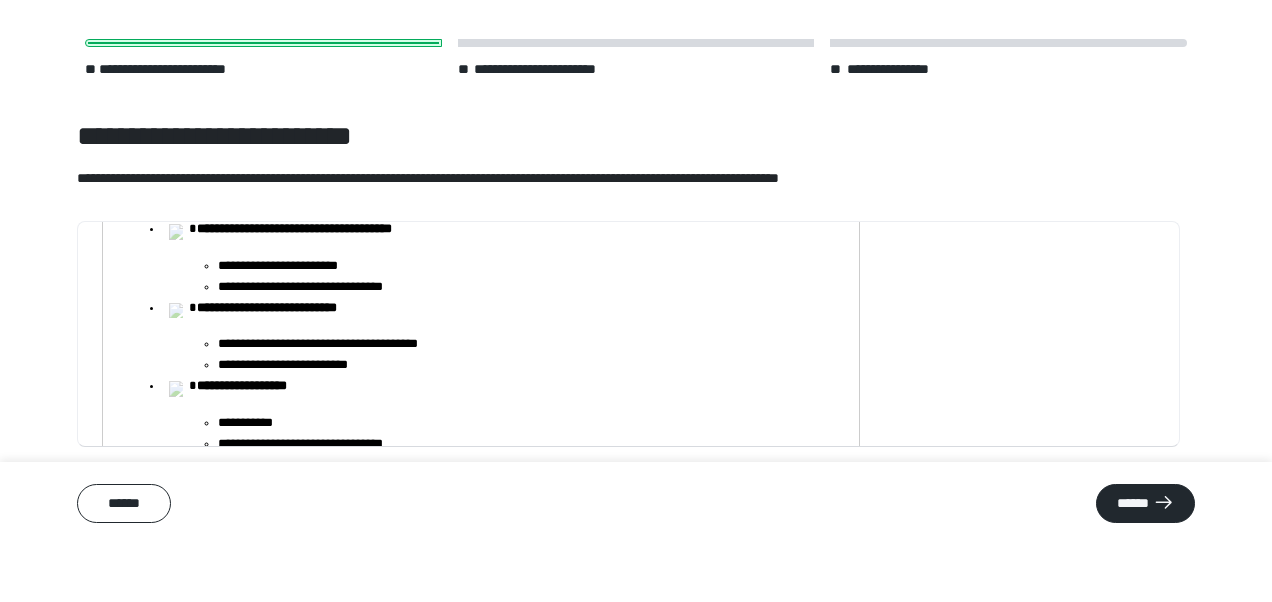 scroll, scrollTop: 309, scrollLeft: 0, axis: vertical 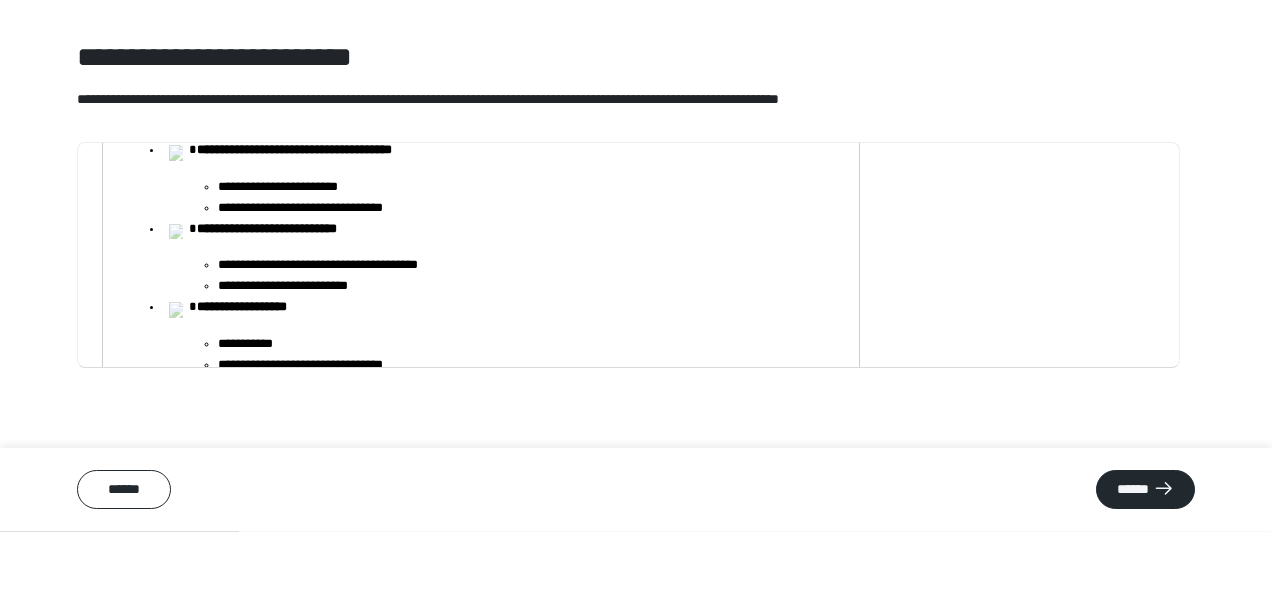 click on "**********" at bounding box center (501, 269) 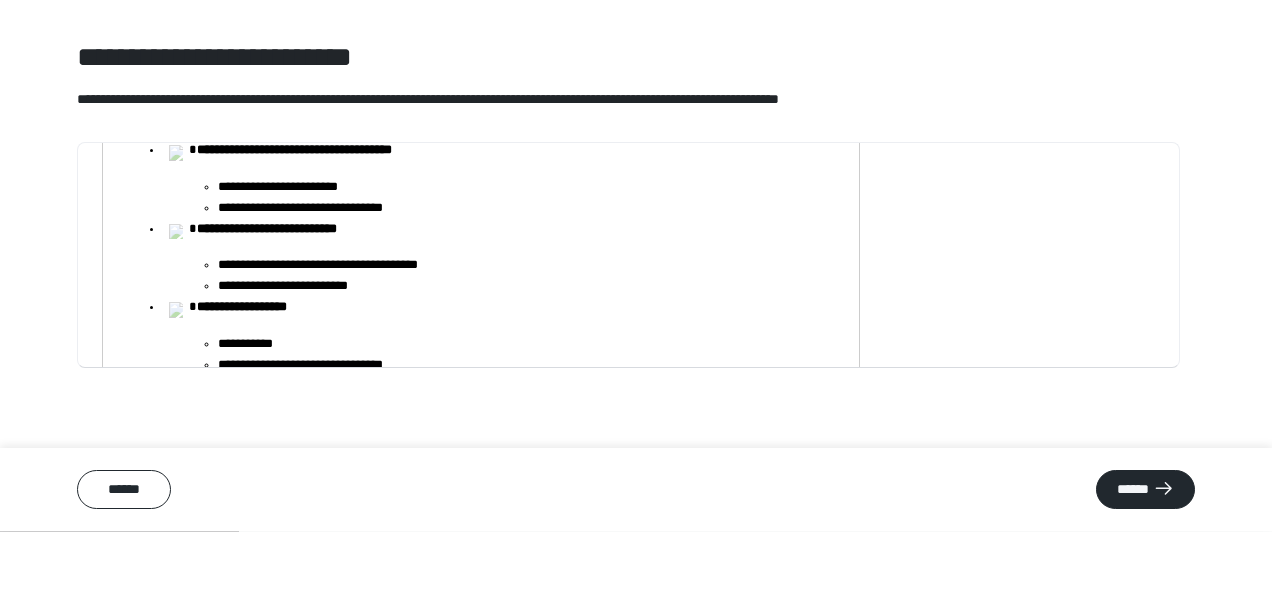 click on "**********" at bounding box center [521, 279] 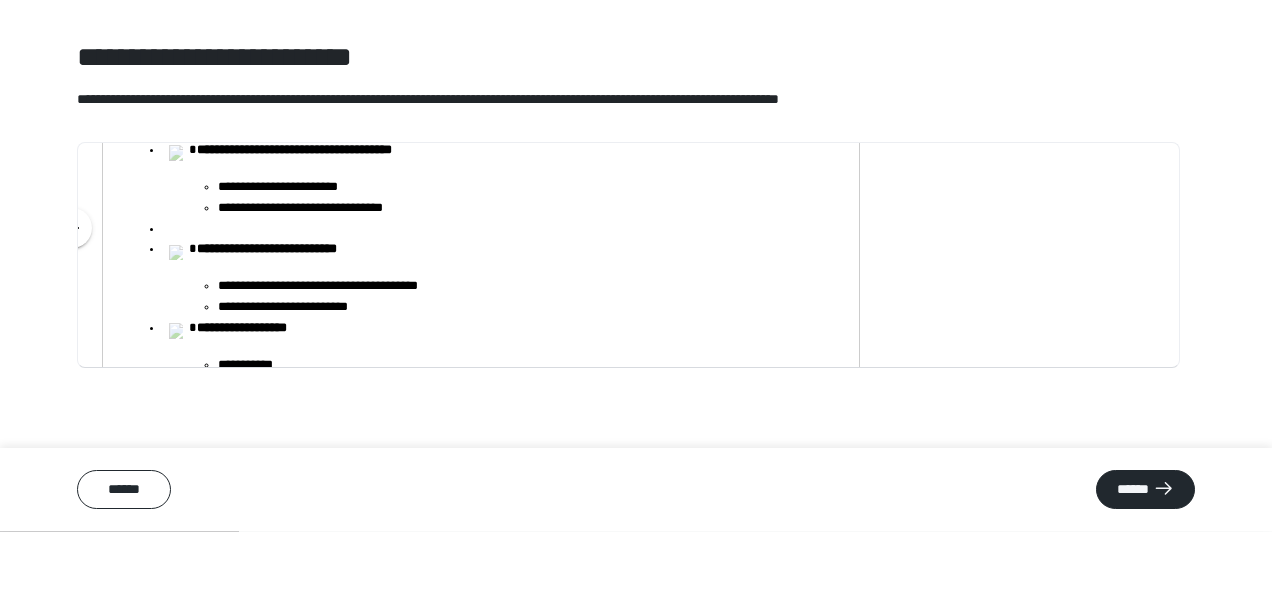 scroll, scrollTop: 310, scrollLeft: 0, axis: vertical 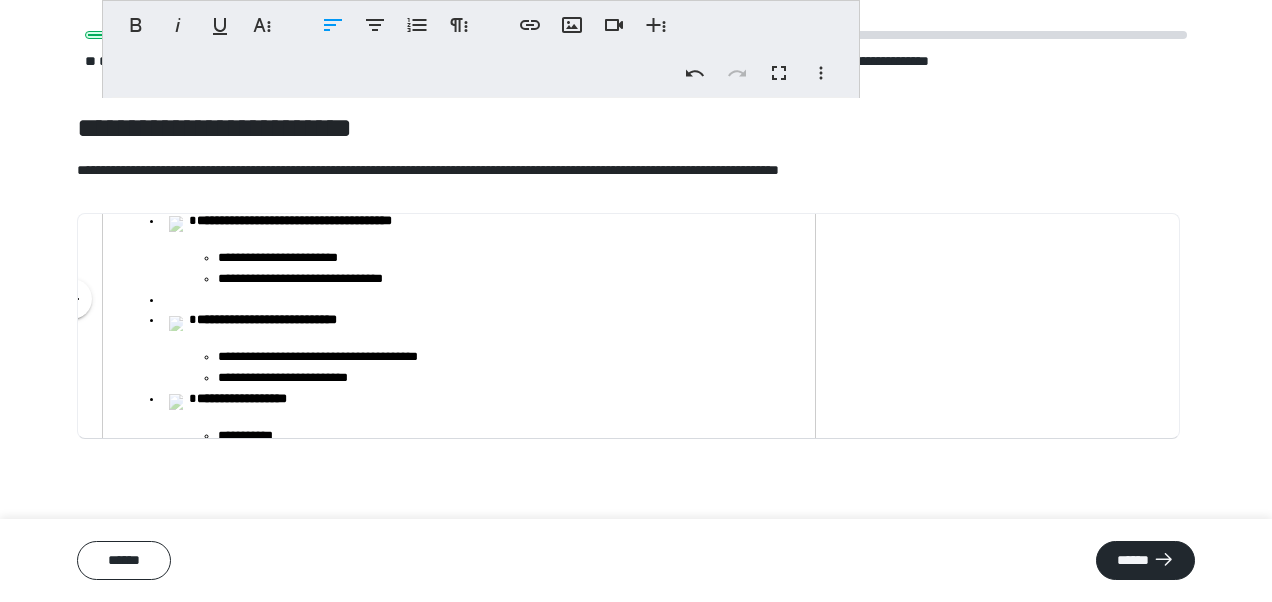 click at bounding box center [479, 300] 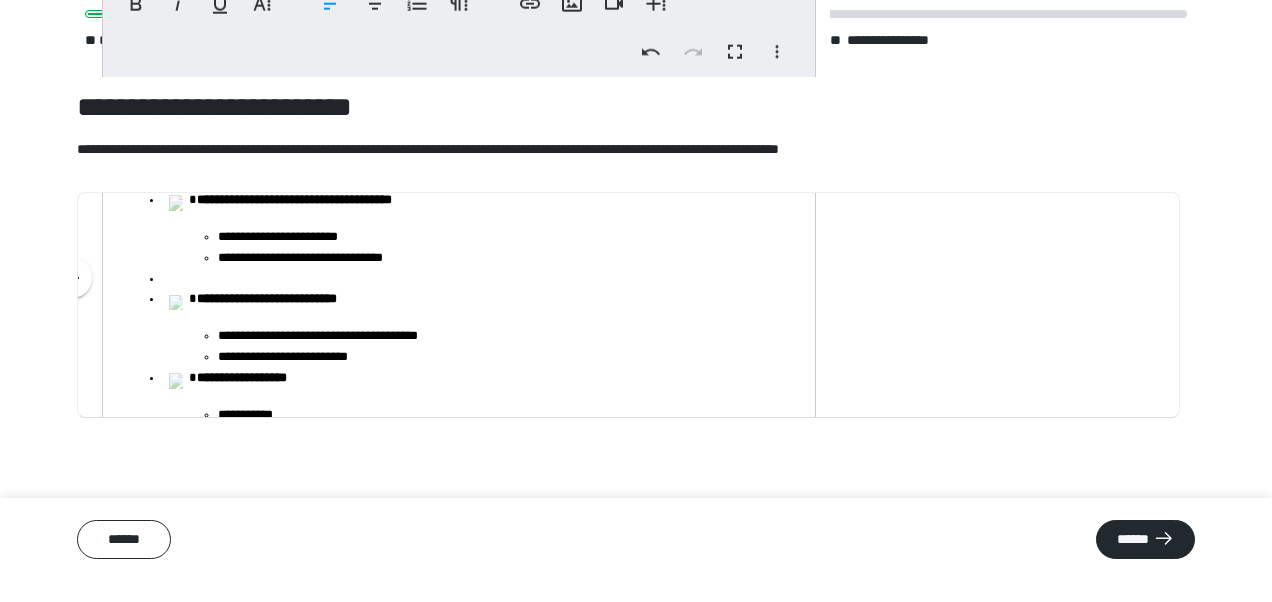 scroll, scrollTop: 309, scrollLeft: 0, axis: vertical 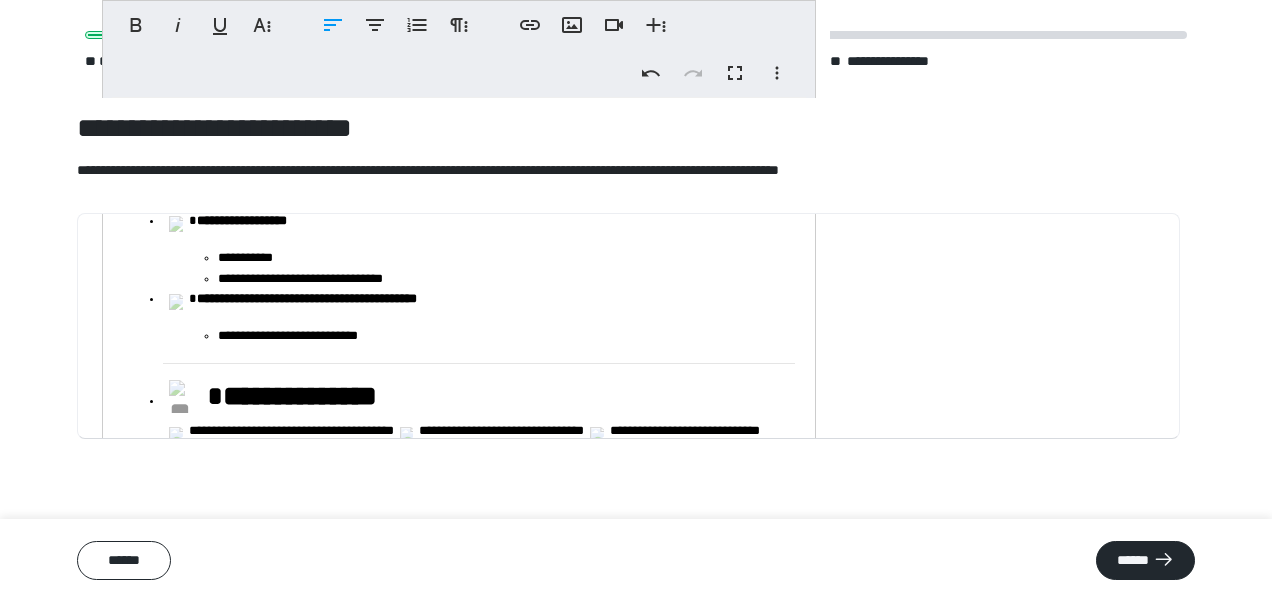 click on "**********" at bounding box center (307, 298) 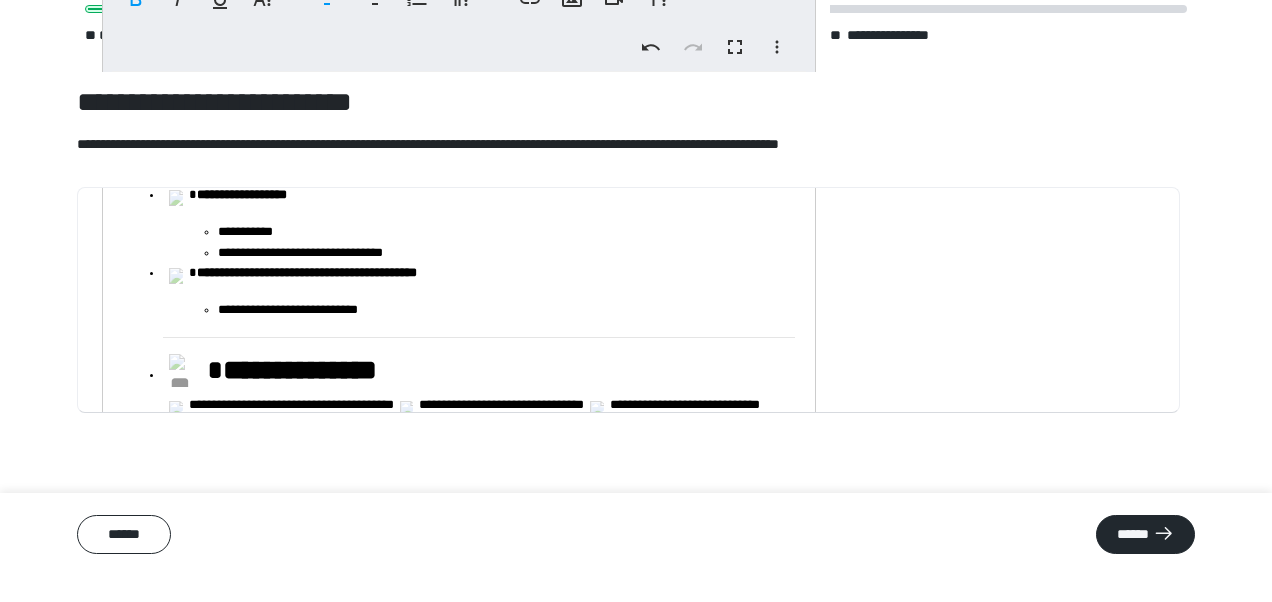 scroll, scrollTop: 309, scrollLeft: 0, axis: vertical 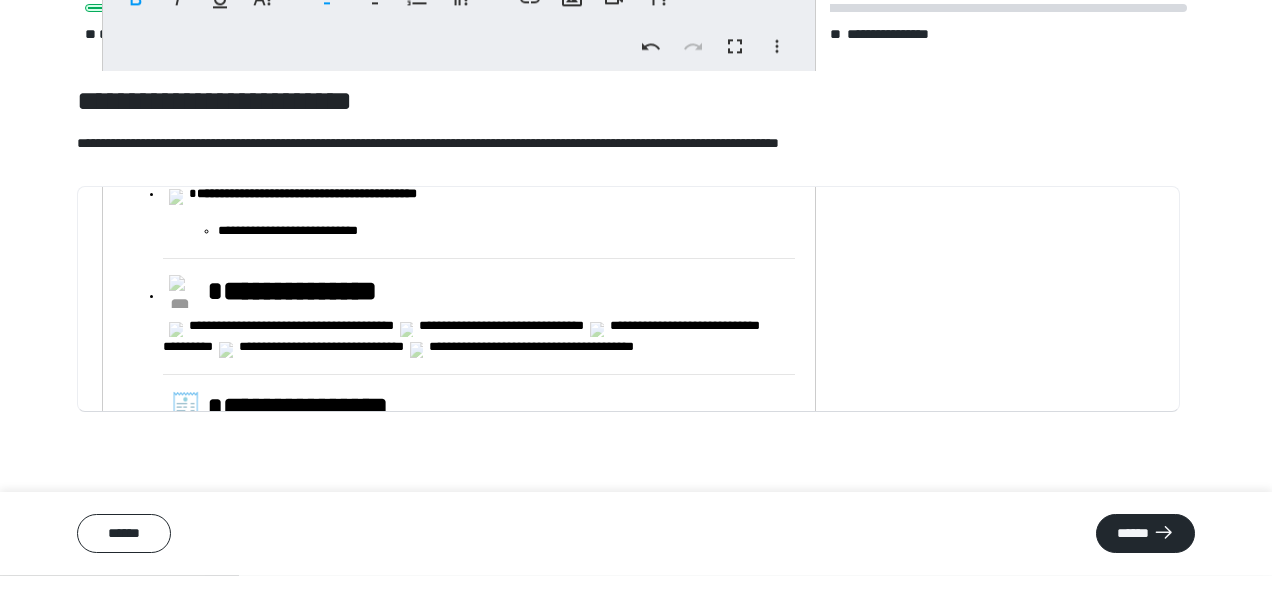 click on "**********" at bounding box center [499, 258] 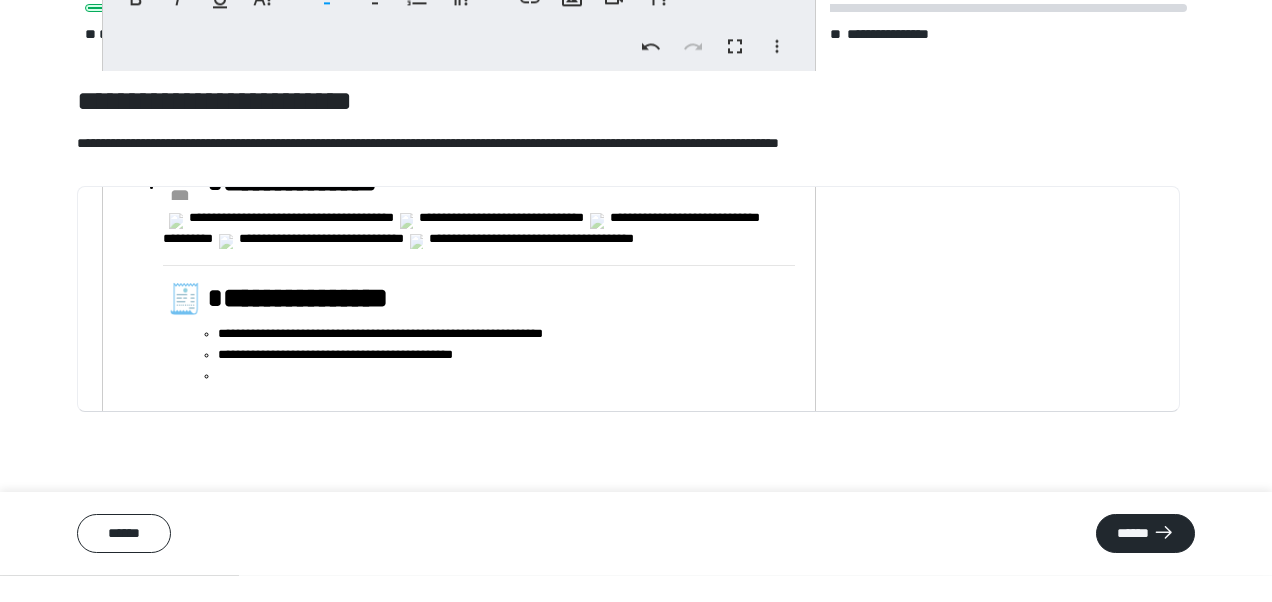 scroll, scrollTop: 564, scrollLeft: 0, axis: vertical 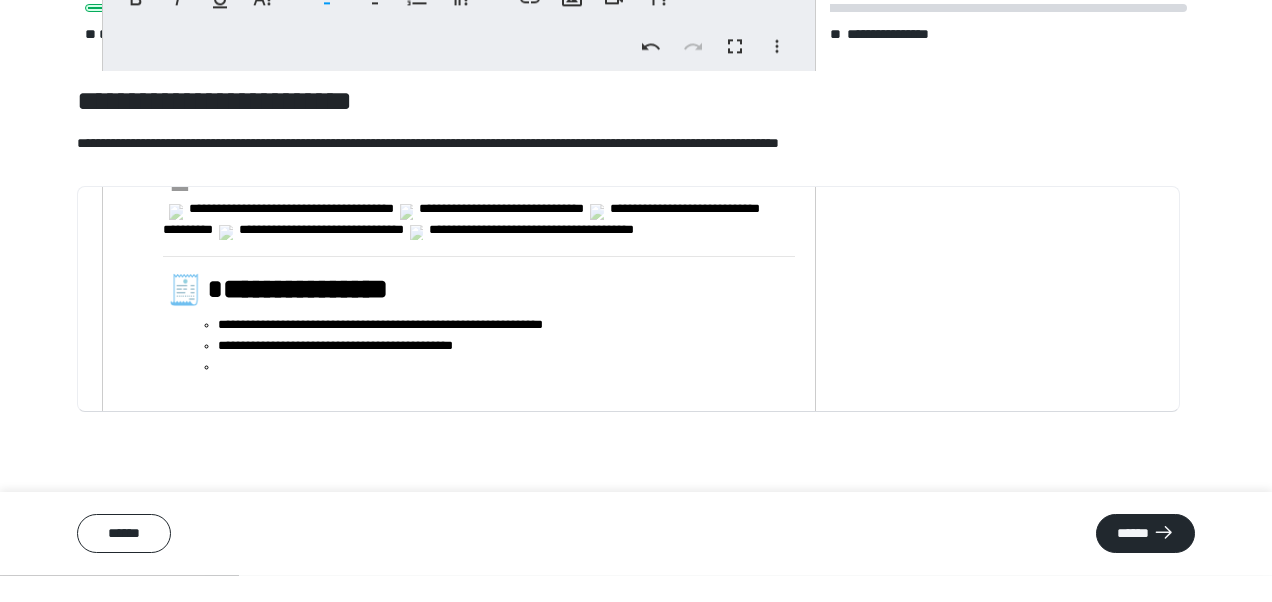 click on "**********" at bounding box center [479, 285] 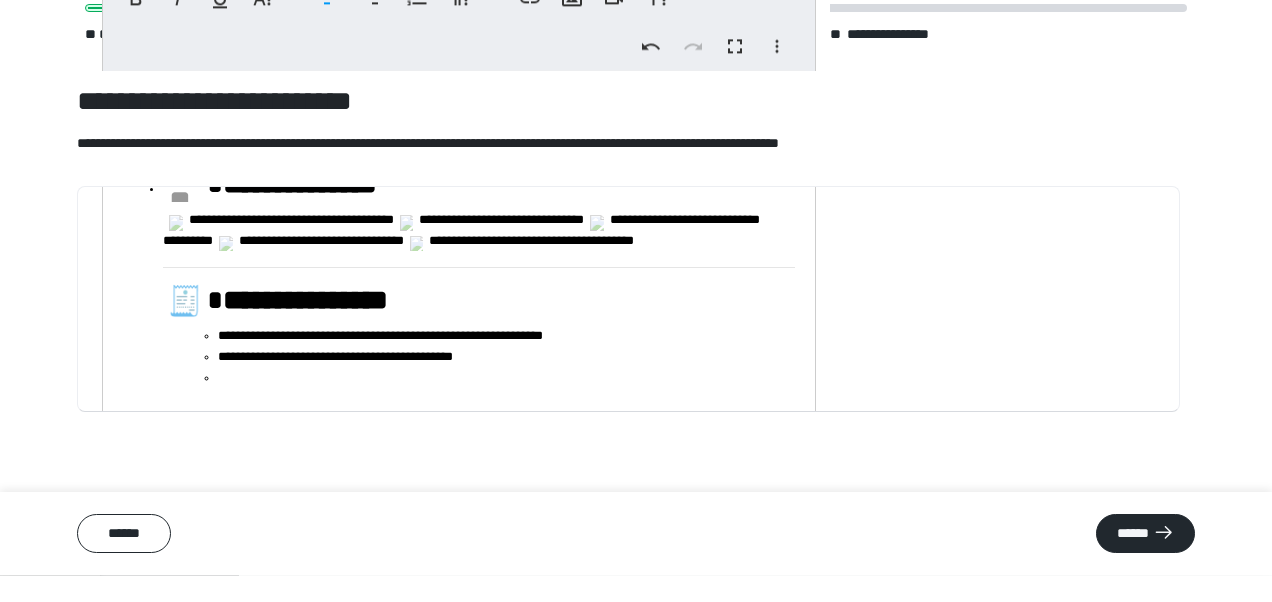 scroll, scrollTop: 564, scrollLeft: 0, axis: vertical 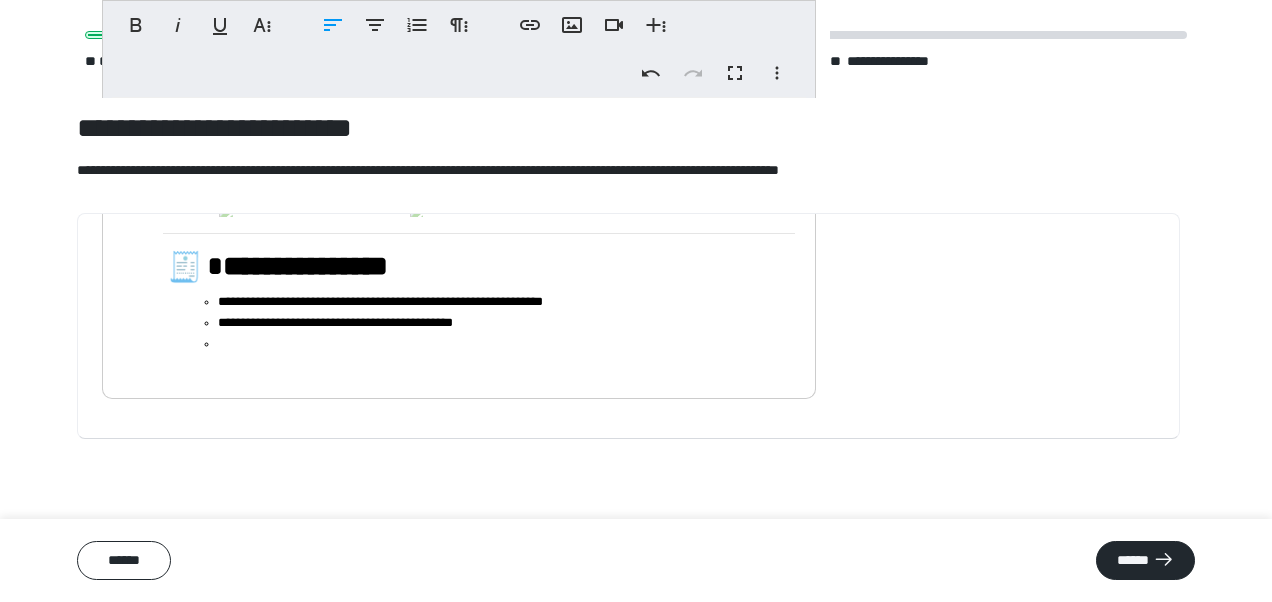 click at bounding box center [506, 344] 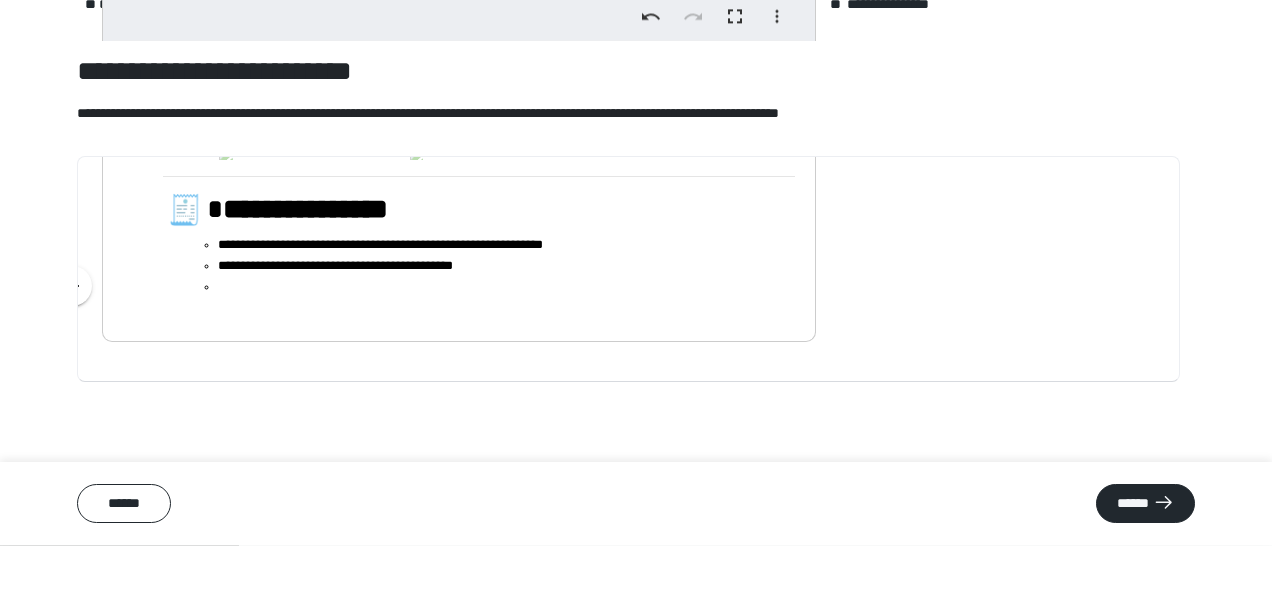 scroll, scrollTop: 310, scrollLeft: 0, axis: vertical 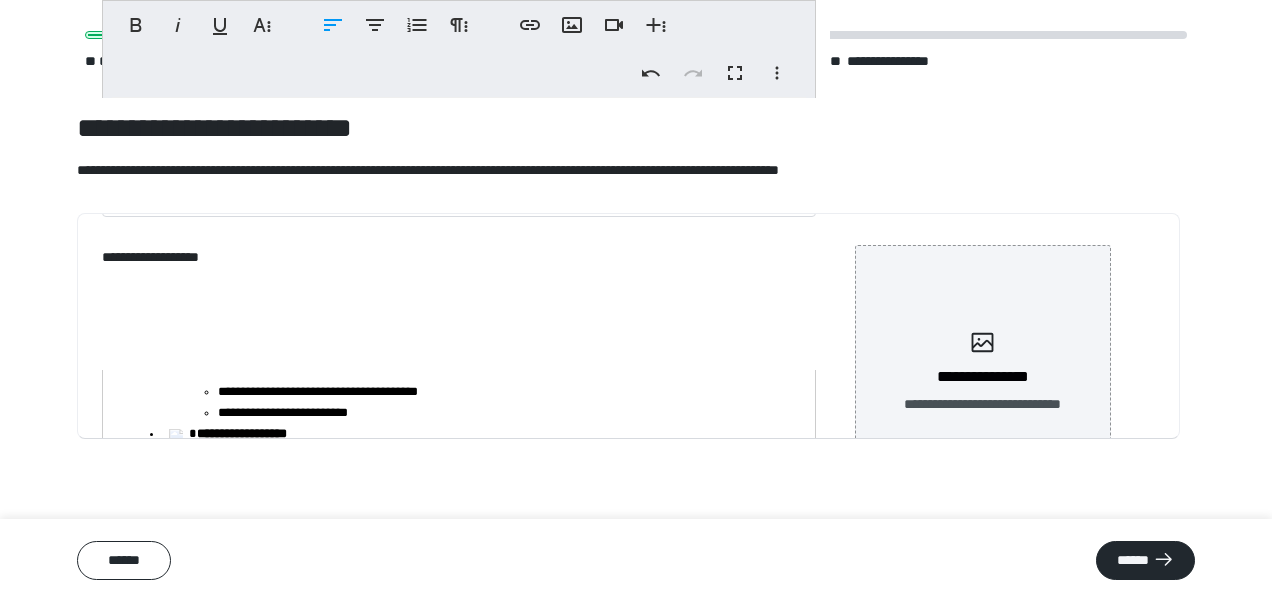 click on "******" at bounding box center [1145, 560] 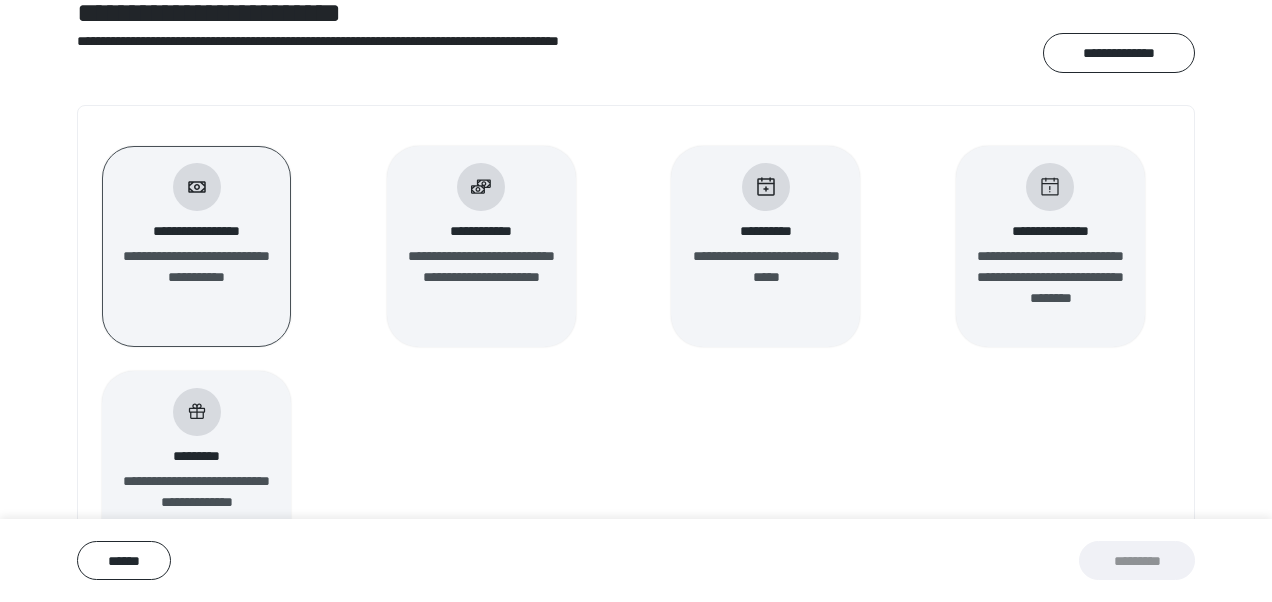 scroll, scrollTop: 180, scrollLeft: 0, axis: vertical 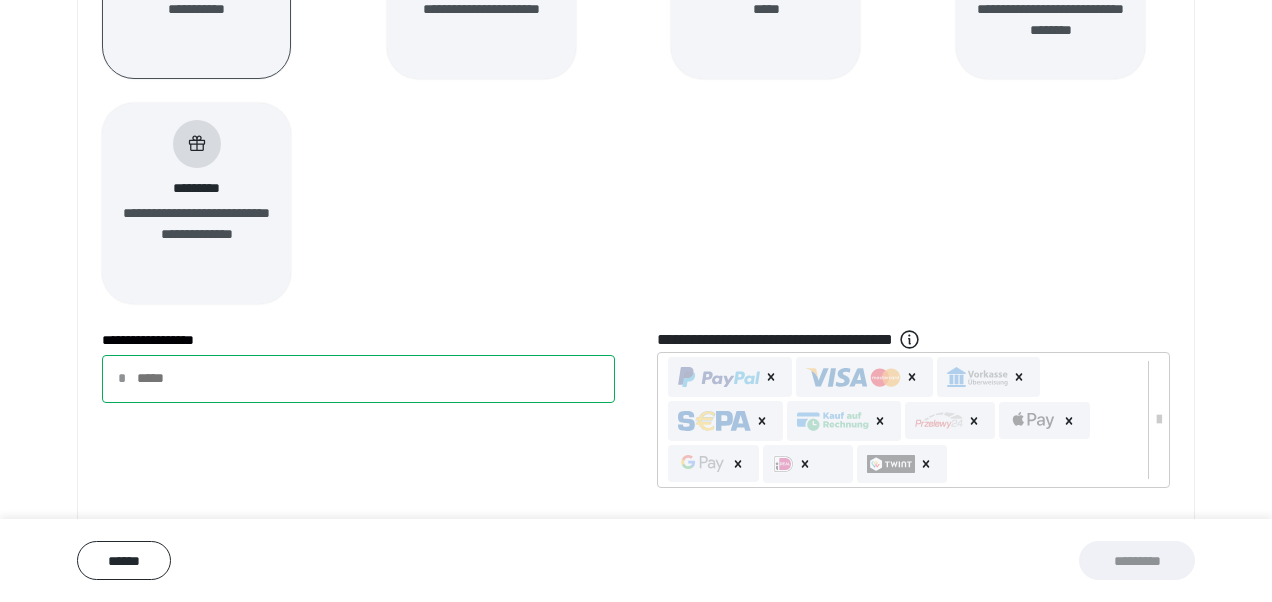 click on "**********" at bounding box center [358, 379] 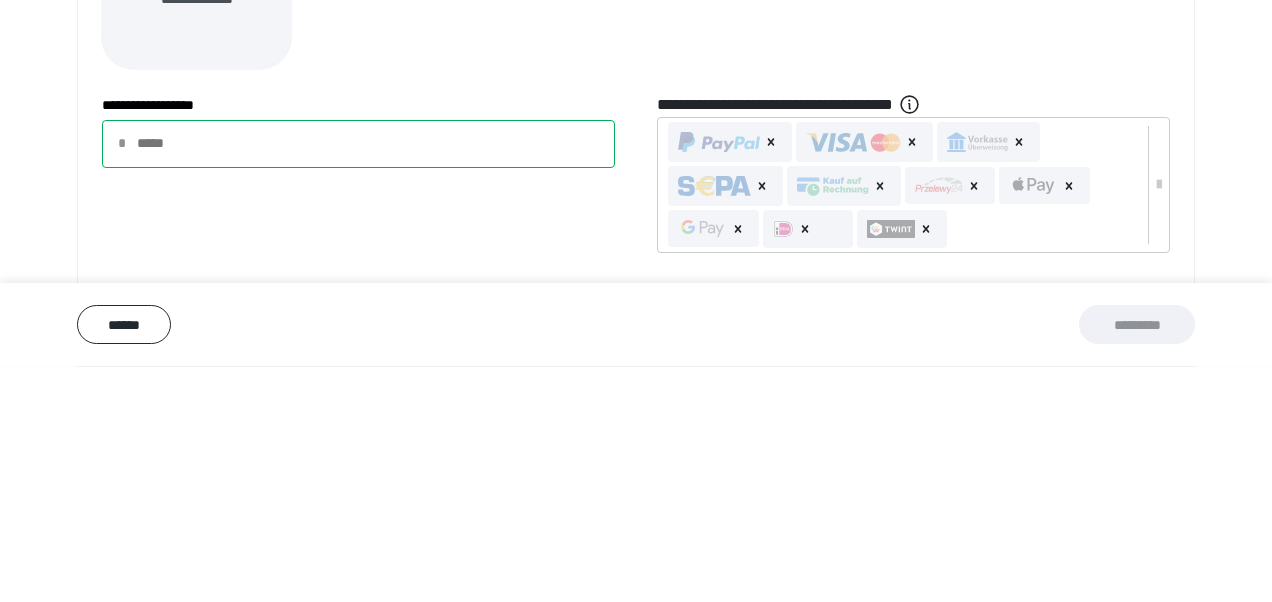 scroll, scrollTop: 309, scrollLeft: 0, axis: vertical 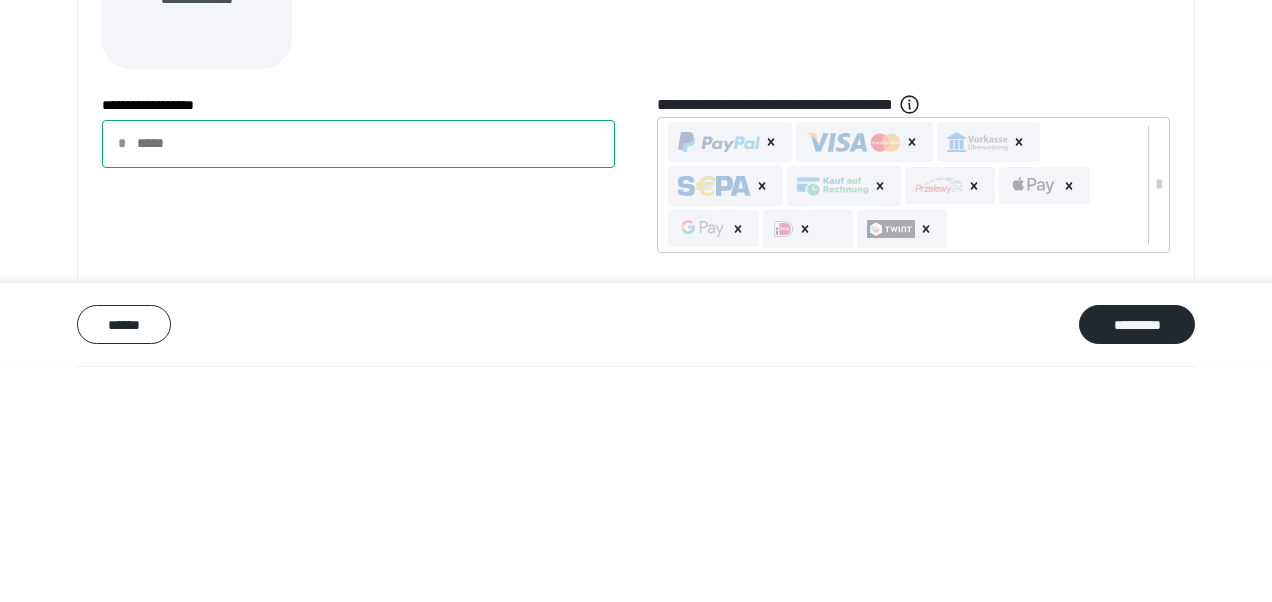 type on "***" 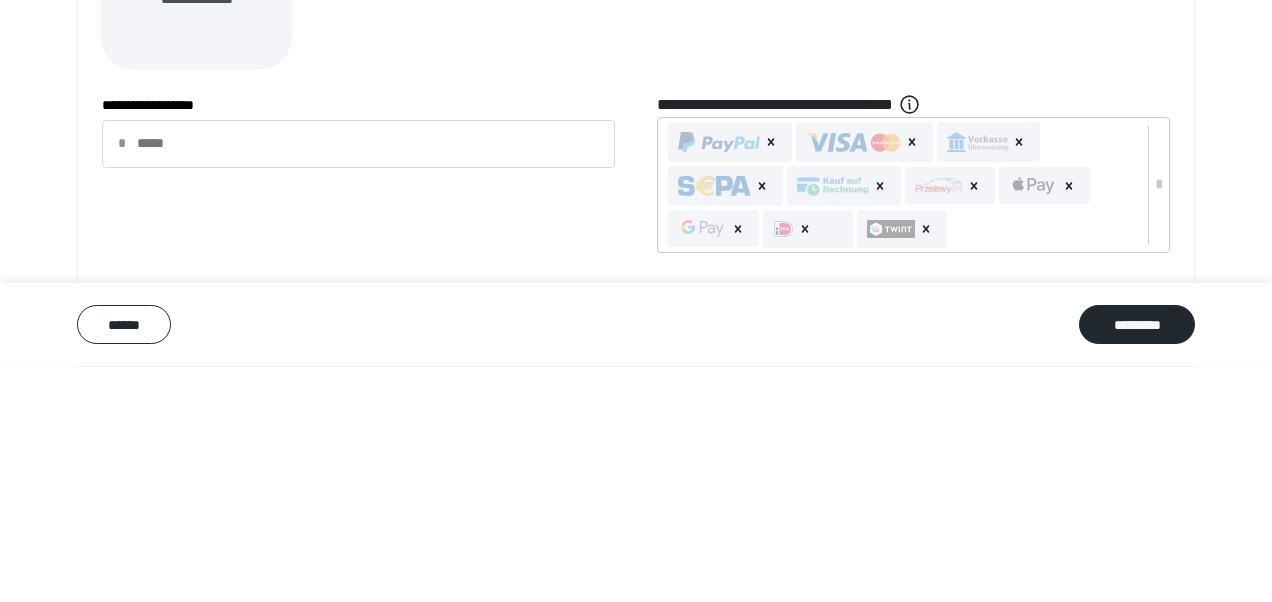 click on "**********" at bounding box center [636, 412] 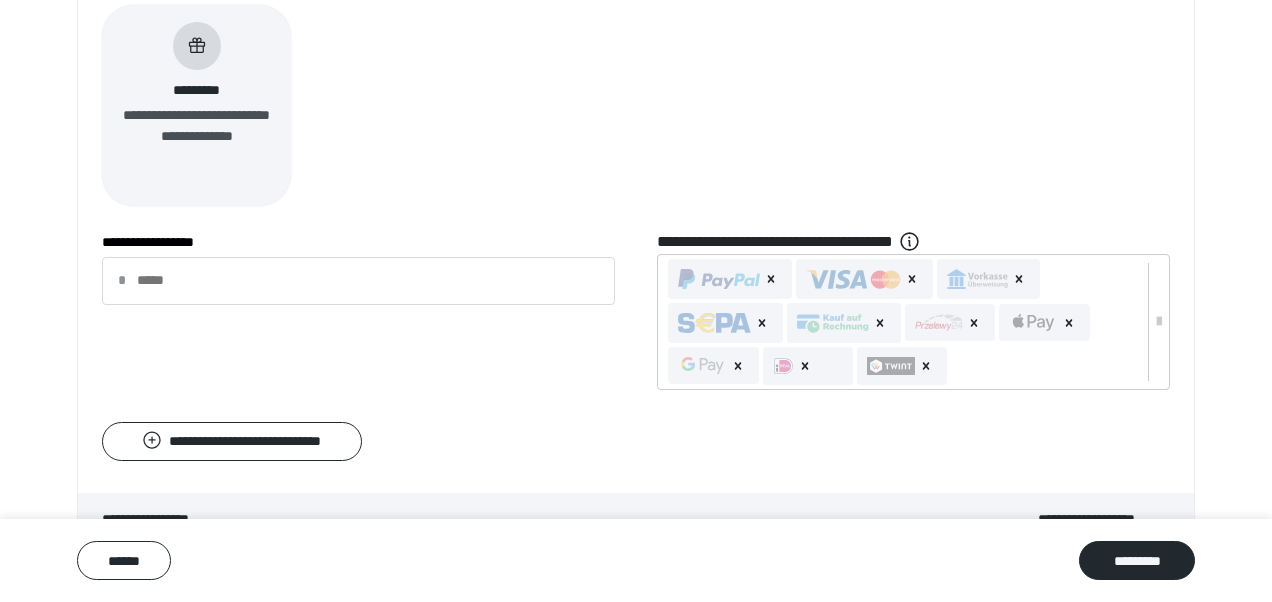 scroll, scrollTop: 550, scrollLeft: 0, axis: vertical 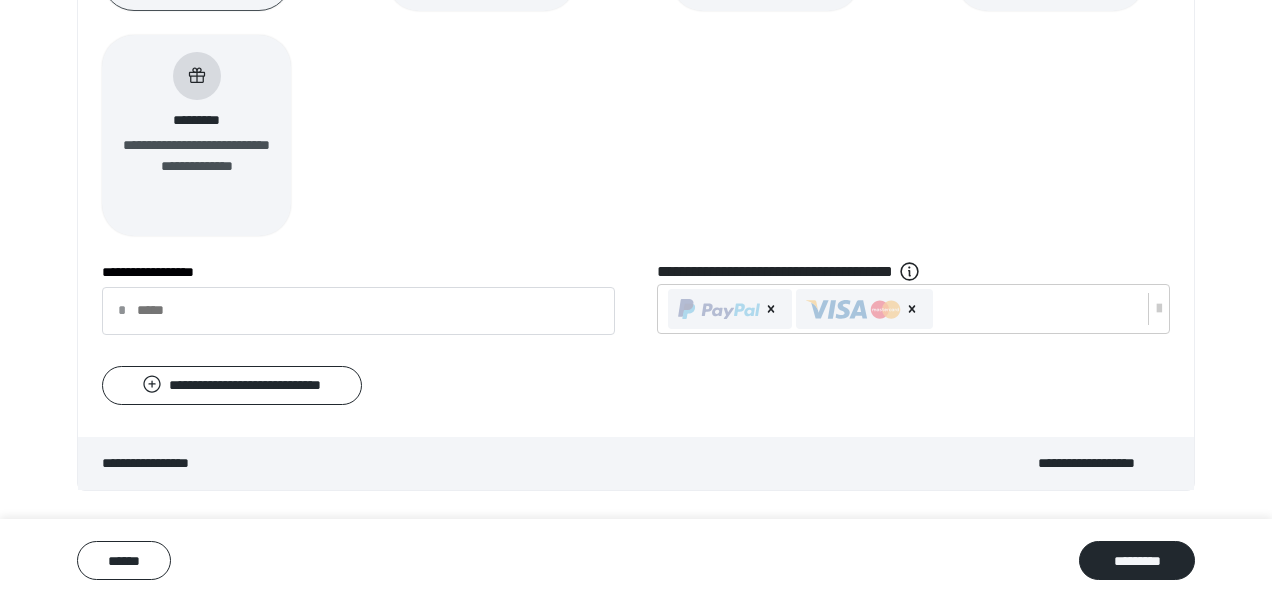 click on "*********" at bounding box center (1137, 560) 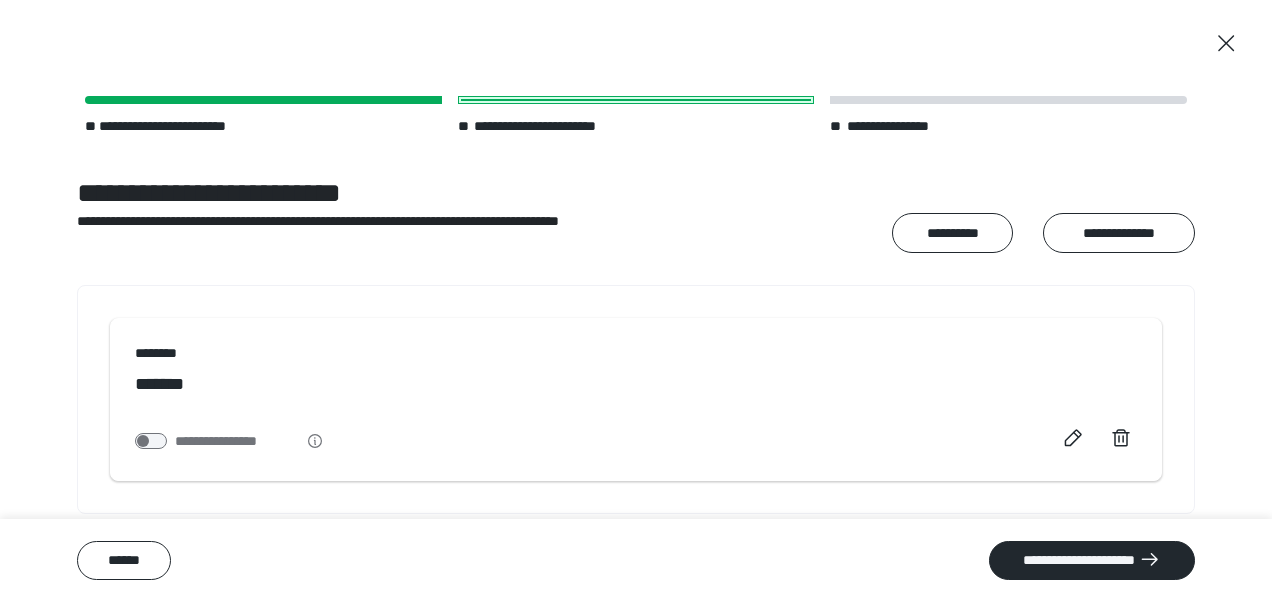 scroll, scrollTop: 0, scrollLeft: 0, axis: both 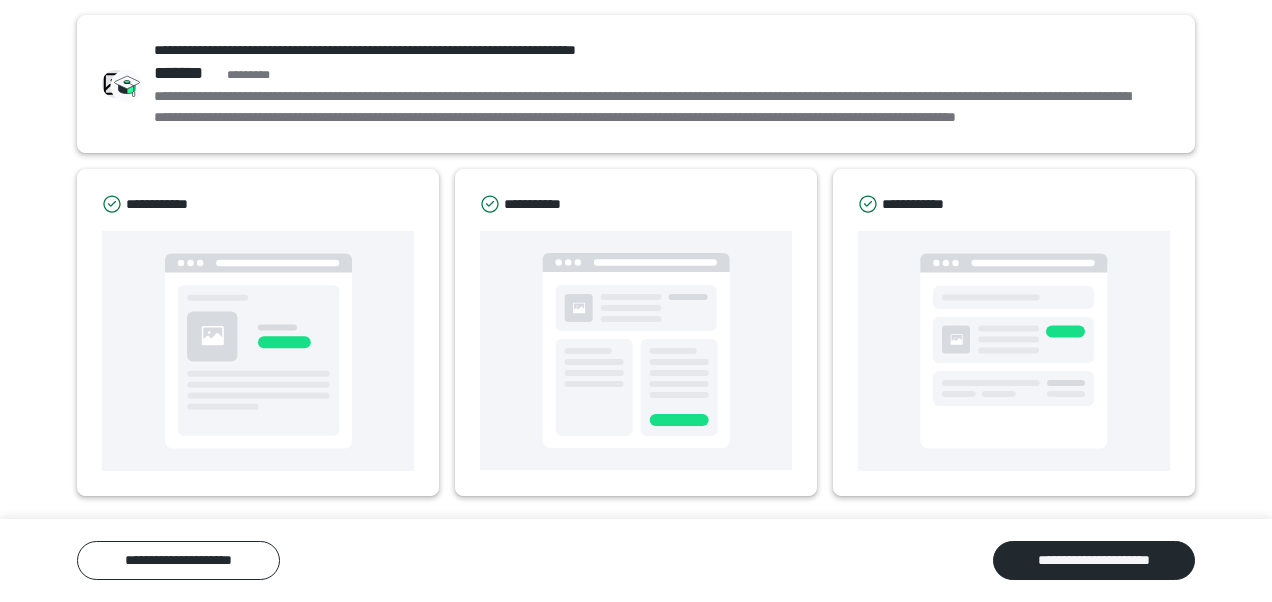 click on "**********" at bounding box center [1094, 560] 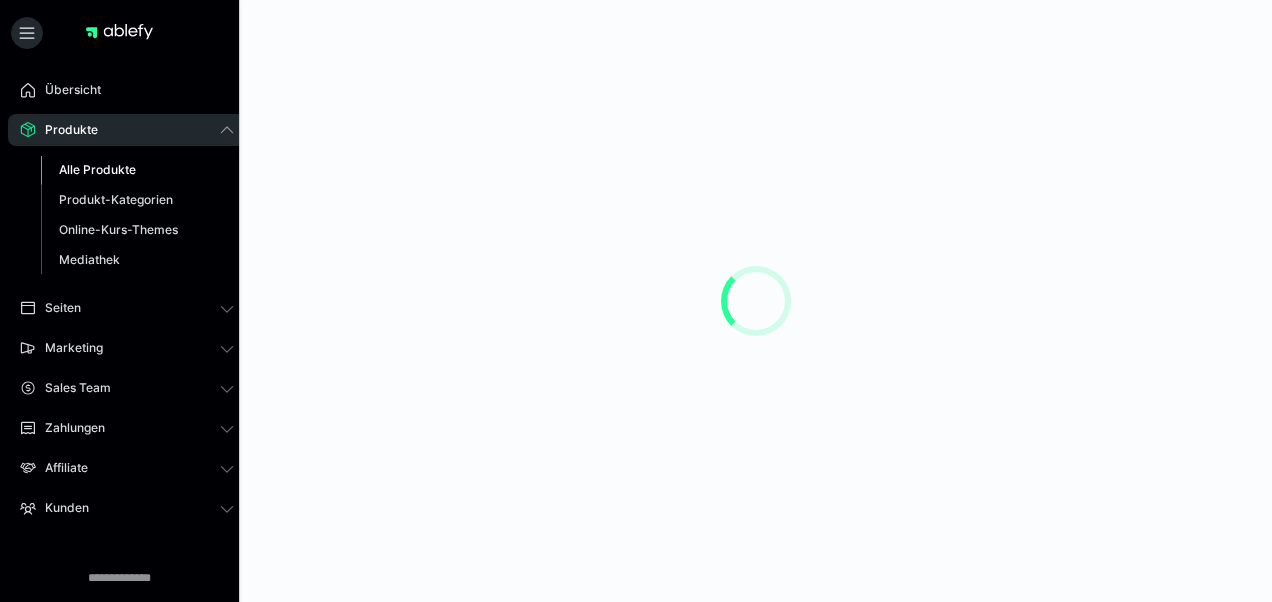 scroll, scrollTop: 0, scrollLeft: 0, axis: both 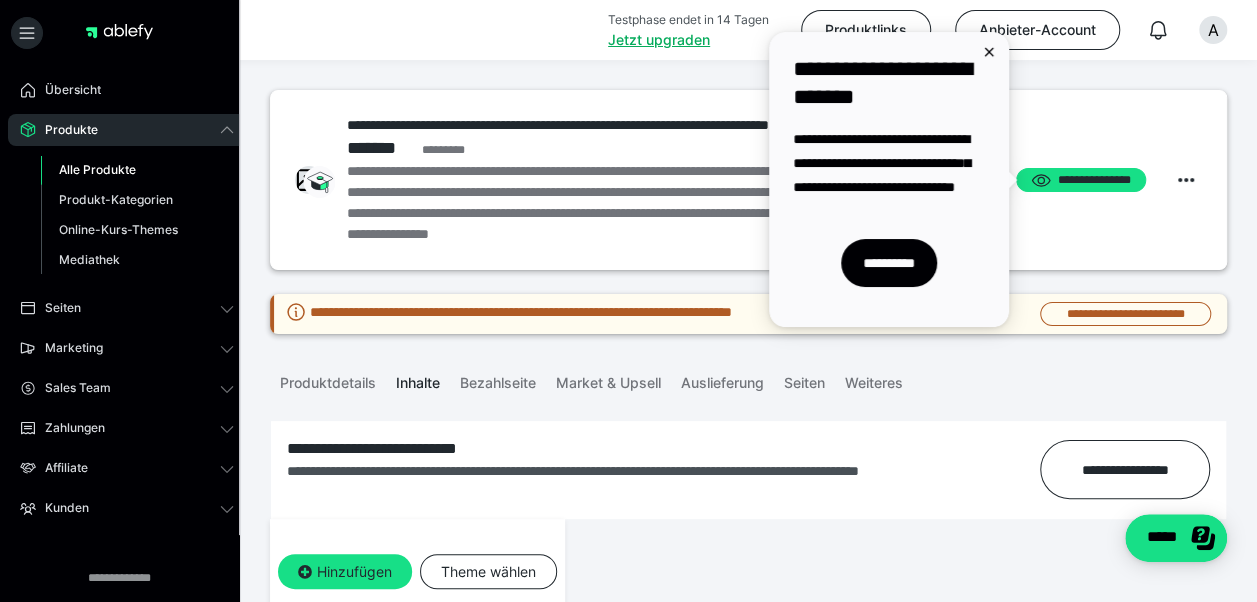 click at bounding box center (989, 52) 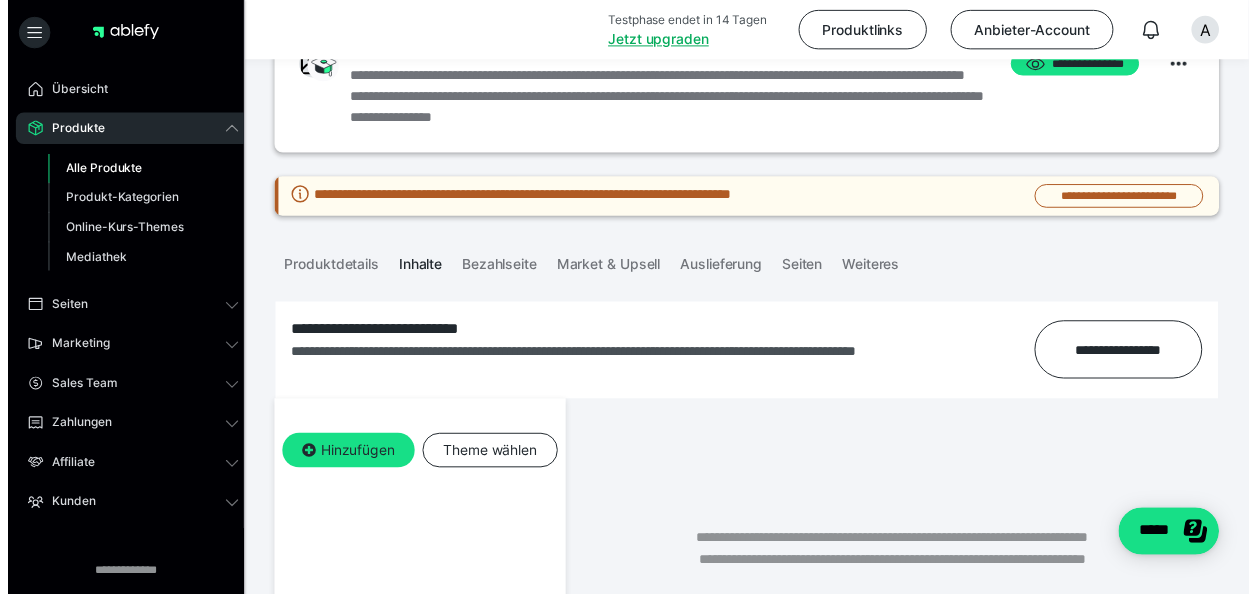 scroll, scrollTop: 118, scrollLeft: 0, axis: vertical 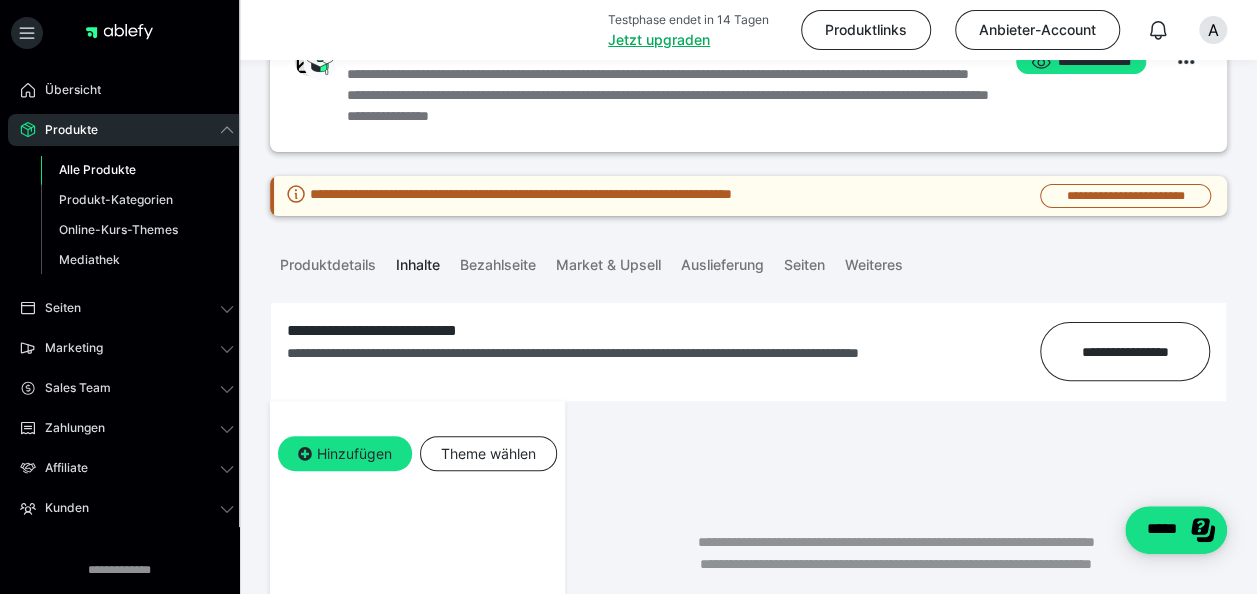 click on "Hinzufügen Theme wählen" at bounding box center [417, 454] 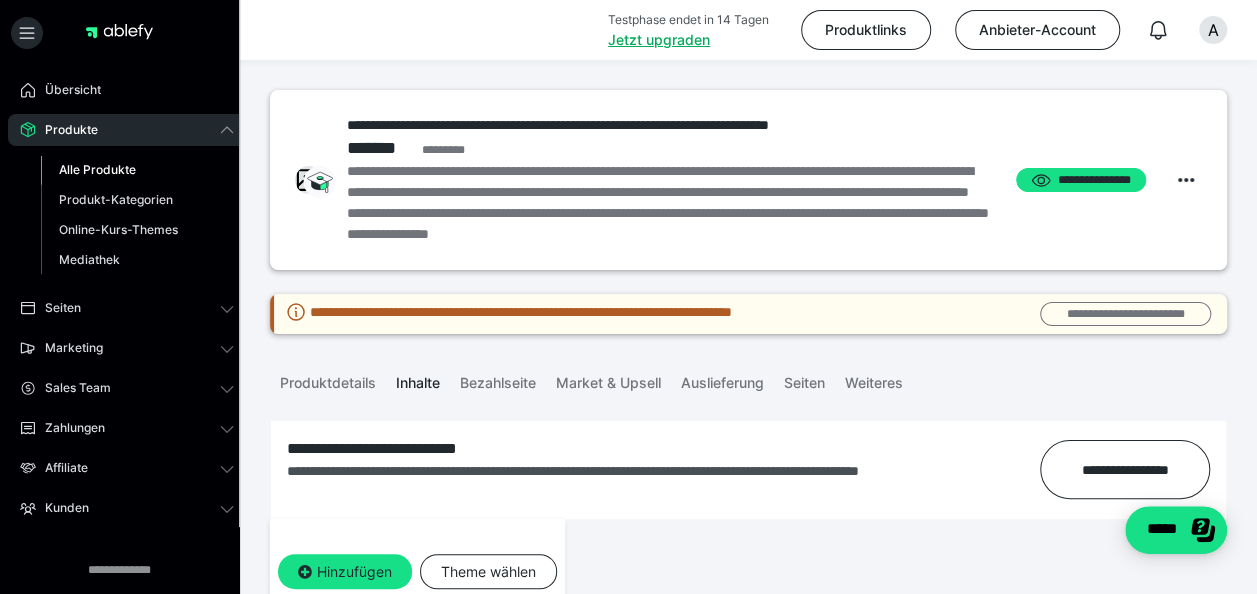 click on "**********" at bounding box center (1125, 313) 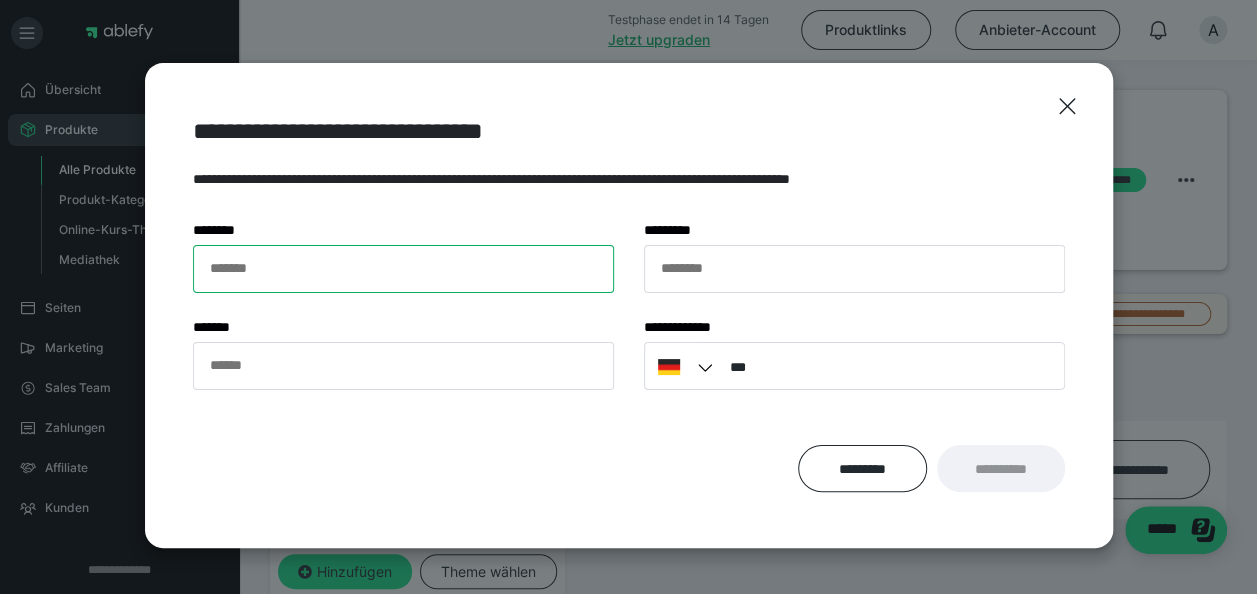 click on "******* *" at bounding box center (403, 269) 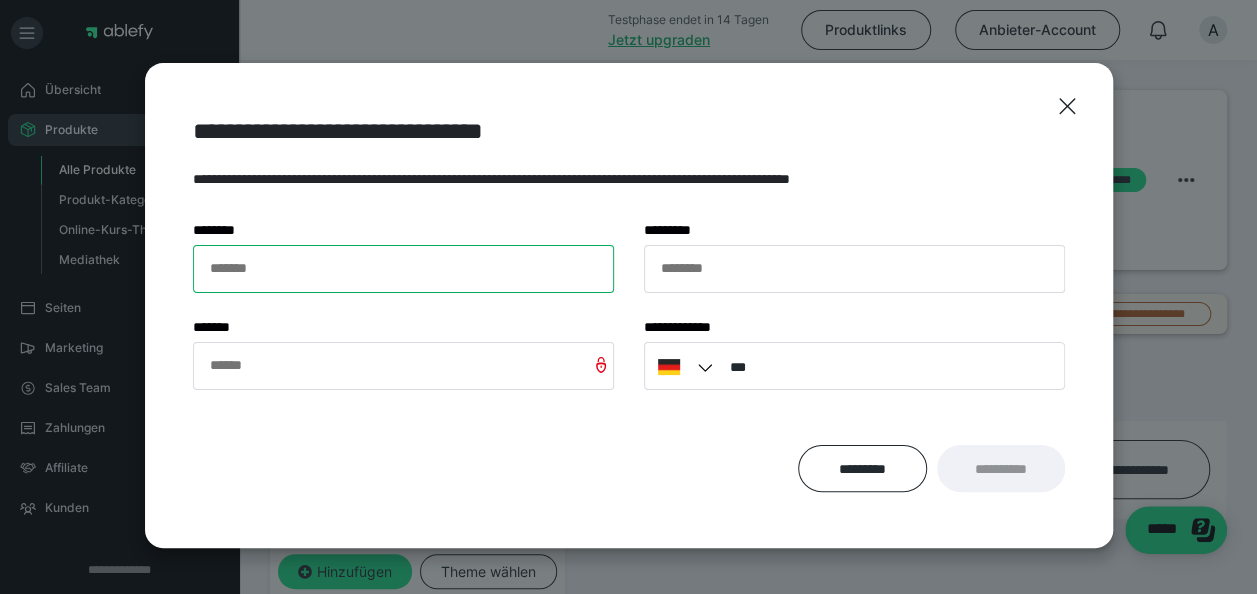type on "***" 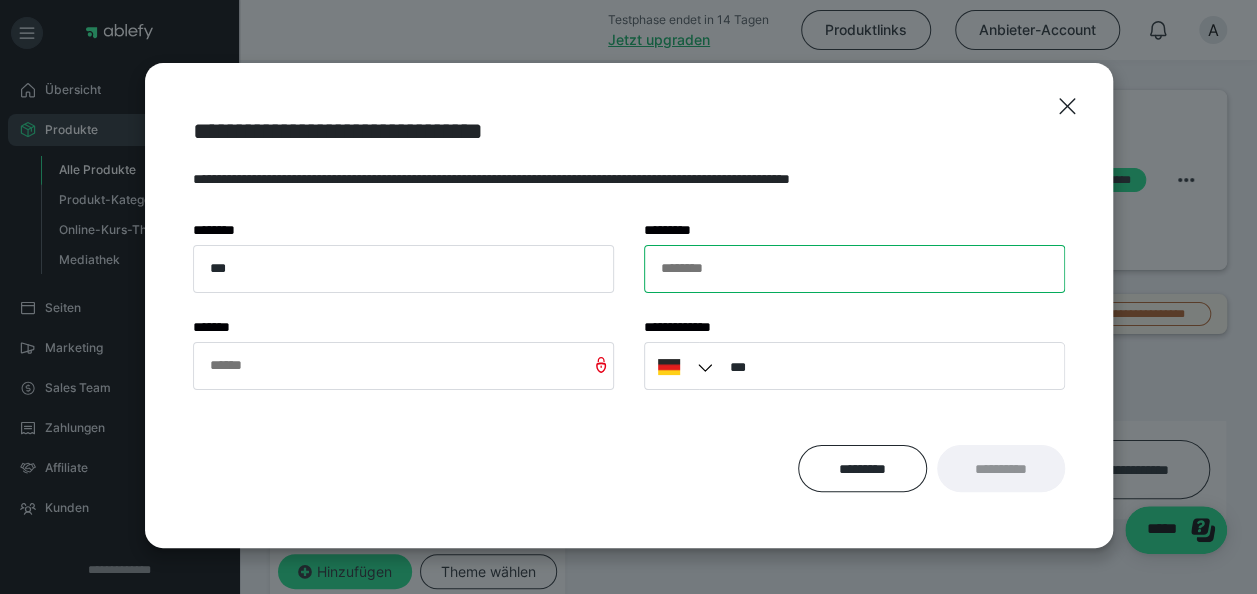 type on "******" 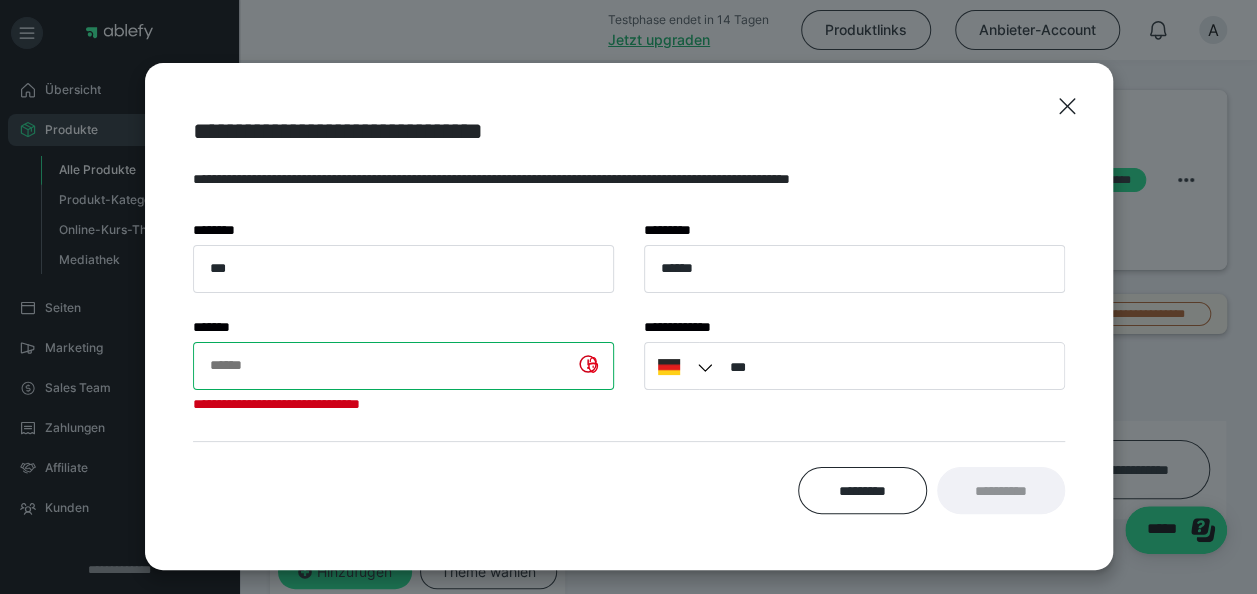 click on "****** *" at bounding box center [403, 366] 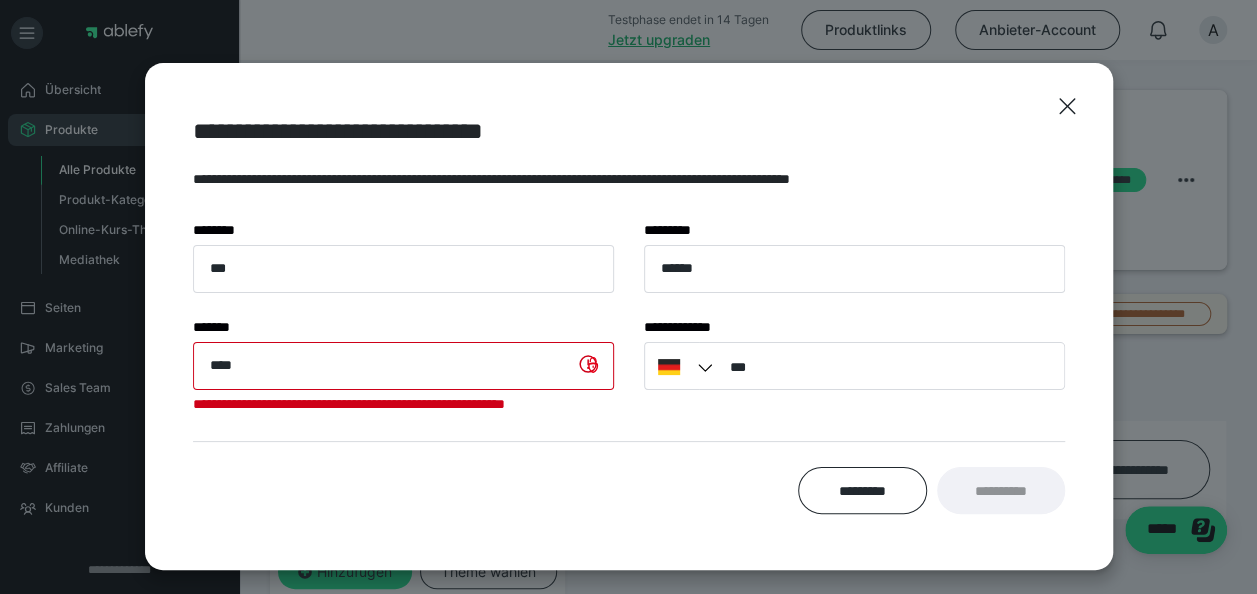 click on "**********" at bounding box center (629, 316) 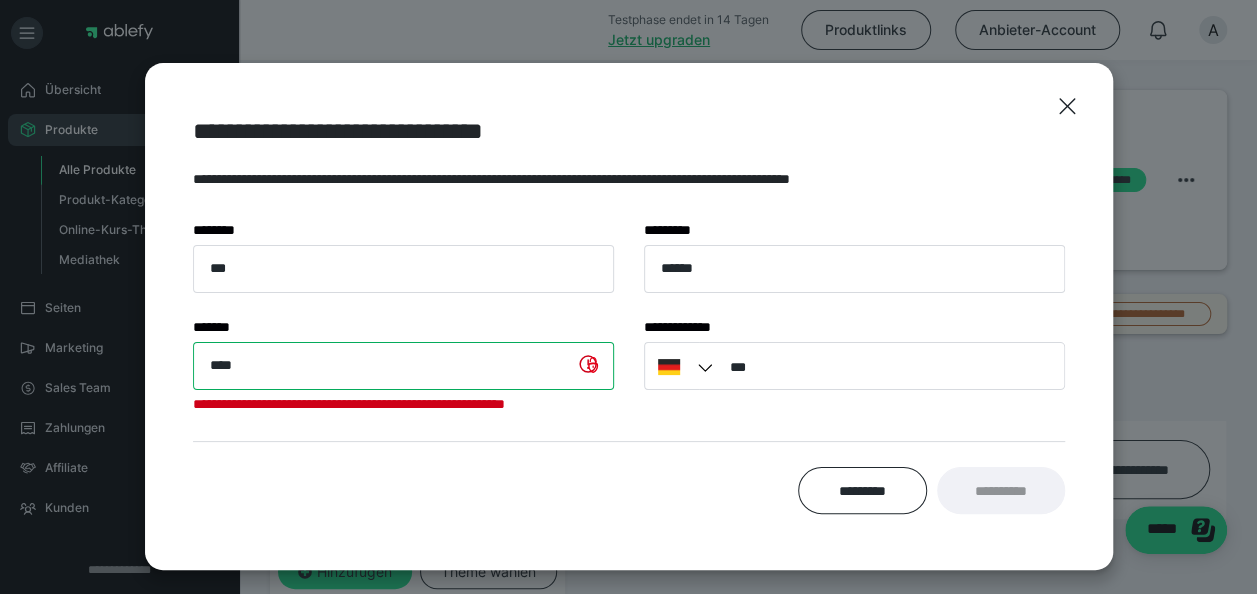 click on "****" at bounding box center [403, 366] 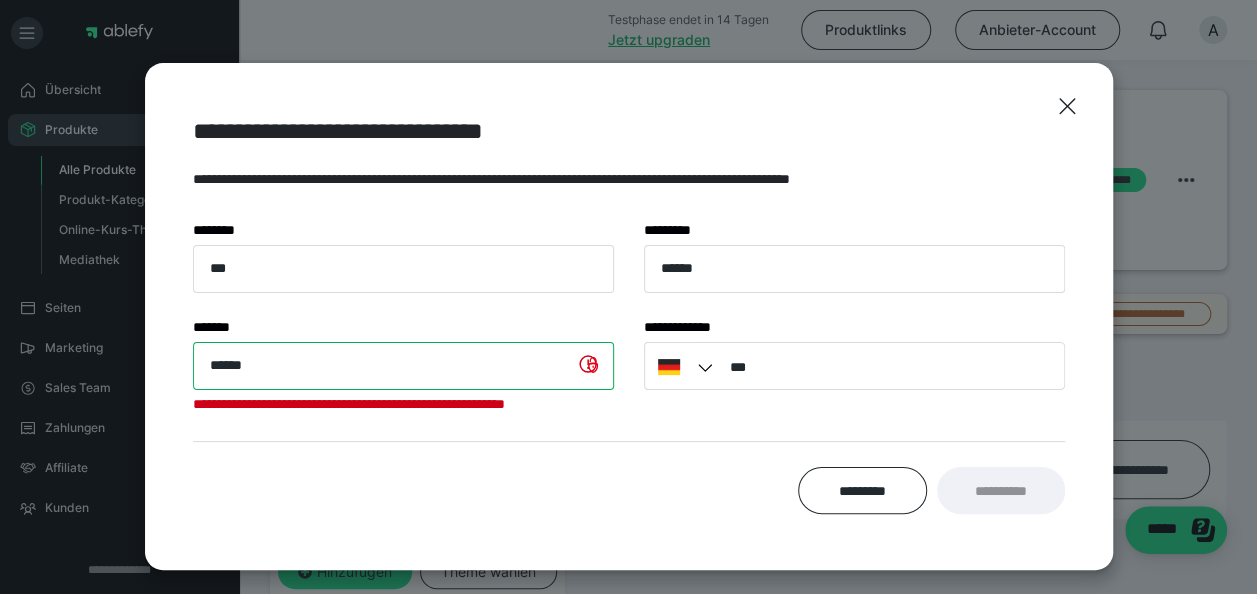 type on "**********" 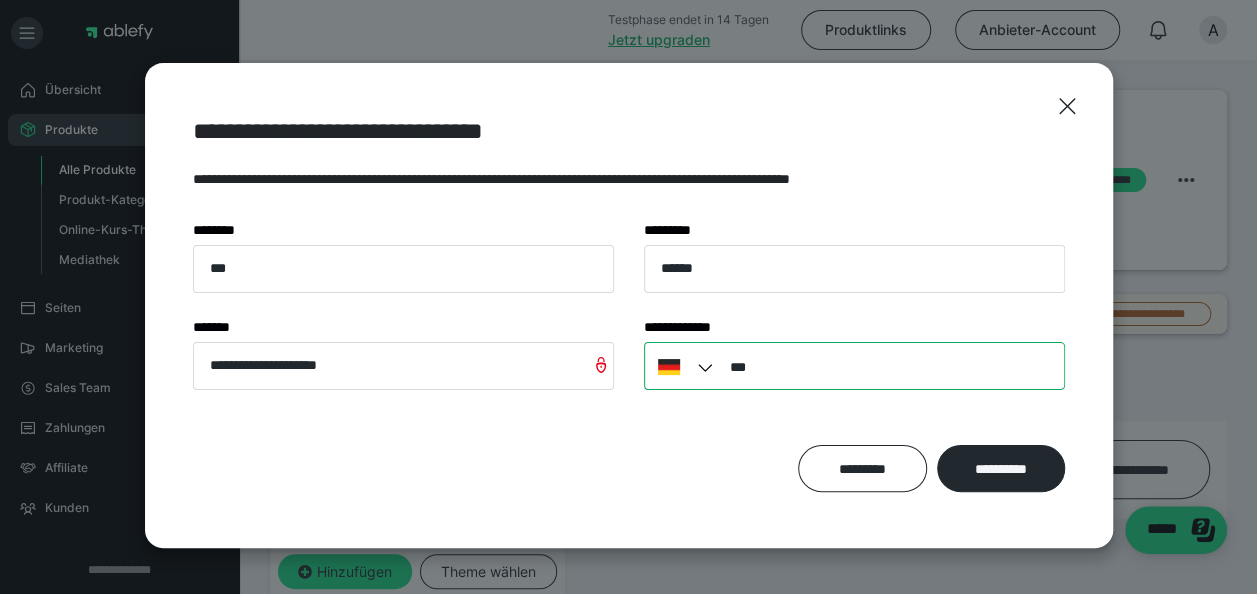 click on "***" at bounding box center (854, 366) 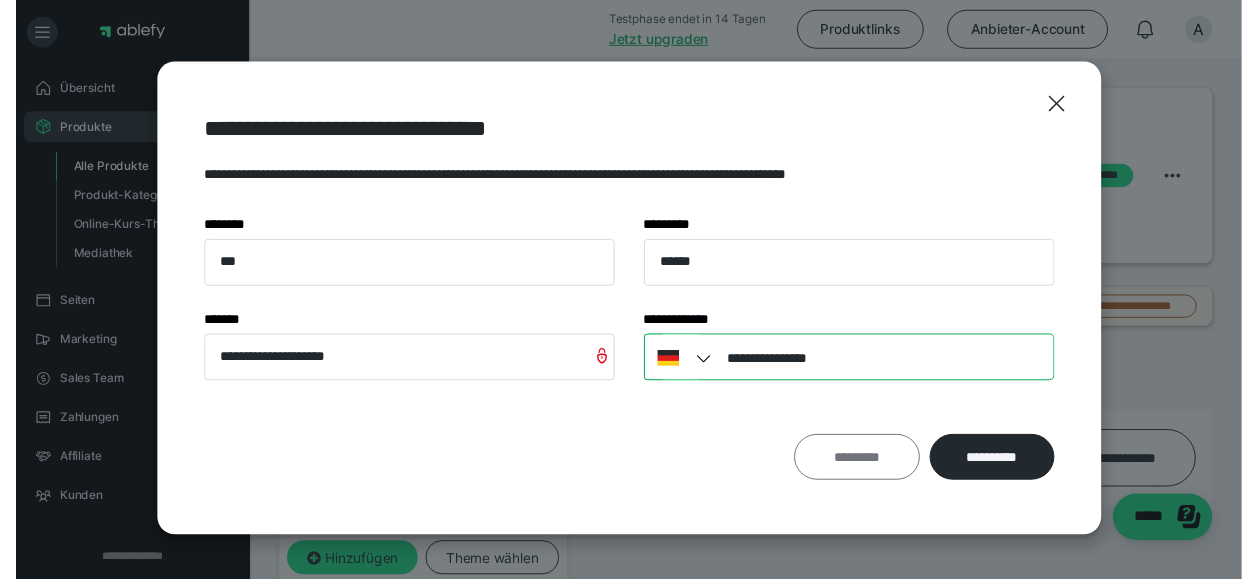 scroll, scrollTop: 124, scrollLeft: 0, axis: vertical 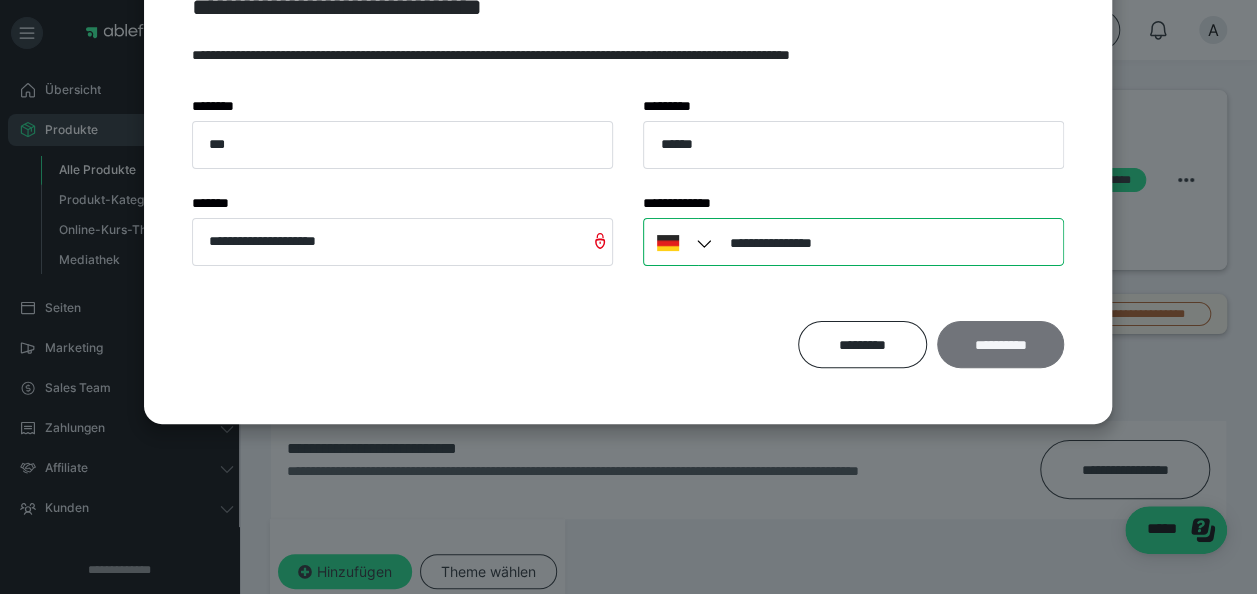 type on "**********" 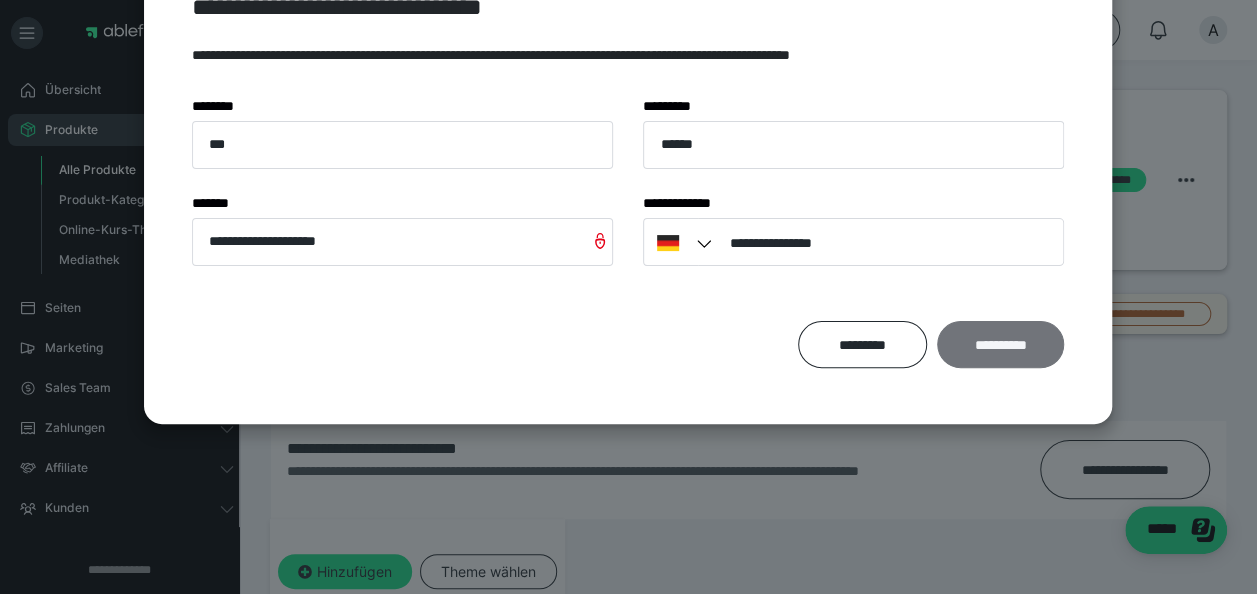 click on "**********" at bounding box center [1000, 344] 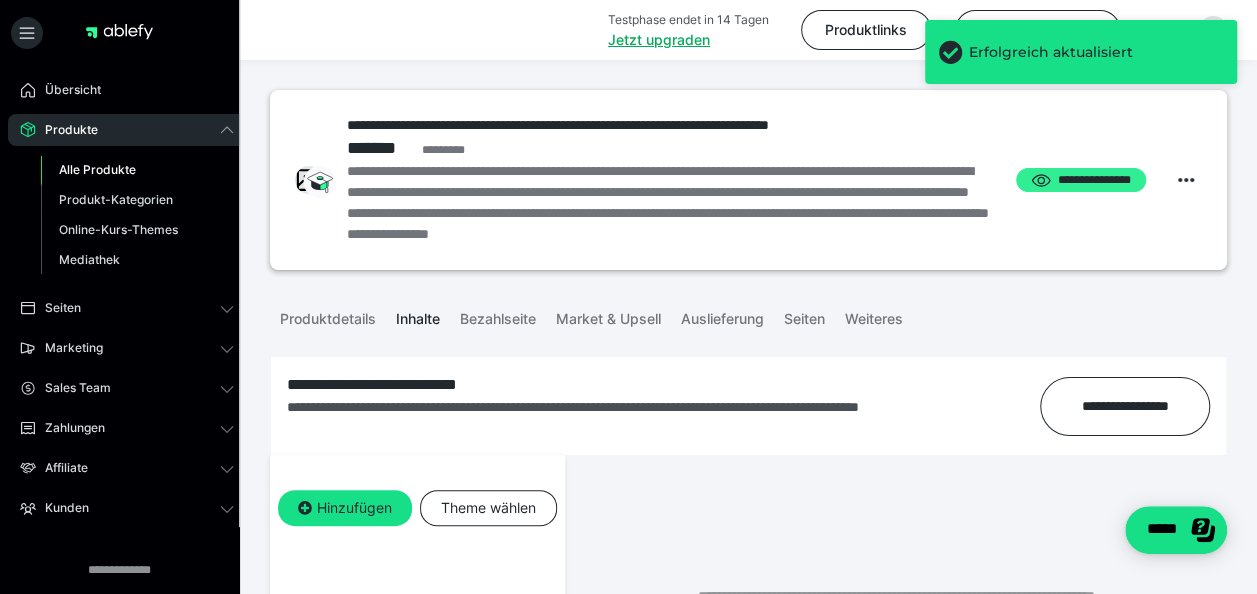click on "**********" at bounding box center [1081, 179] 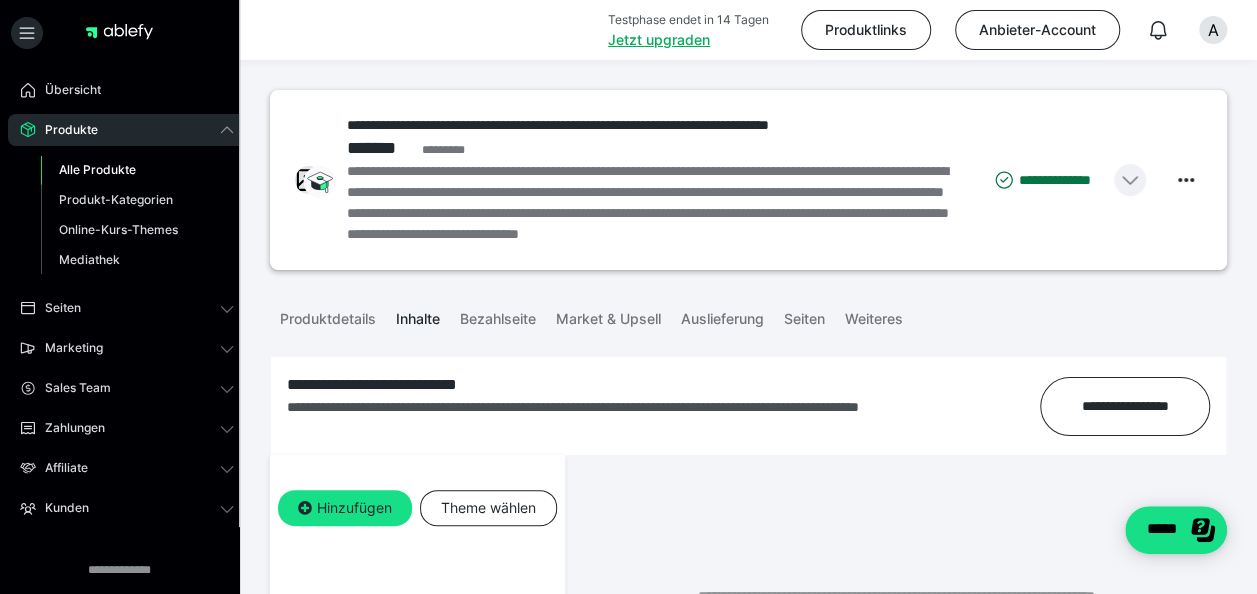 click 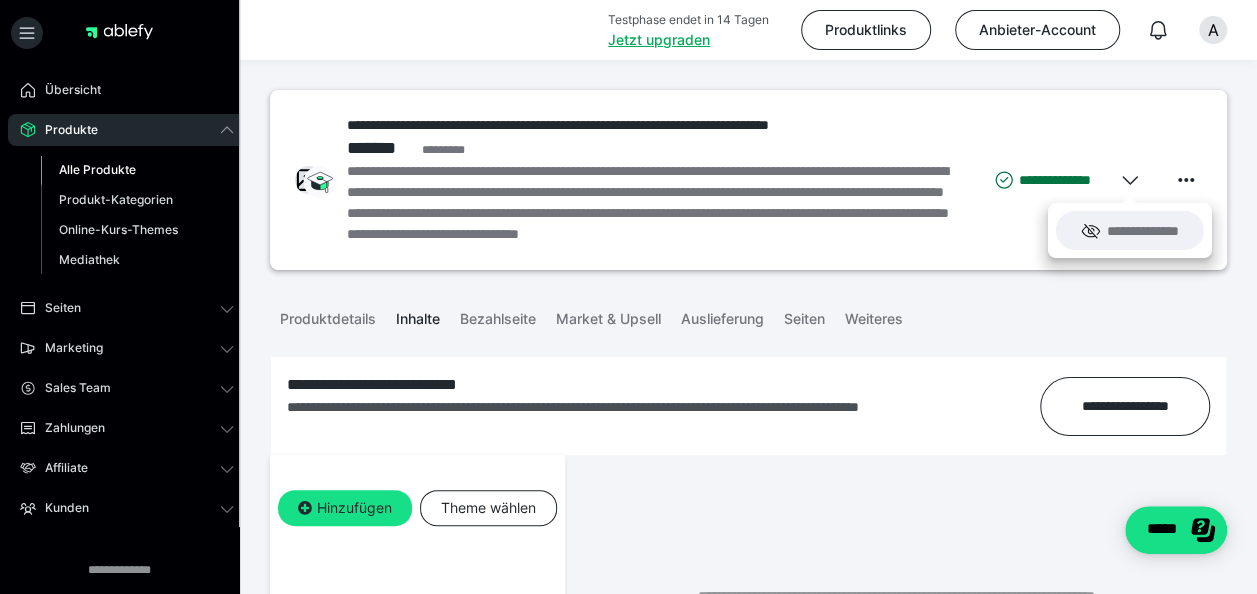 click on "**********" at bounding box center (1129, 230) 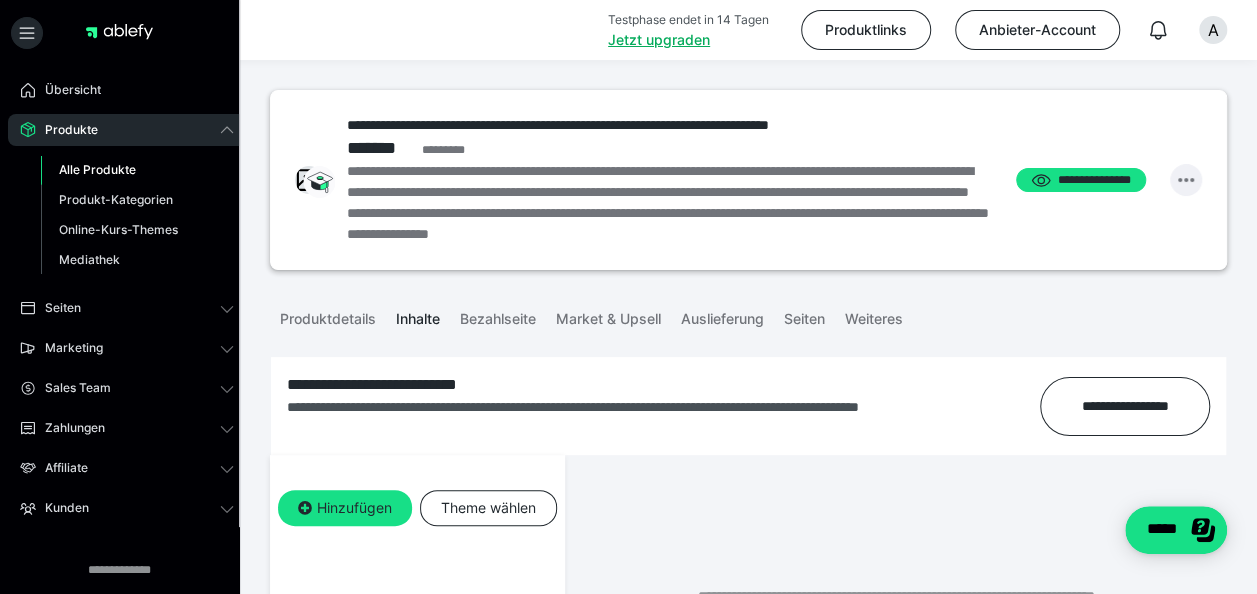 click 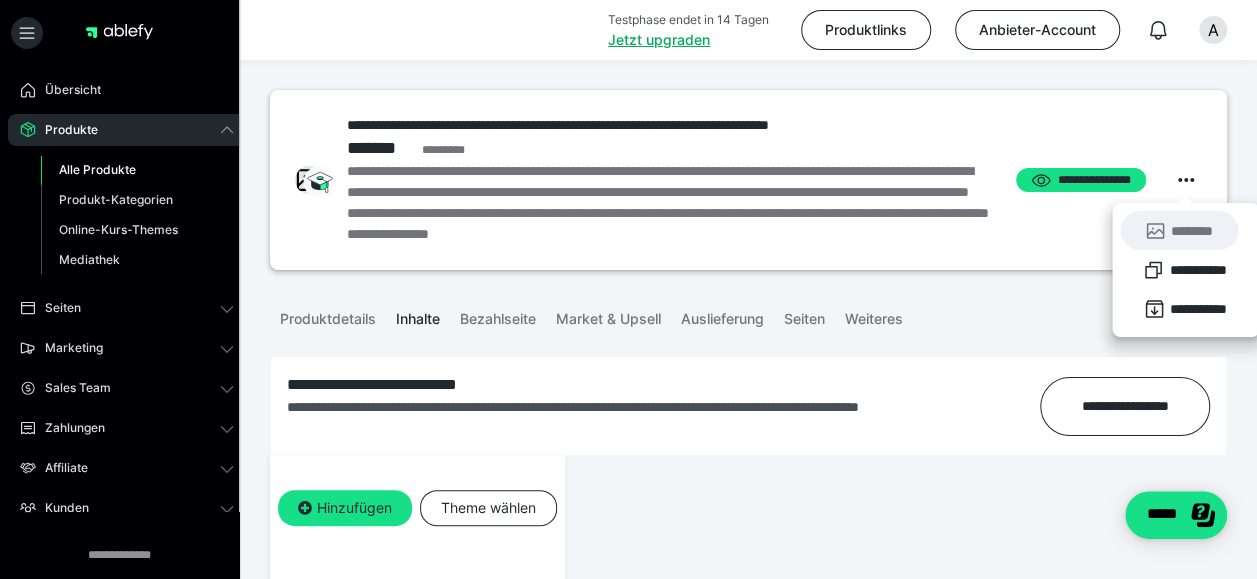 click on "********" at bounding box center [1179, 230] 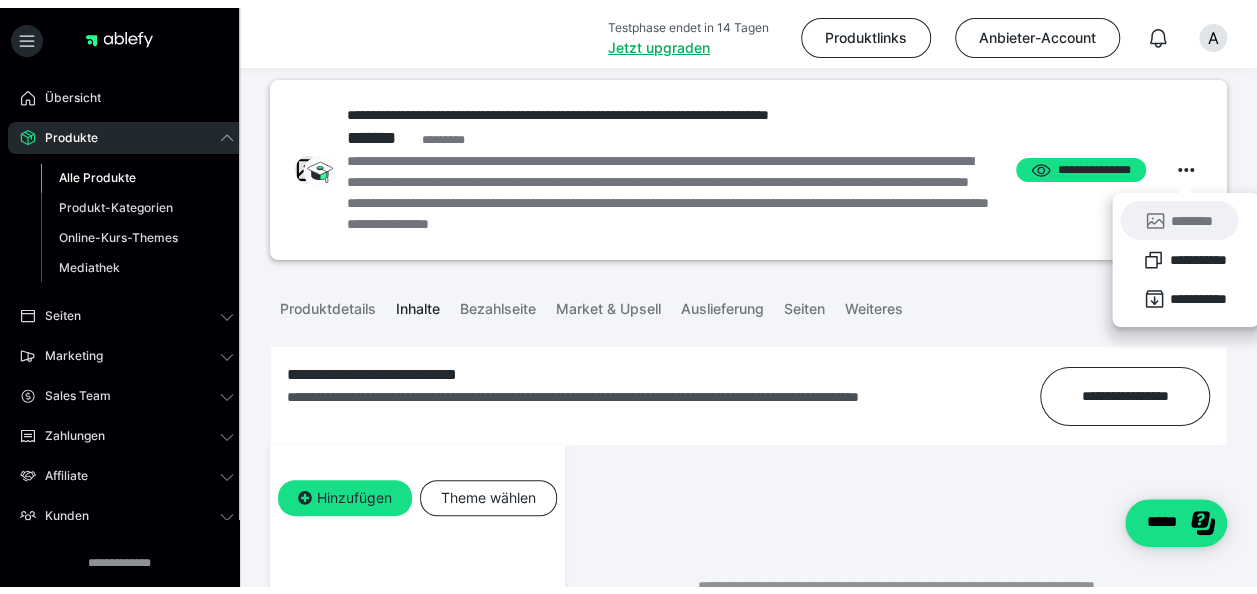 scroll, scrollTop: 0, scrollLeft: 0, axis: both 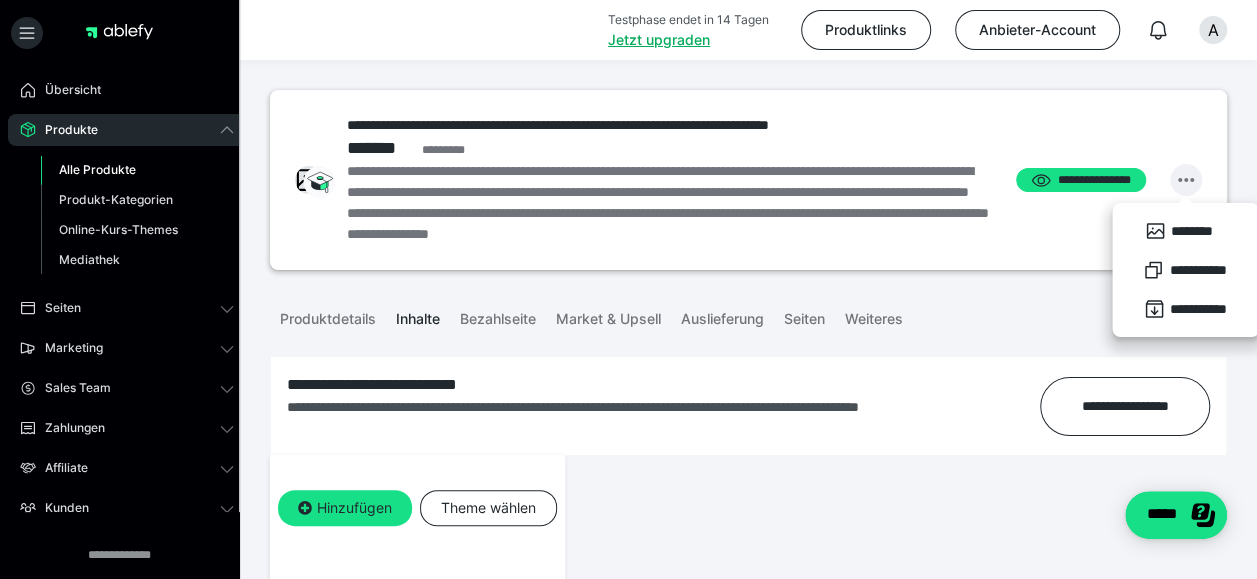 click 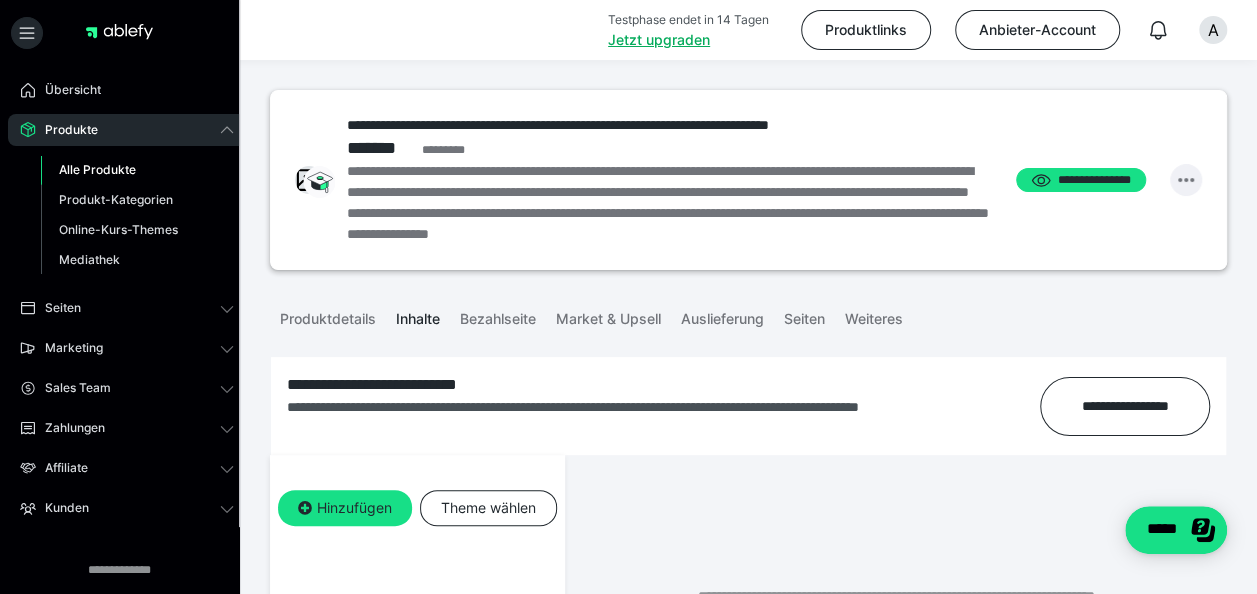 click 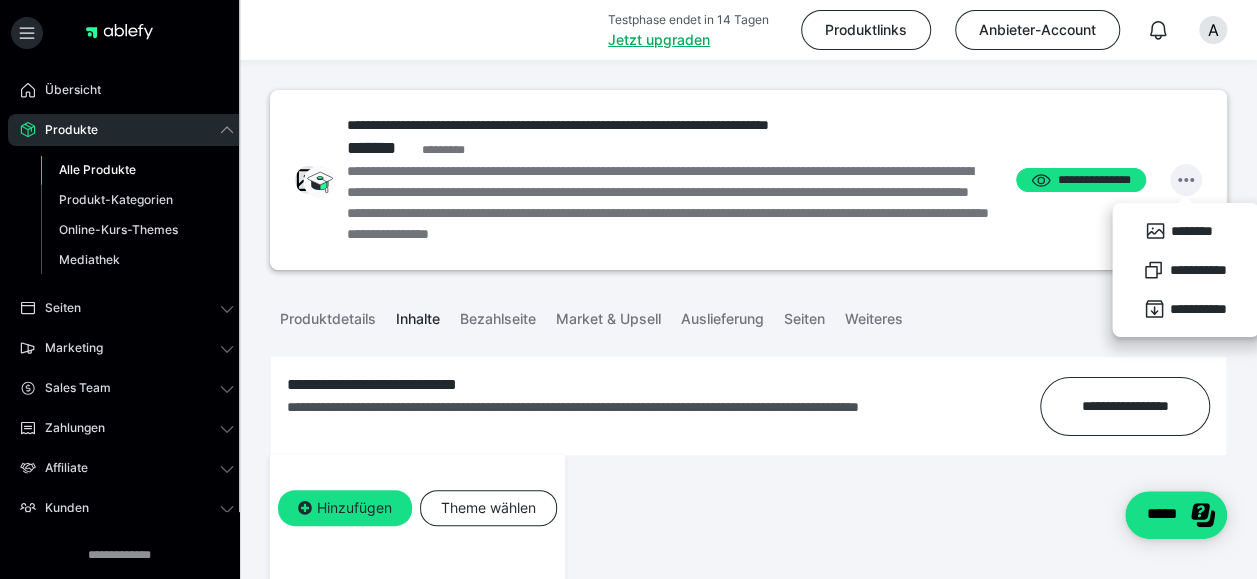 click 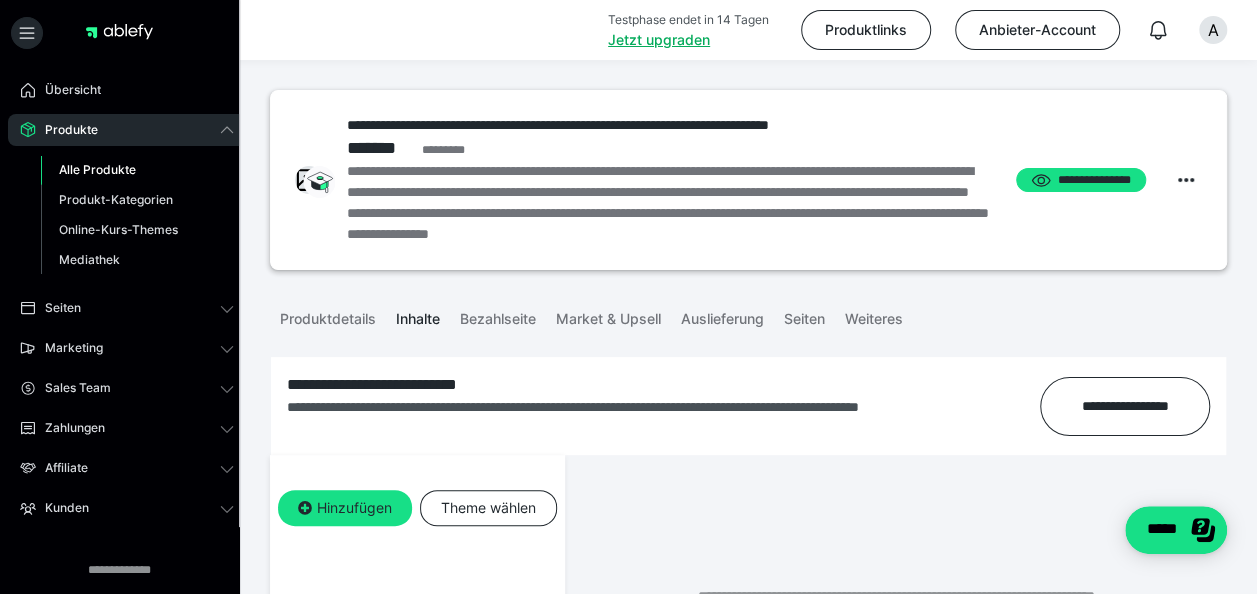click on "**********" at bounding box center [668, 203] 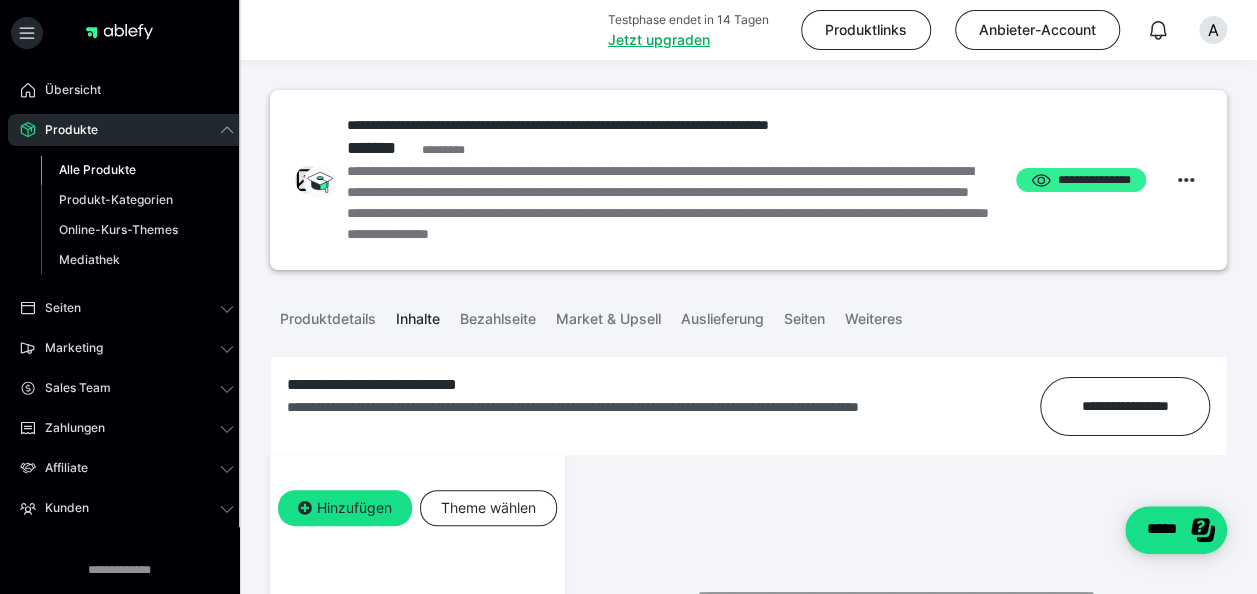 click on "**********" at bounding box center [1081, 179] 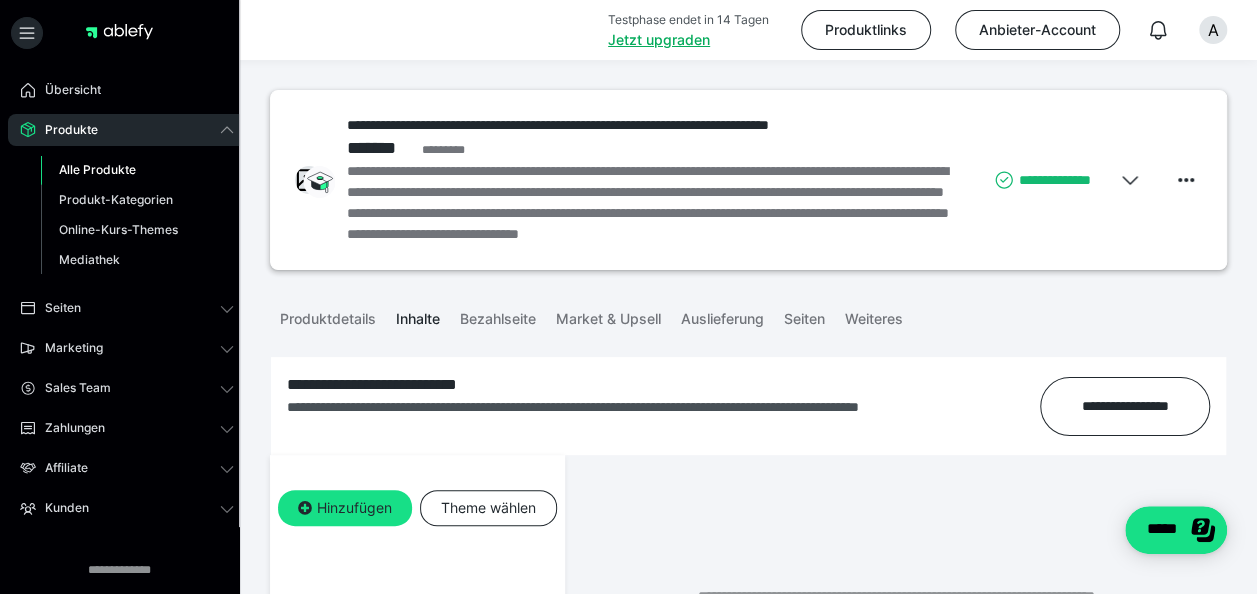 click on "**********" at bounding box center [1051, 180] 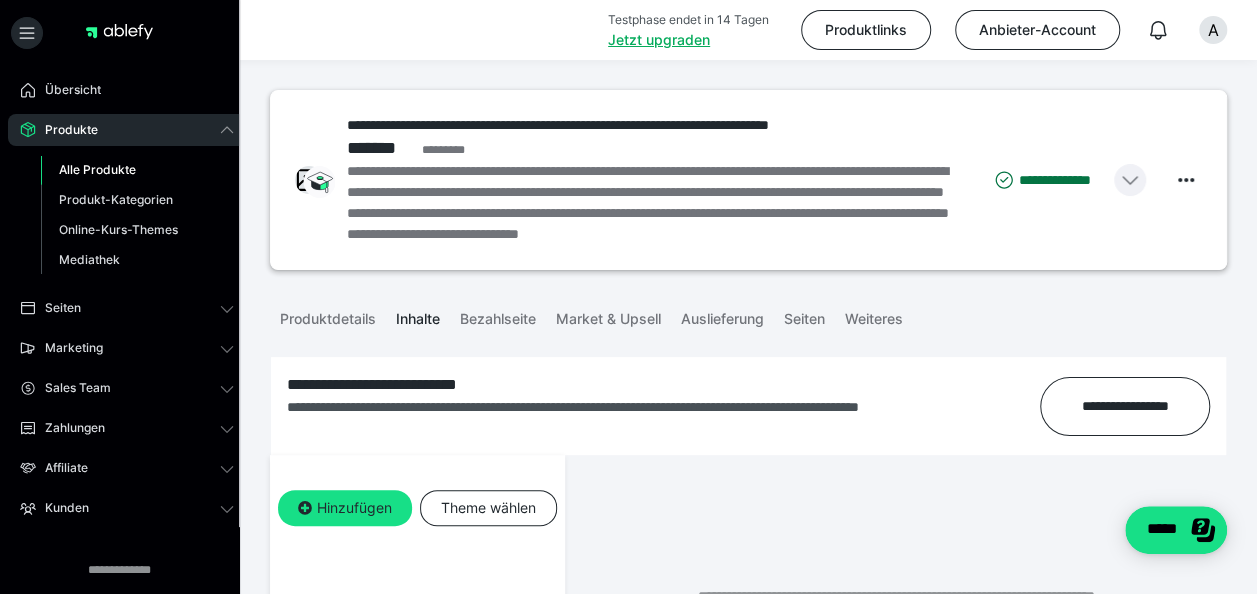 click 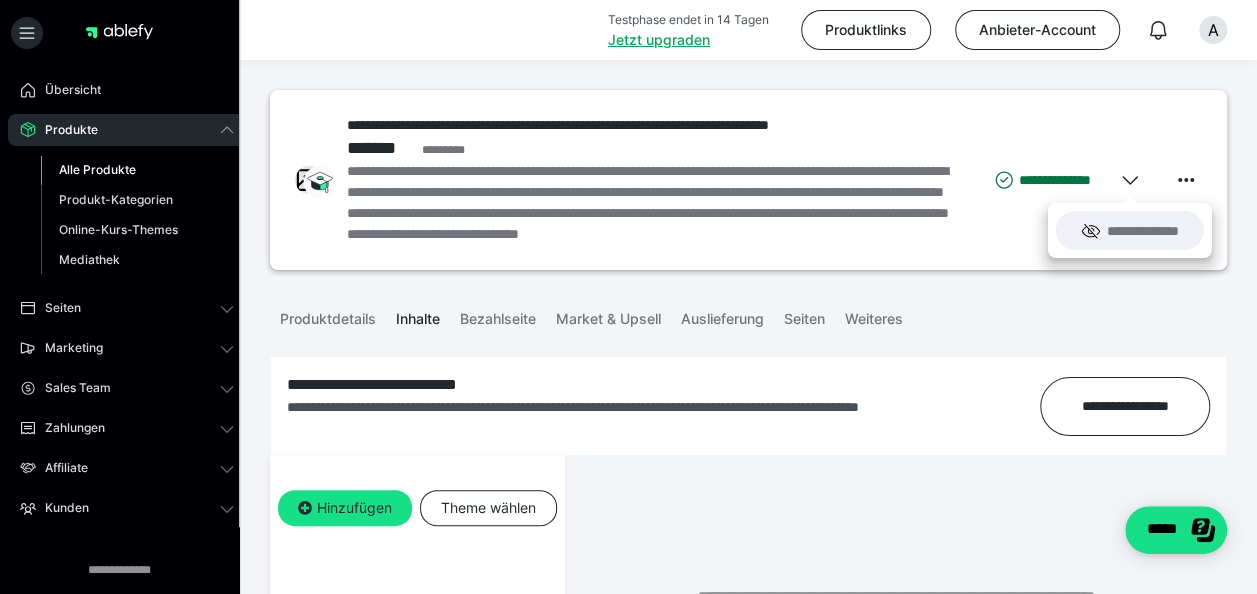 click on "**********" at bounding box center (1129, 230) 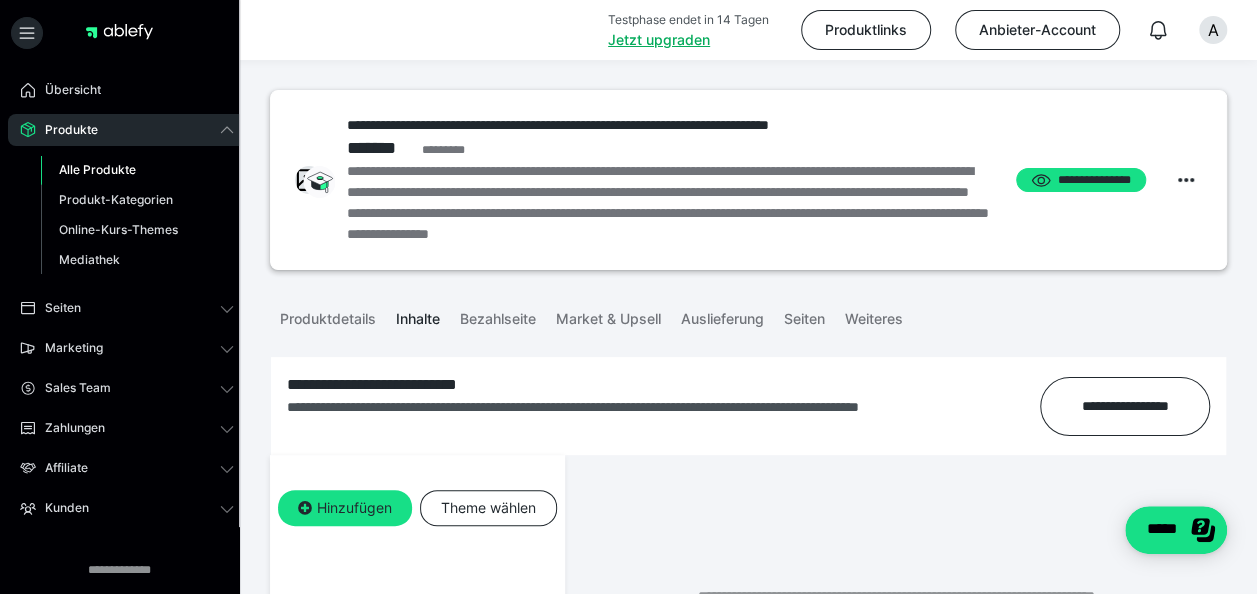 click on "**********" at bounding box center (668, 203) 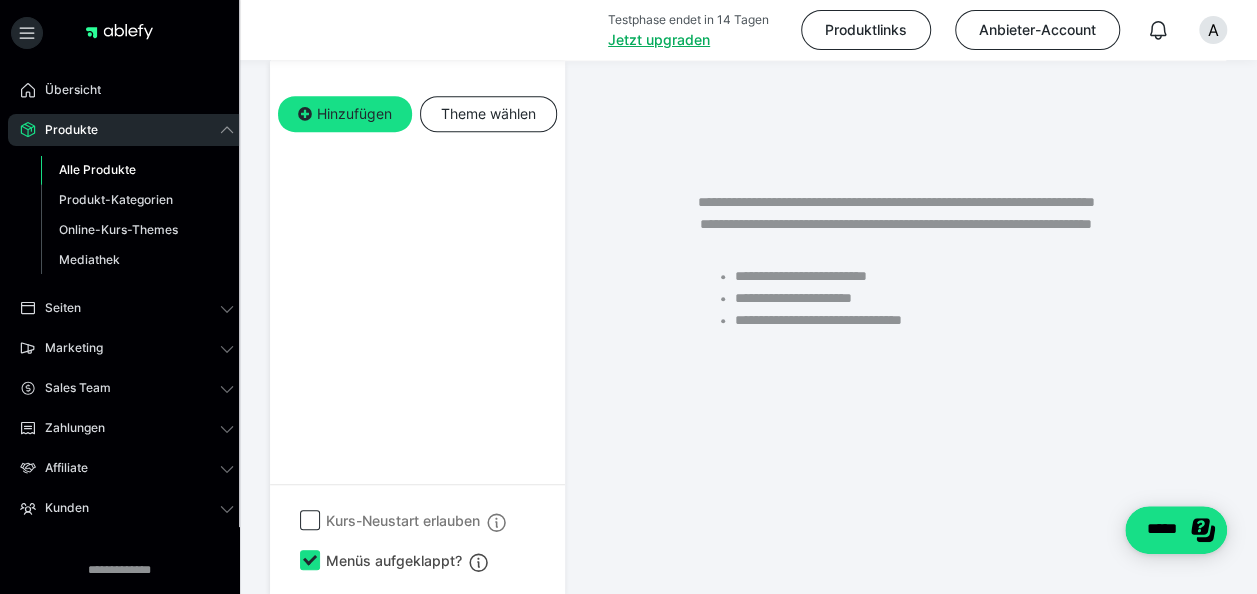 scroll, scrollTop: 0, scrollLeft: 0, axis: both 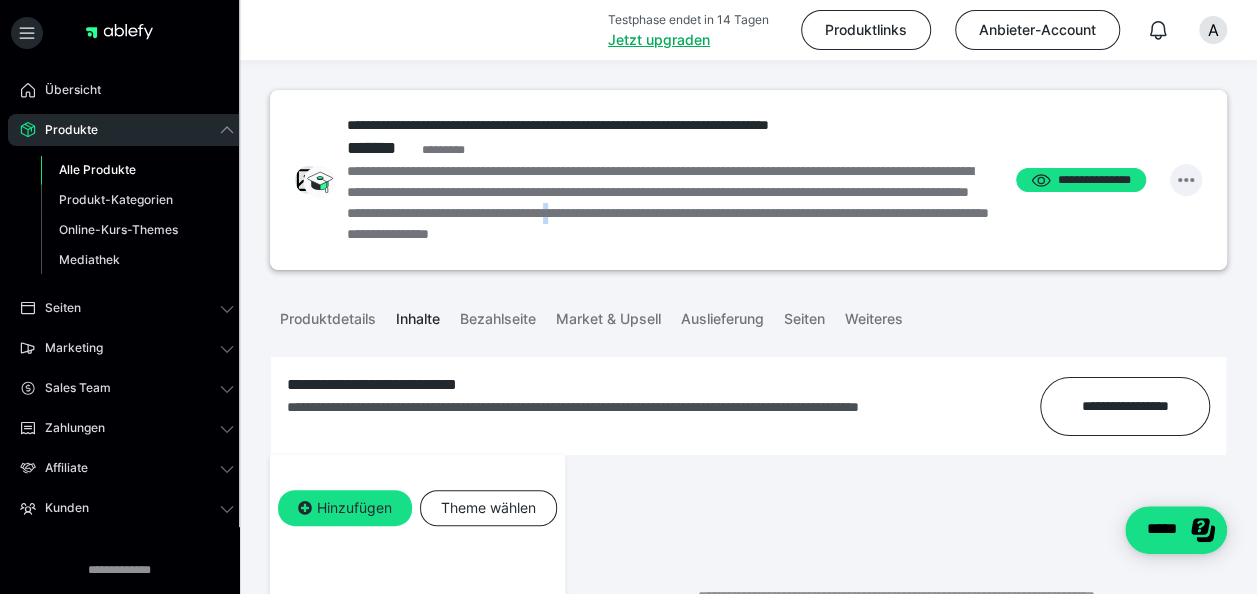 click 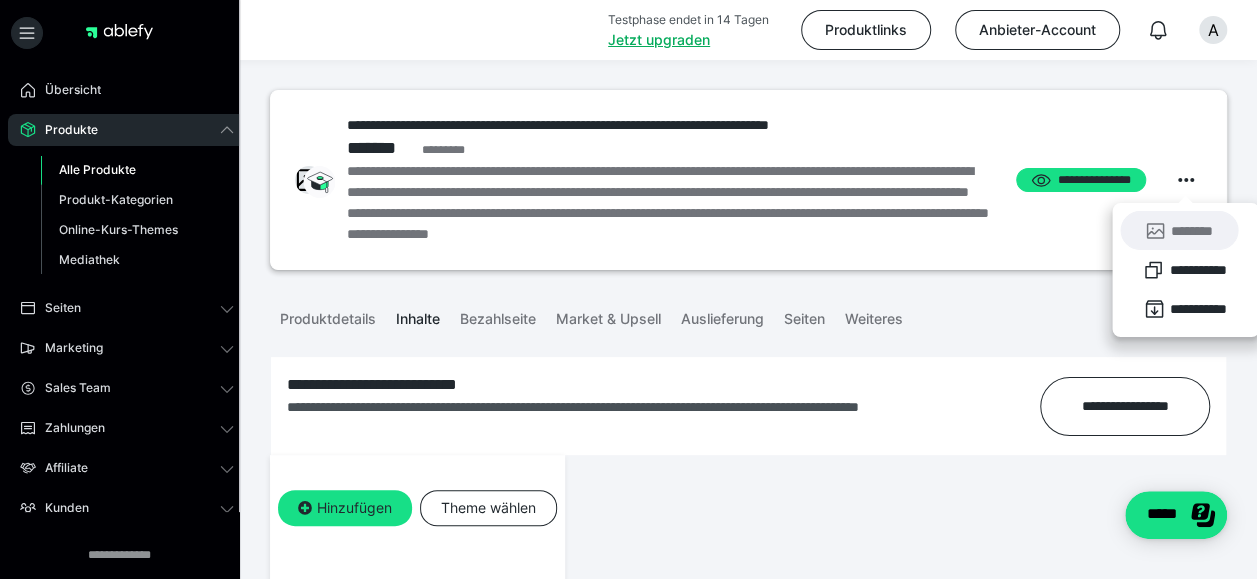 click on "********" at bounding box center (1179, 230) 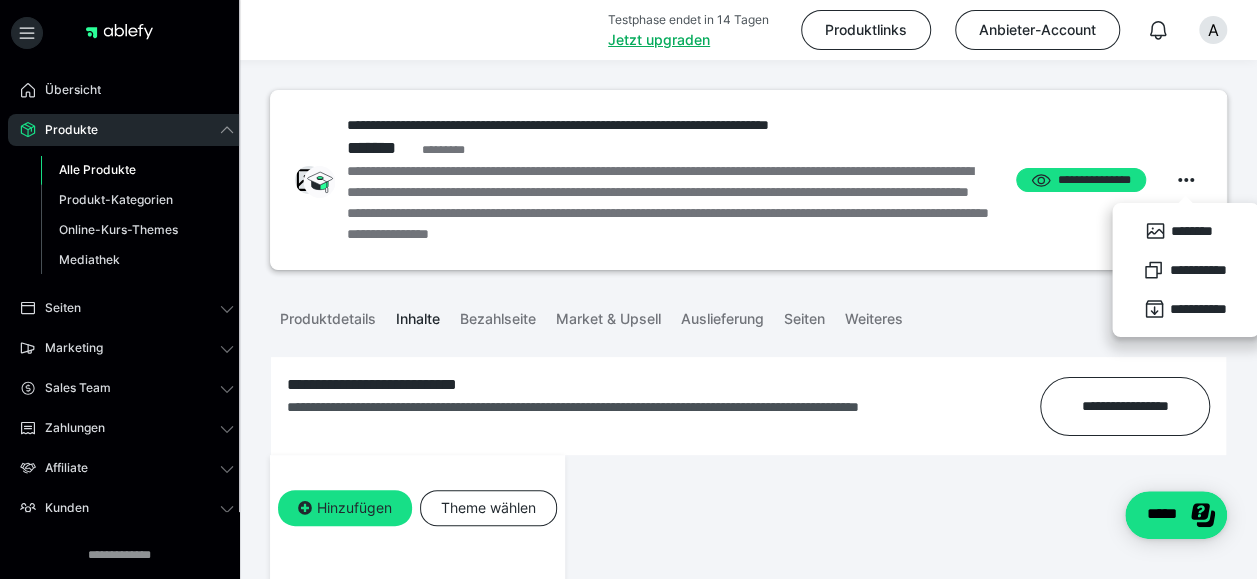 click on "Inhalte" at bounding box center (418, 315) 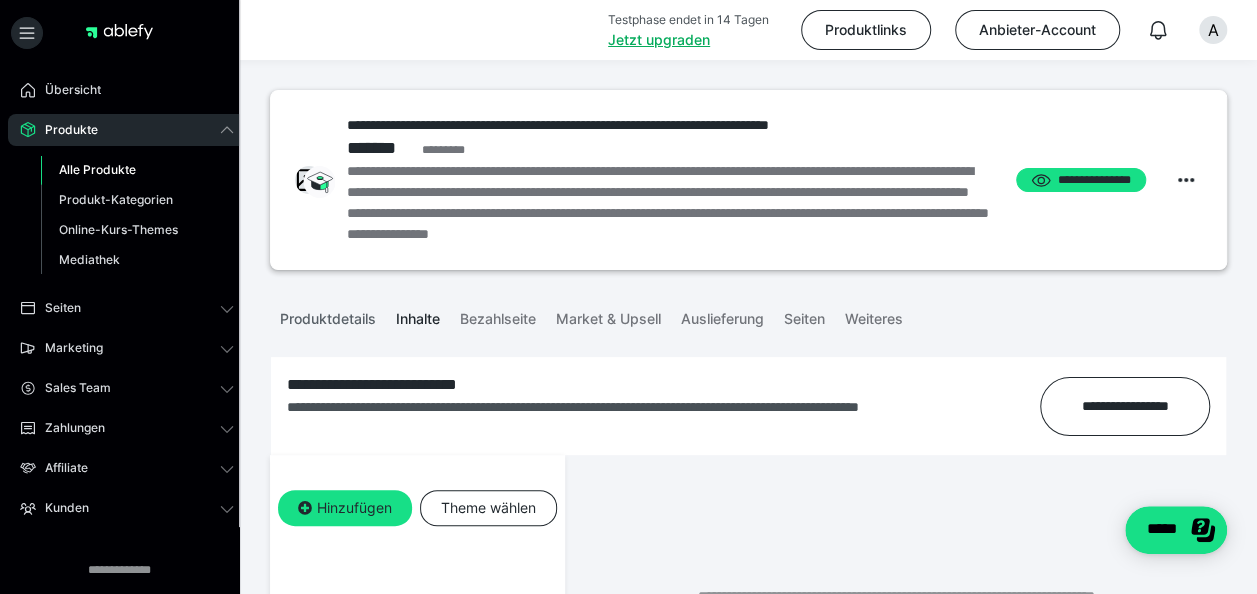 click on "Produktdetails" at bounding box center (328, 315) 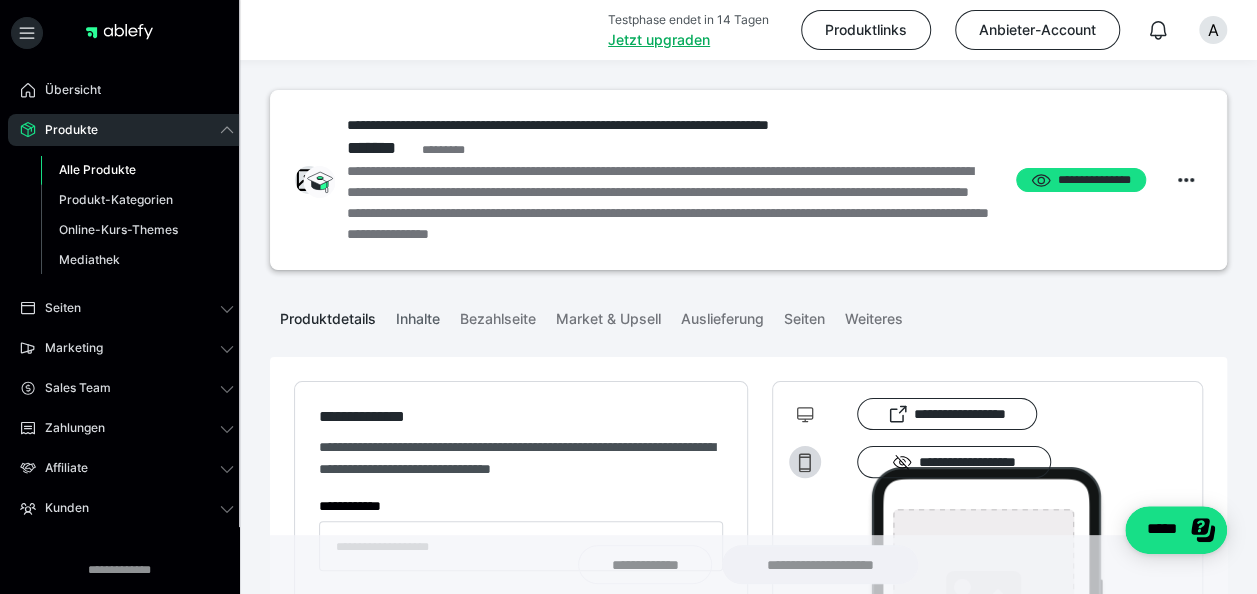 type on "**********" 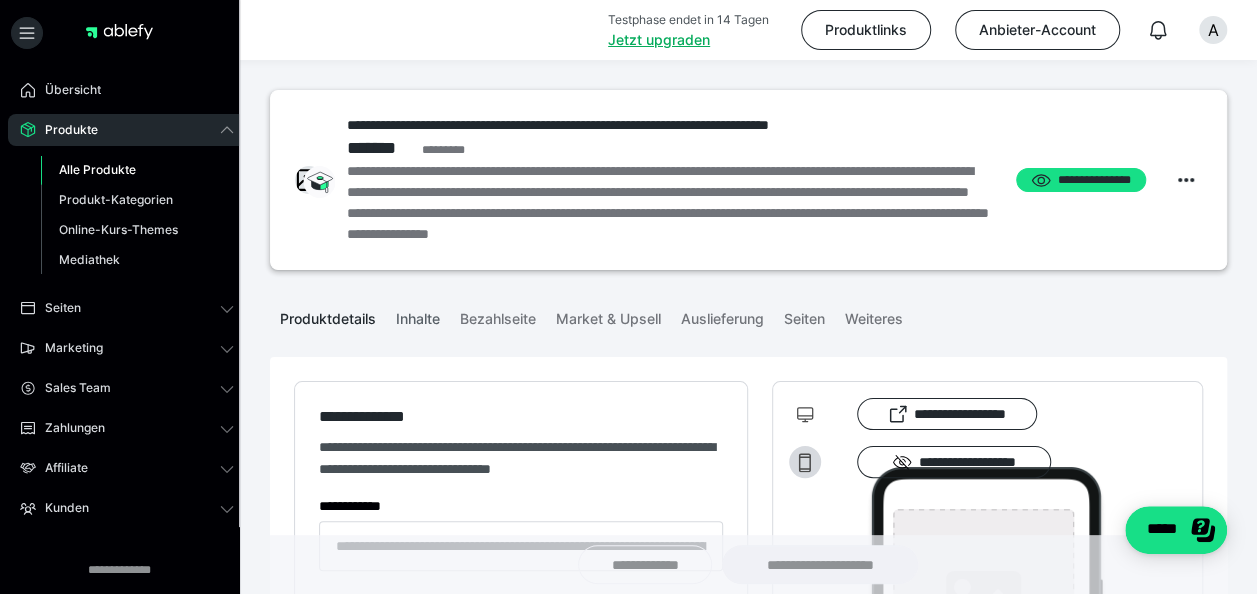 type on "**********" 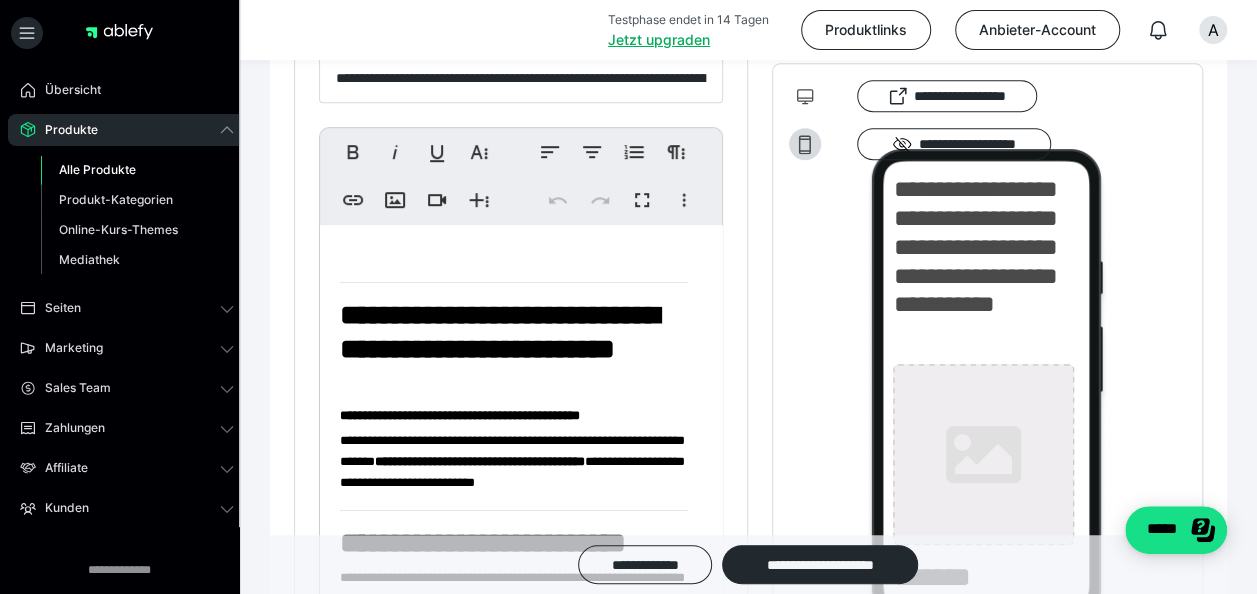 scroll, scrollTop: 500, scrollLeft: 0, axis: vertical 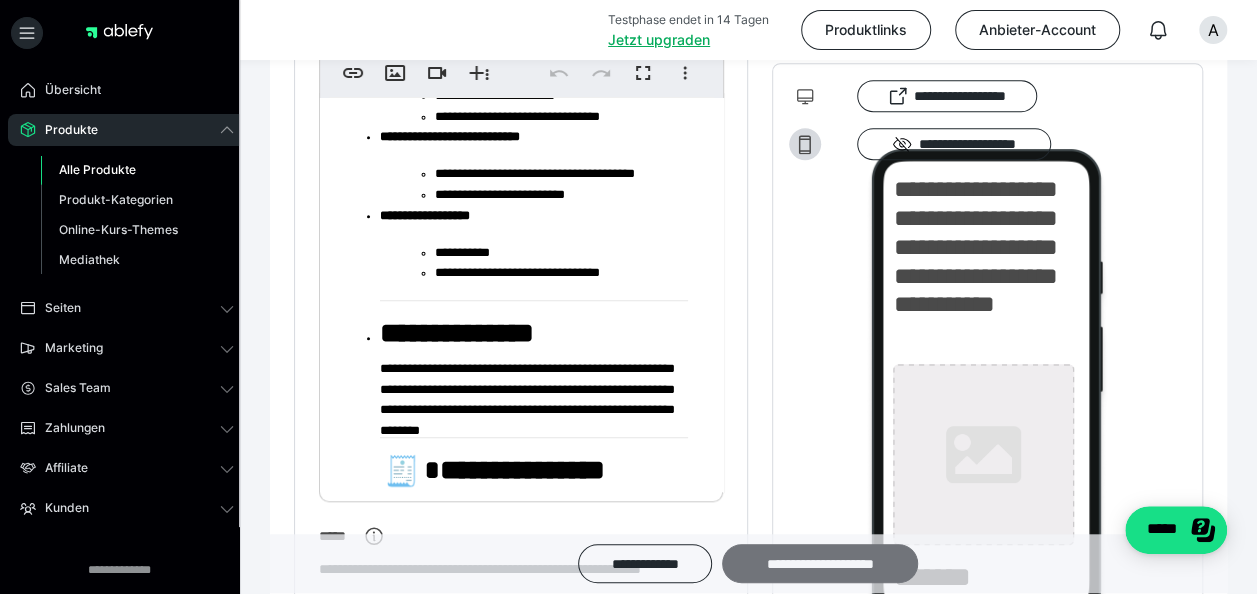 click on "**********" at bounding box center [820, 564] 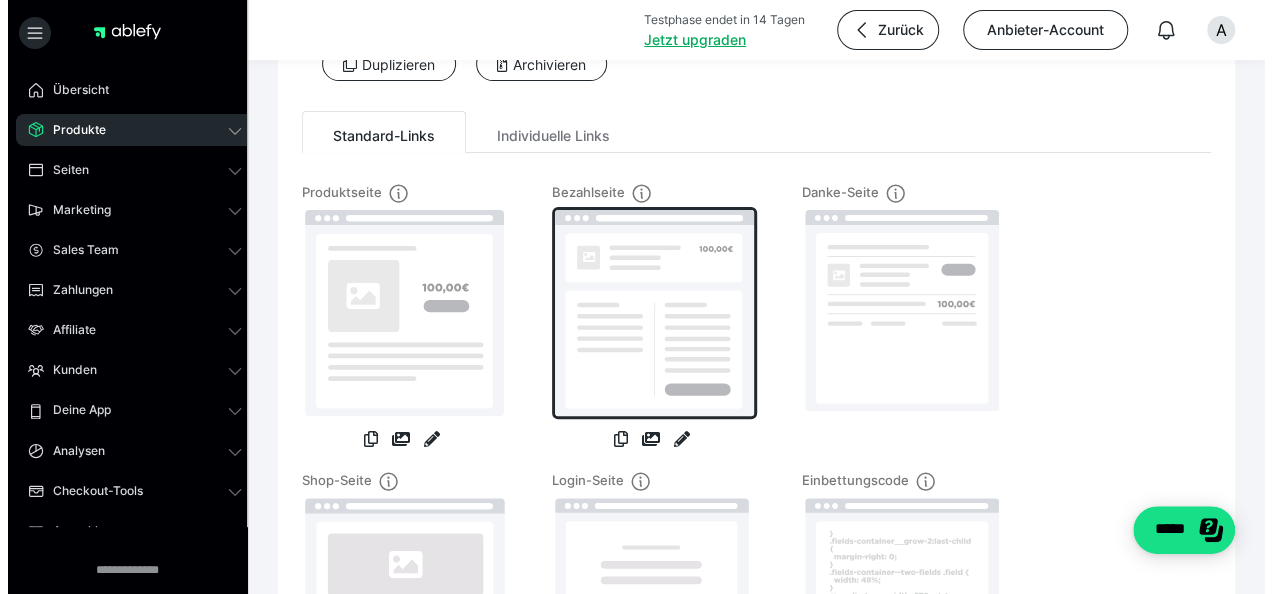 scroll, scrollTop: 0, scrollLeft: 0, axis: both 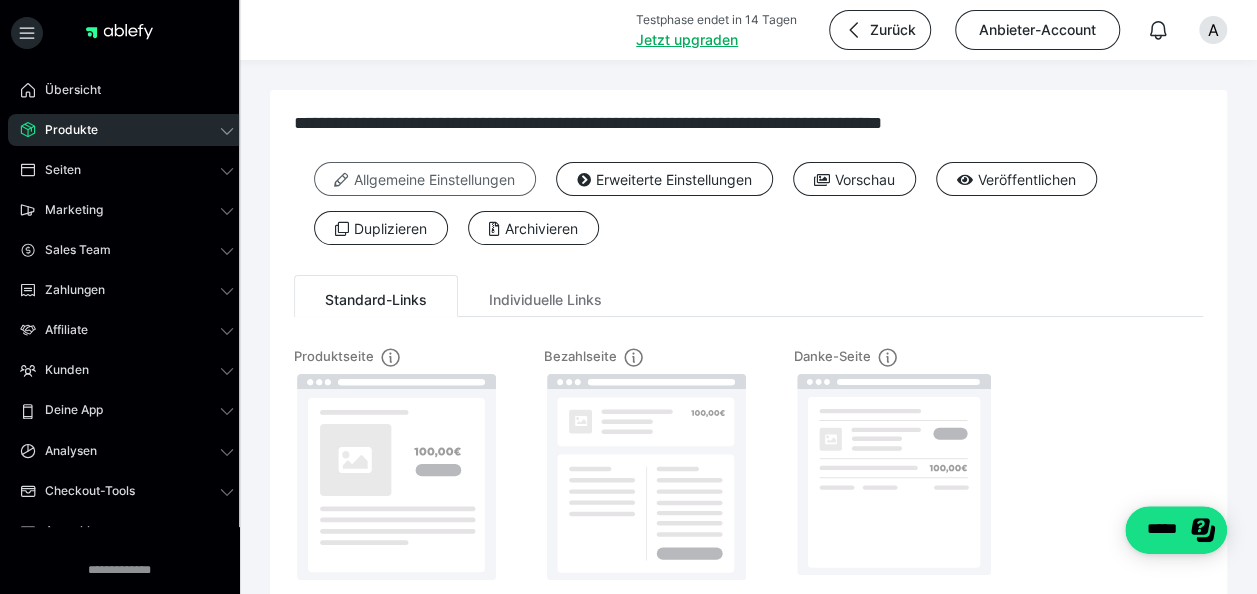 click on "Allgemeine Einstellungen" at bounding box center (425, 179) 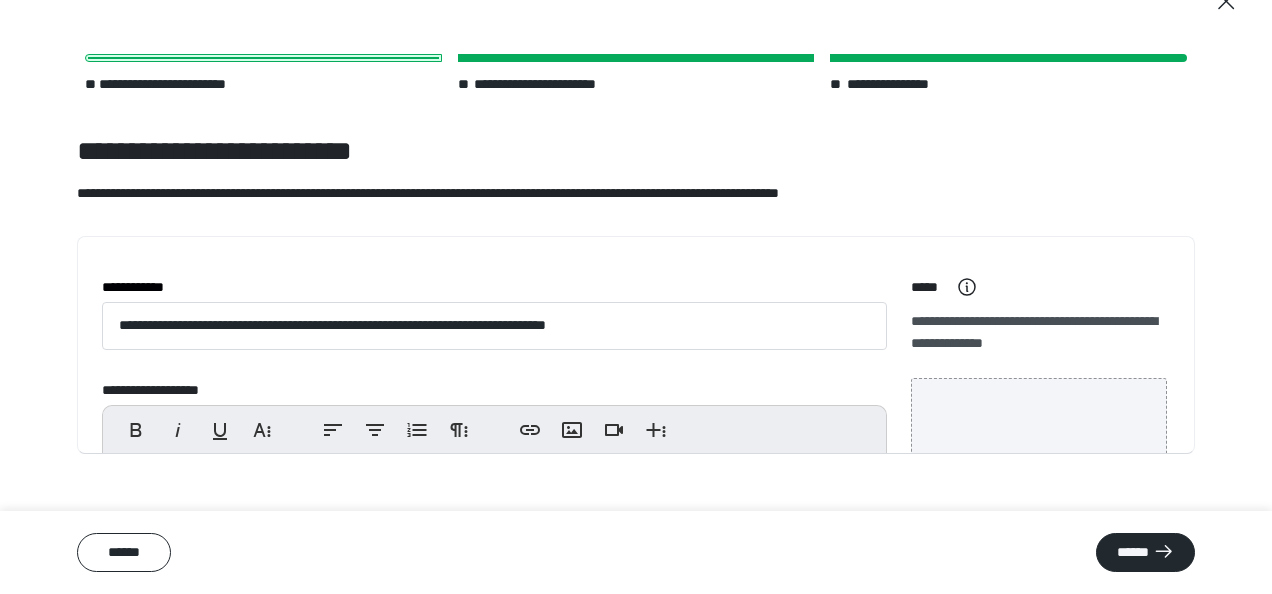 scroll, scrollTop: 65, scrollLeft: 0, axis: vertical 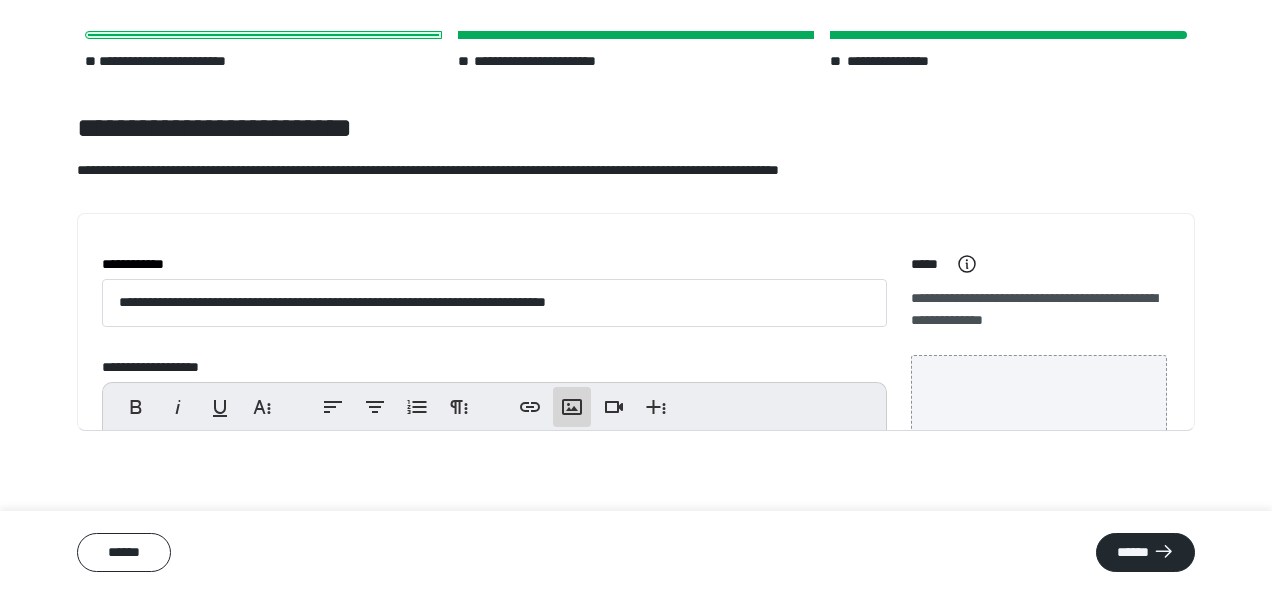 click 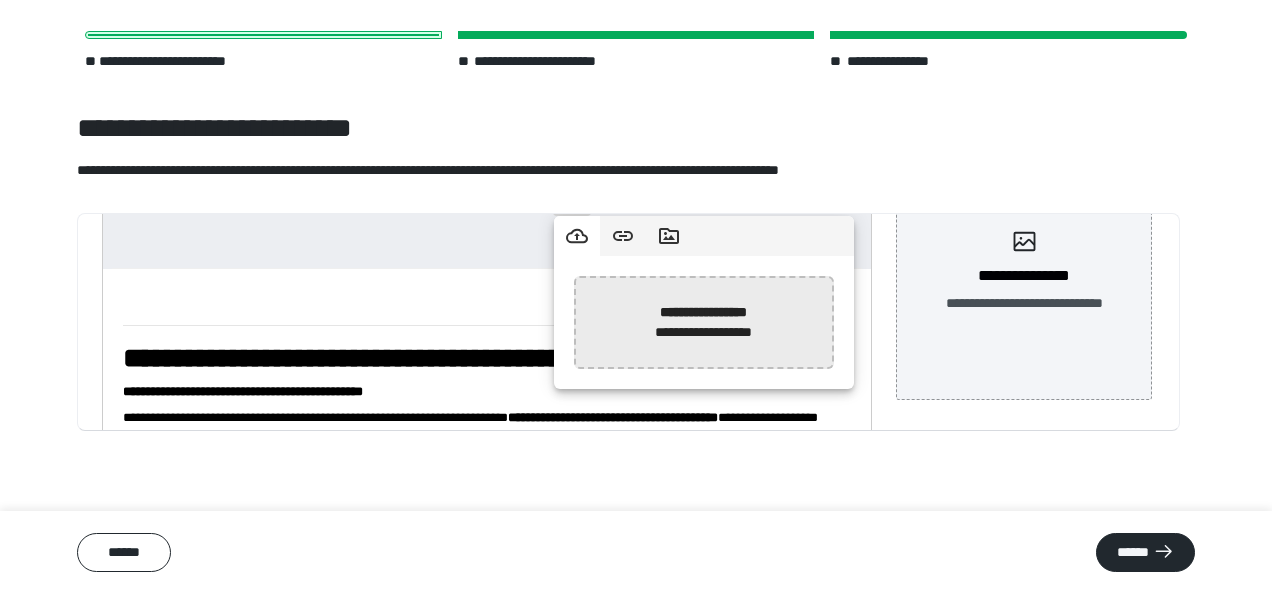 click at bounding box center [192, 322] 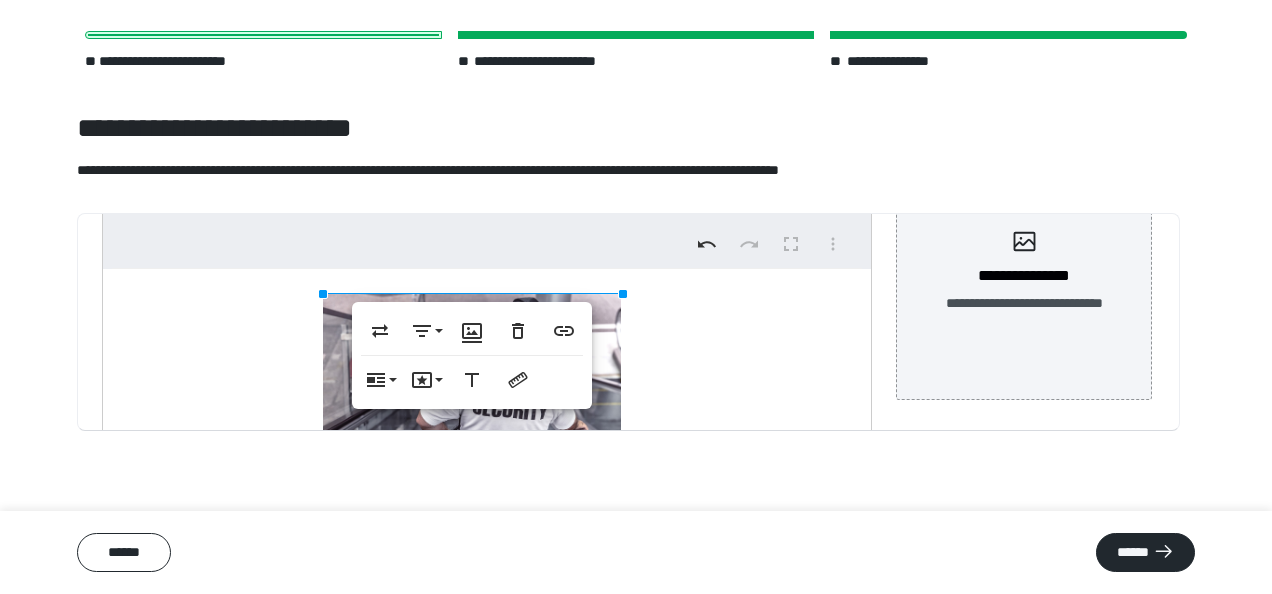 click at bounding box center [472, 393] 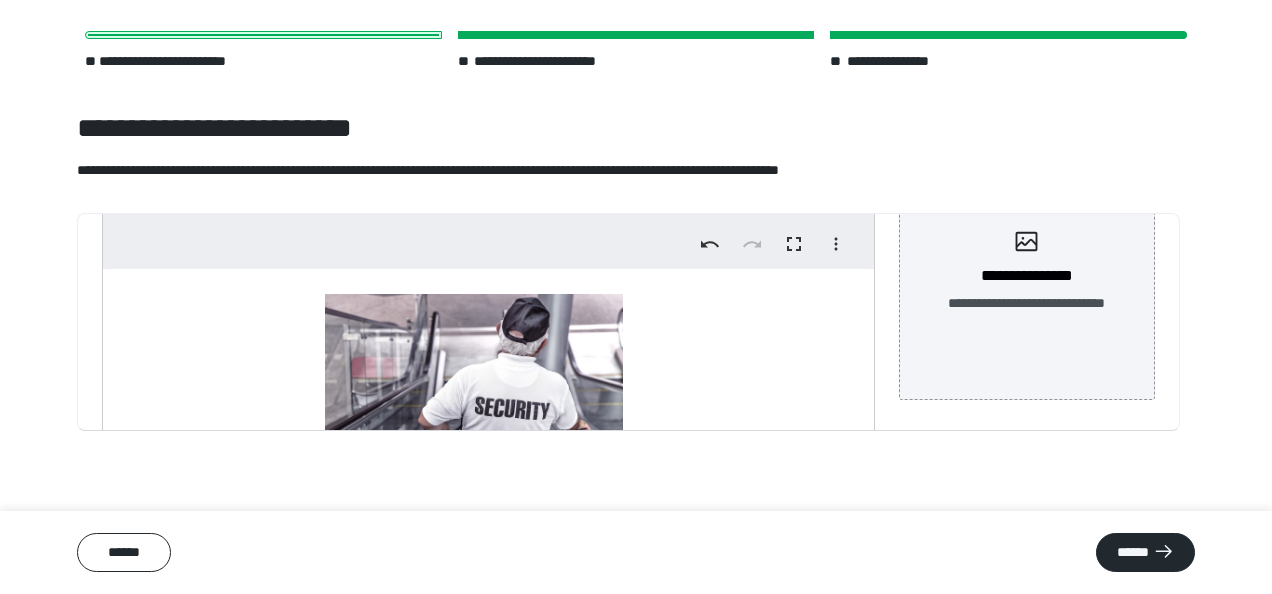 click at bounding box center [474, 393] 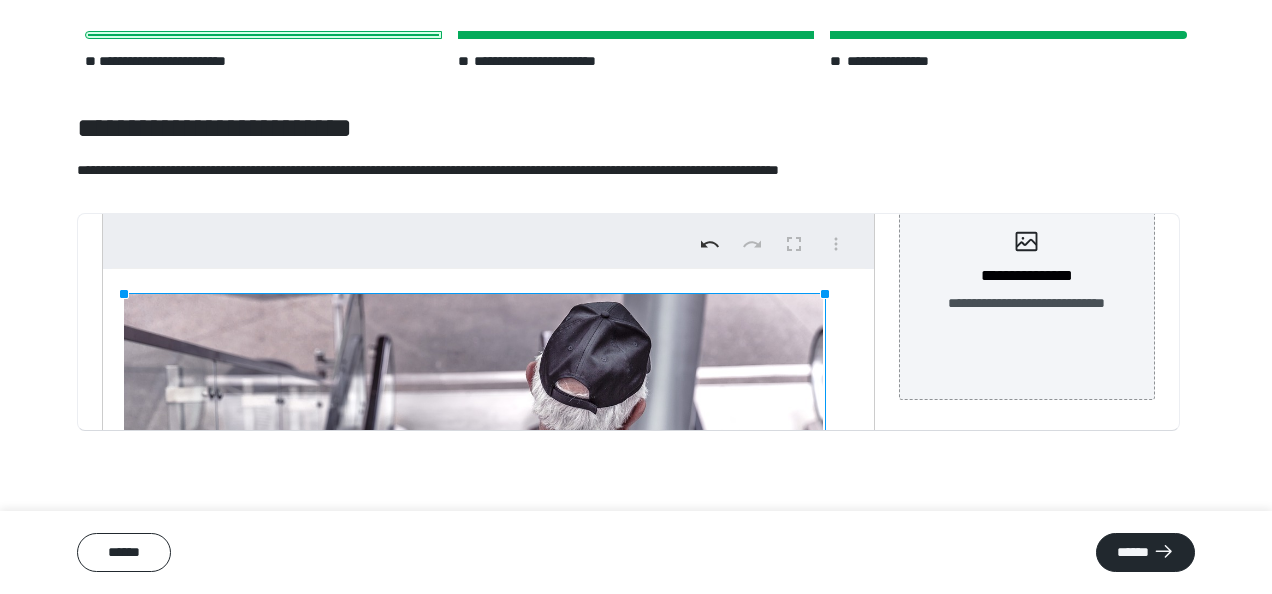 drag, startPoint x: 618, startPoint y: 288, endPoint x: 1133, endPoint y: 354, distance: 519.2119 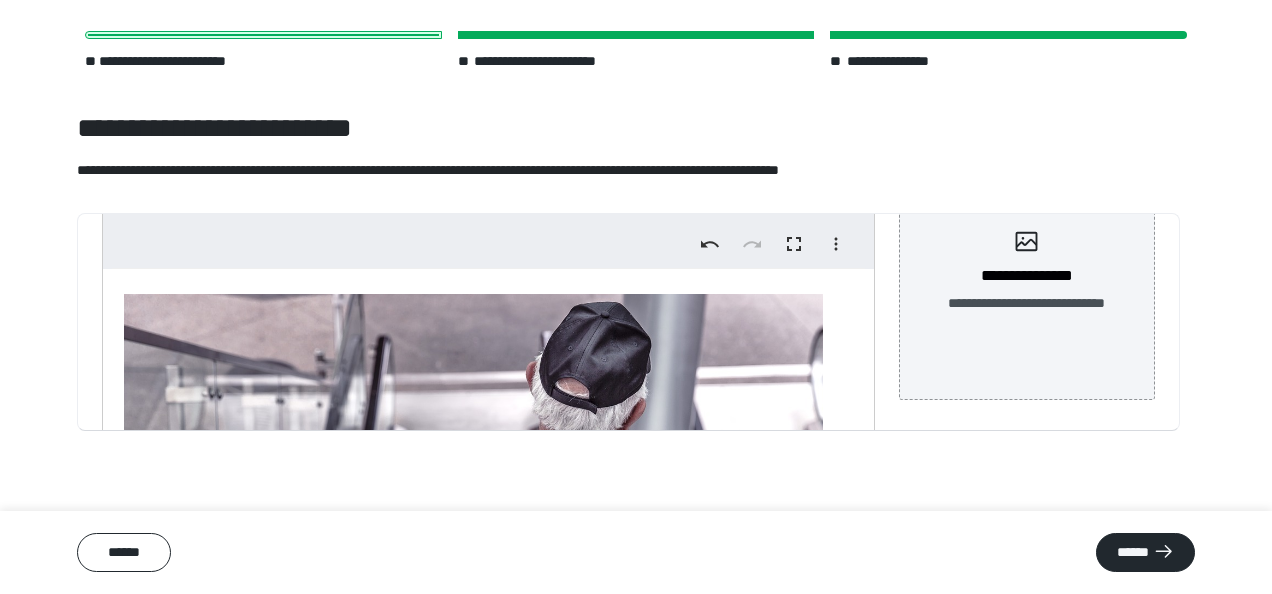 drag, startPoint x: 480, startPoint y: 284, endPoint x: 481, endPoint y: 264, distance: 20.024984 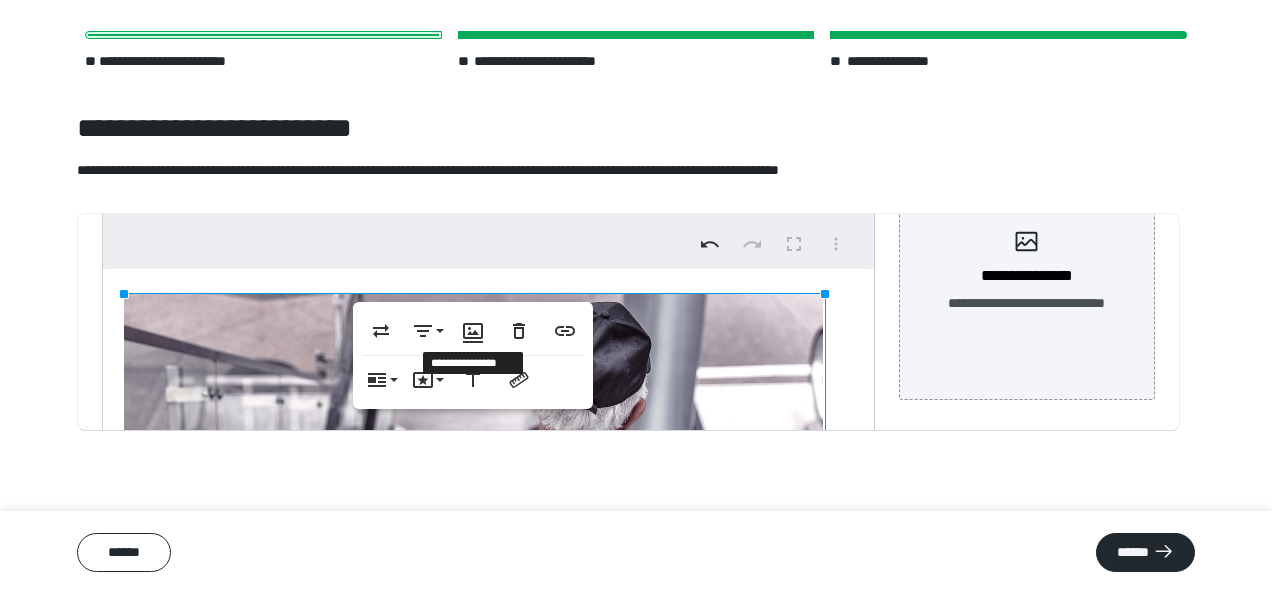 click 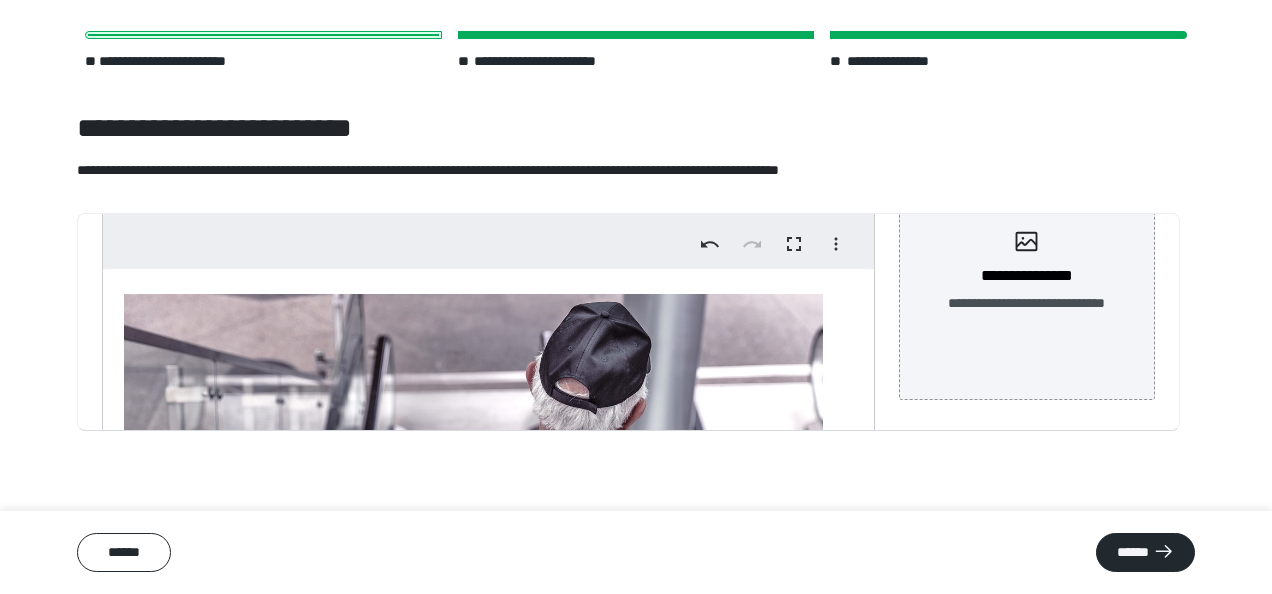 click at bounding box center (473, 527) 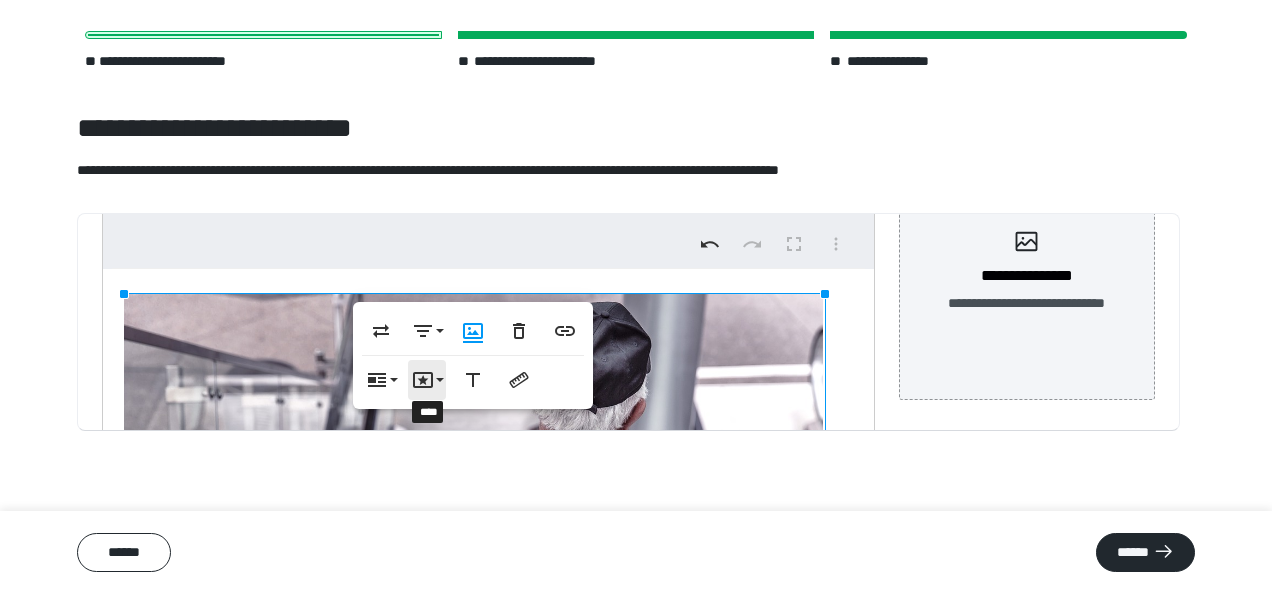 click on "****" at bounding box center [427, 380] 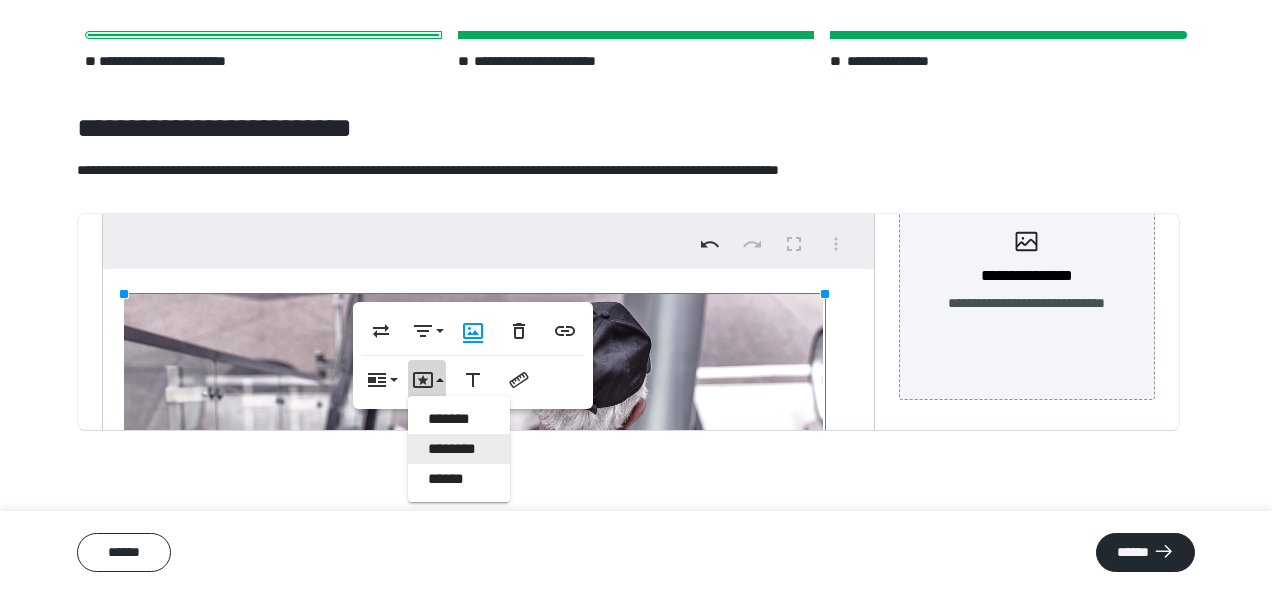 click on "********" at bounding box center (459, 449) 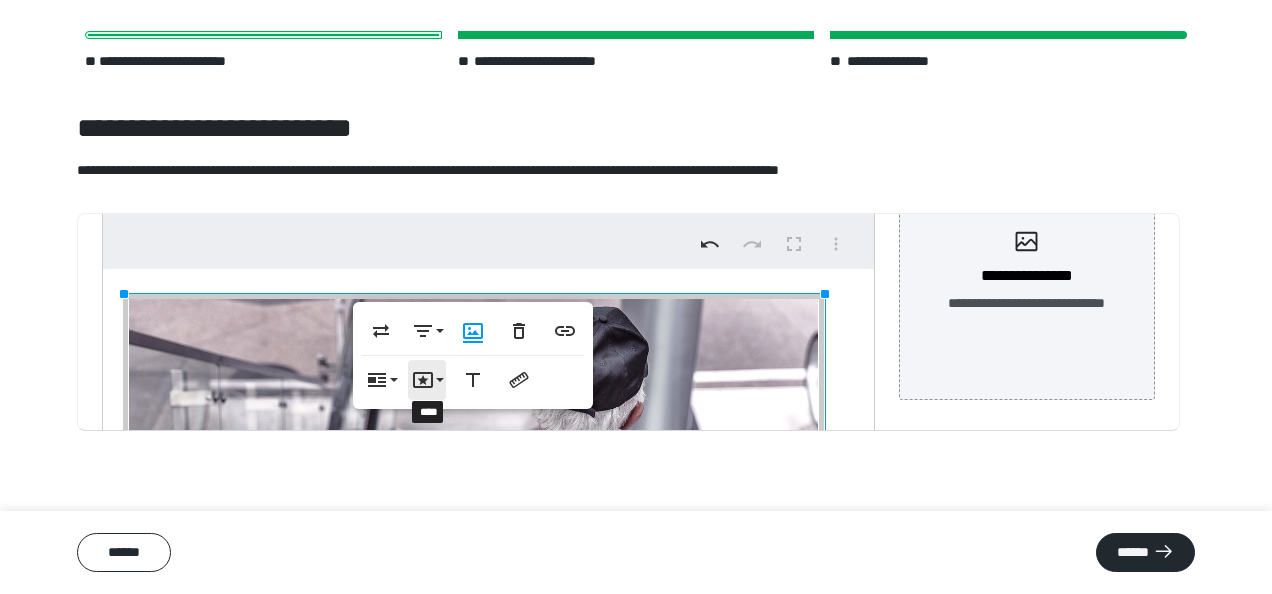 click 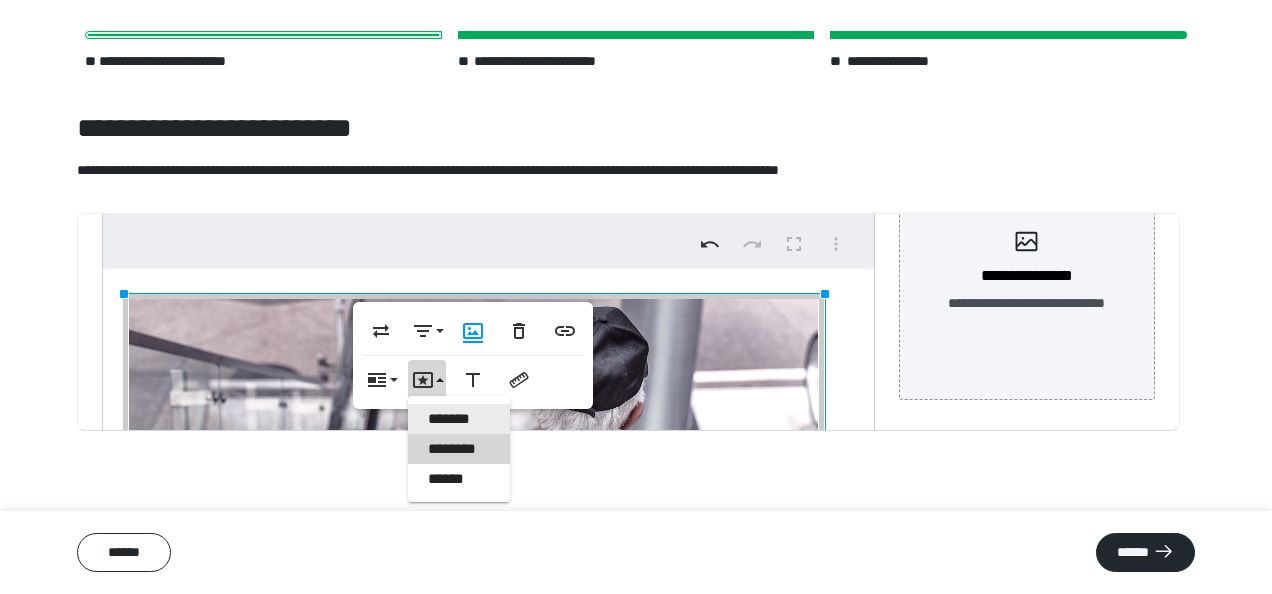 scroll, scrollTop: 0, scrollLeft: 0, axis: both 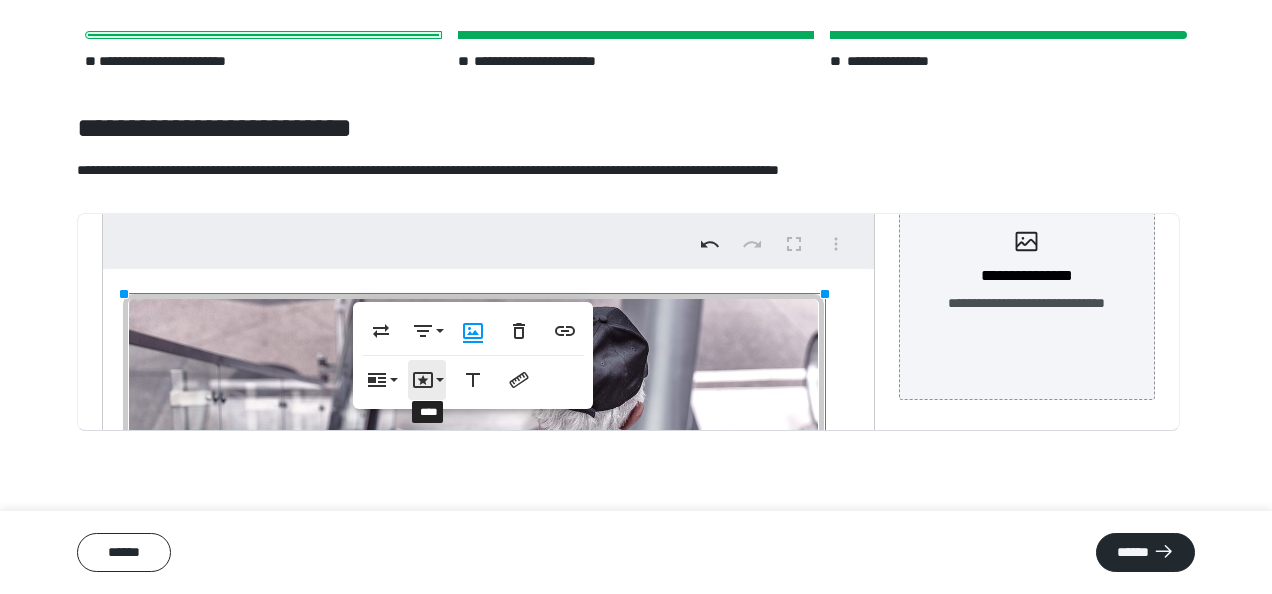 click 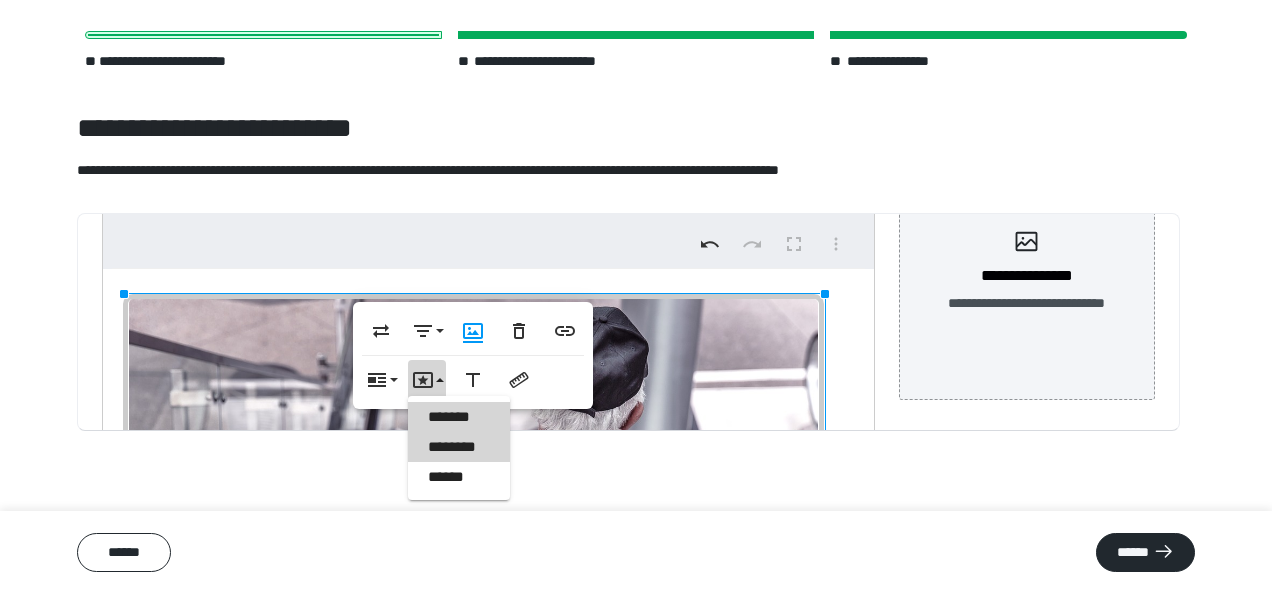 scroll, scrollTop: 0, scrollLeft: 0, axis: both 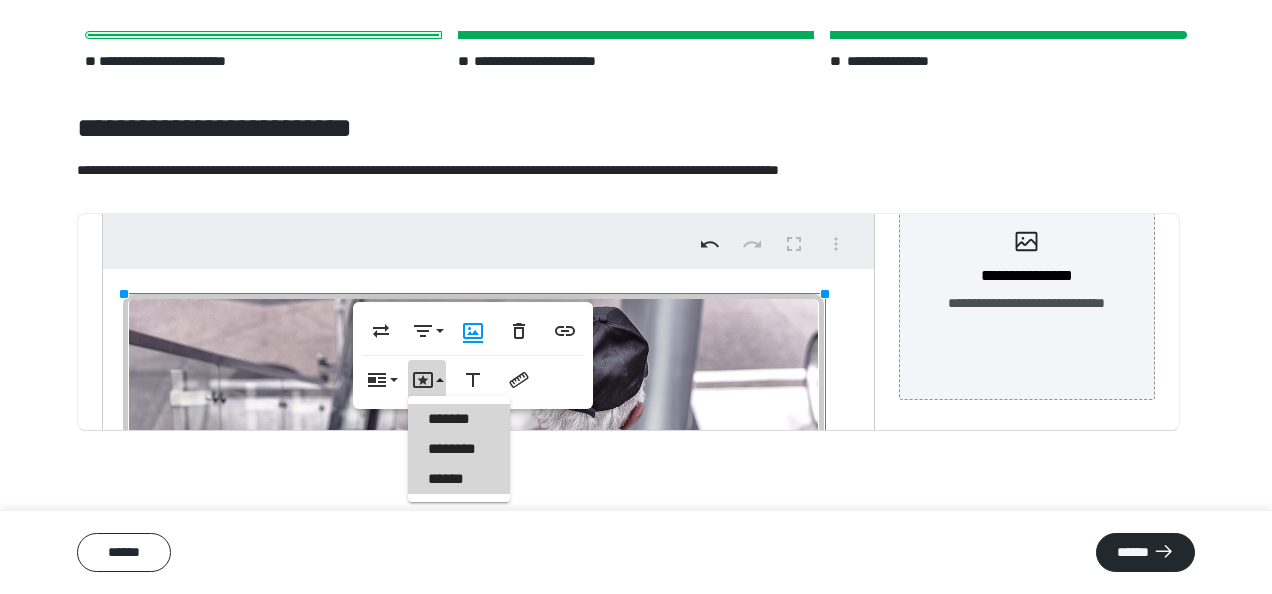 click on "******" at bounding box center [459, 479] 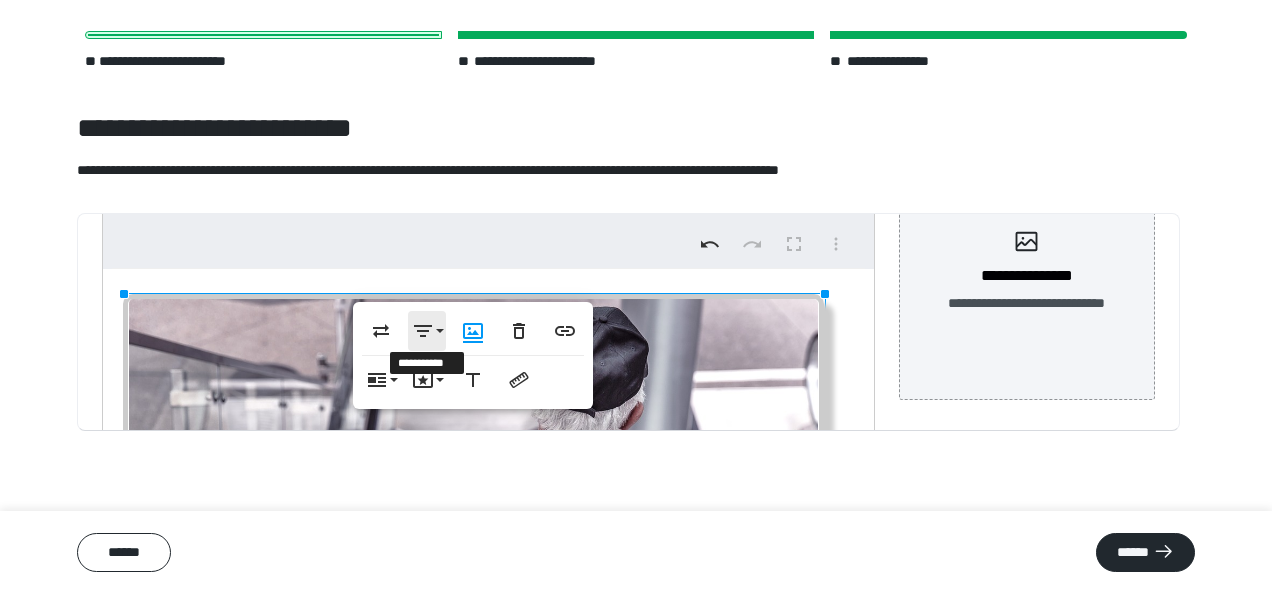 click 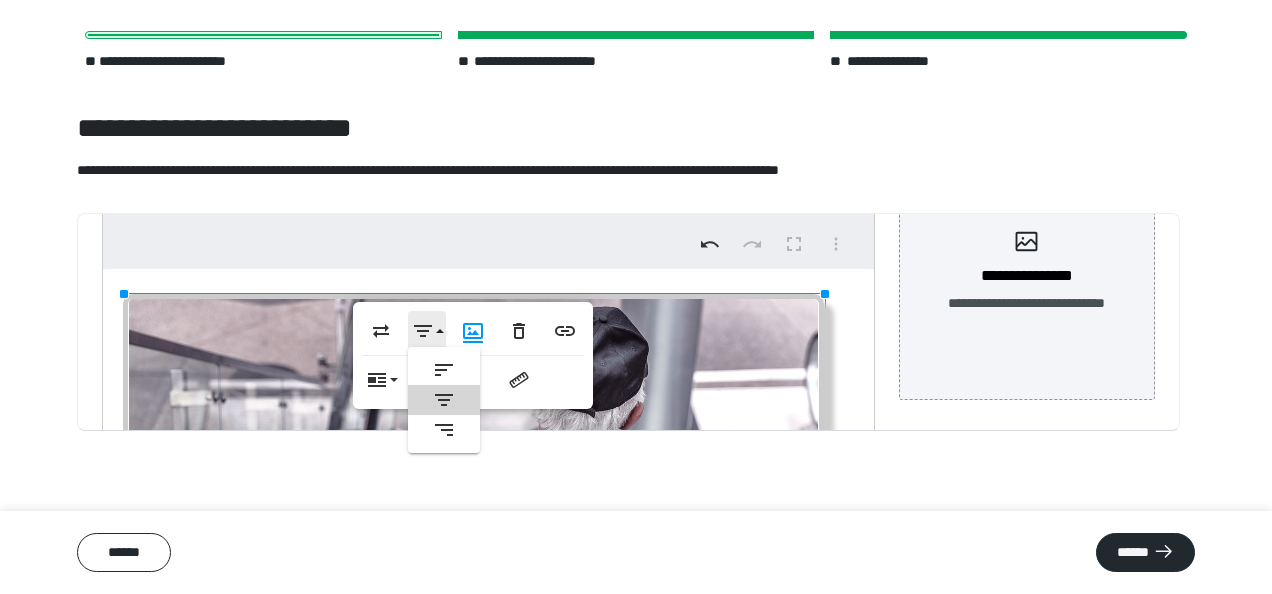 scroll, scrollTop: 0, scrollLeft: 0, axis: both 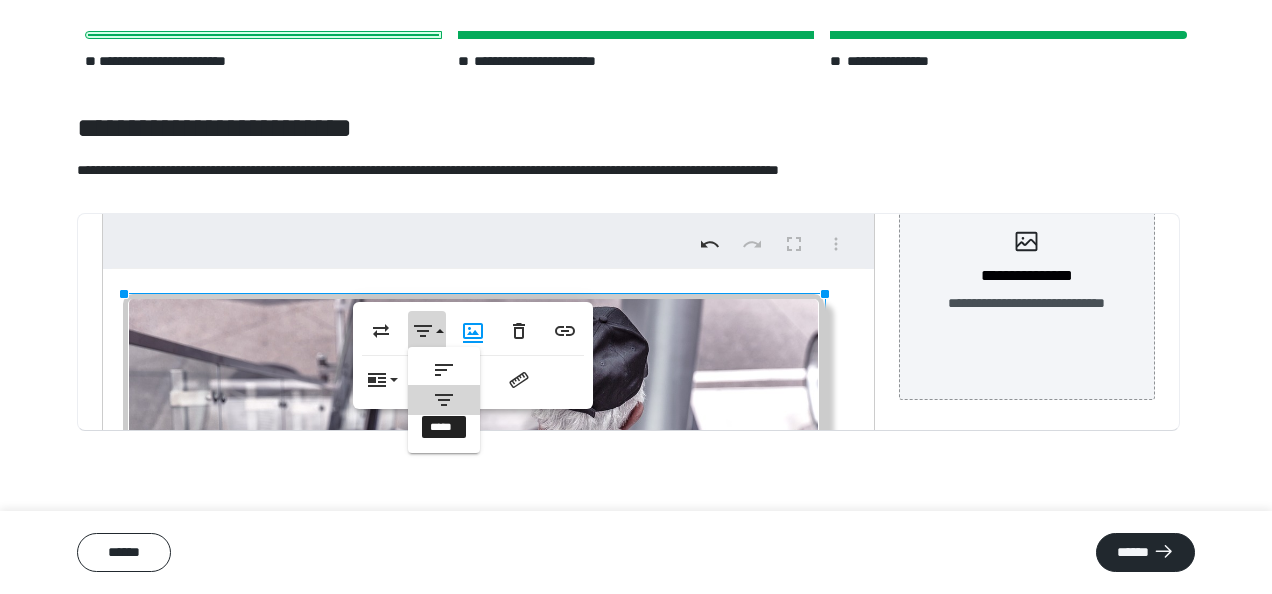 click 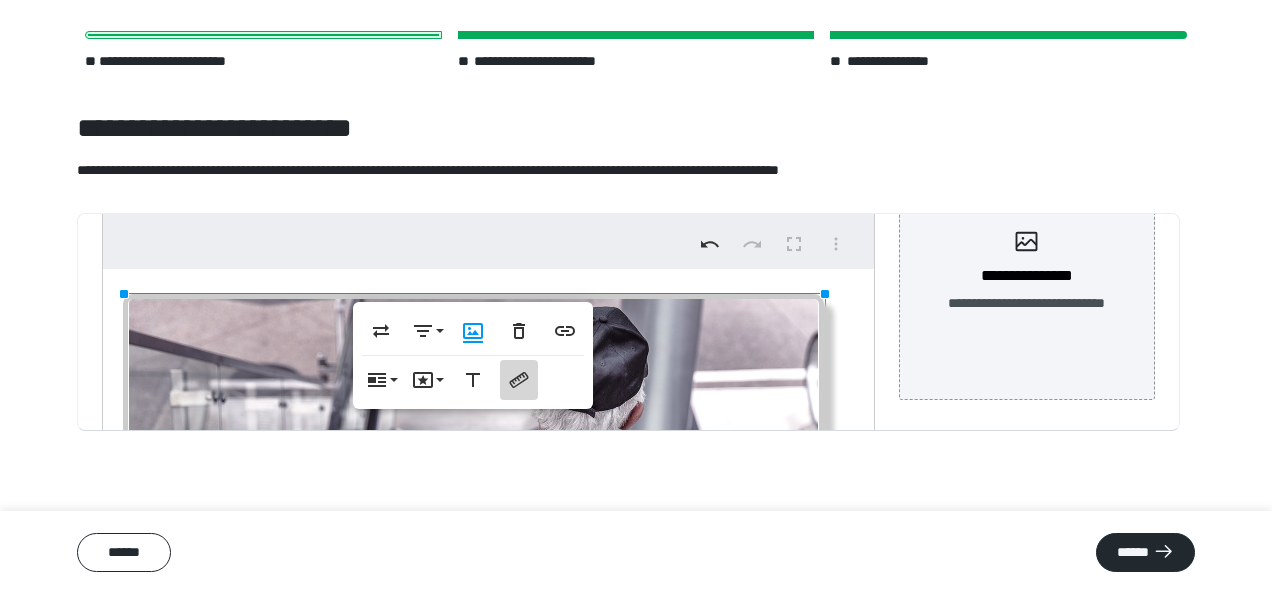 click 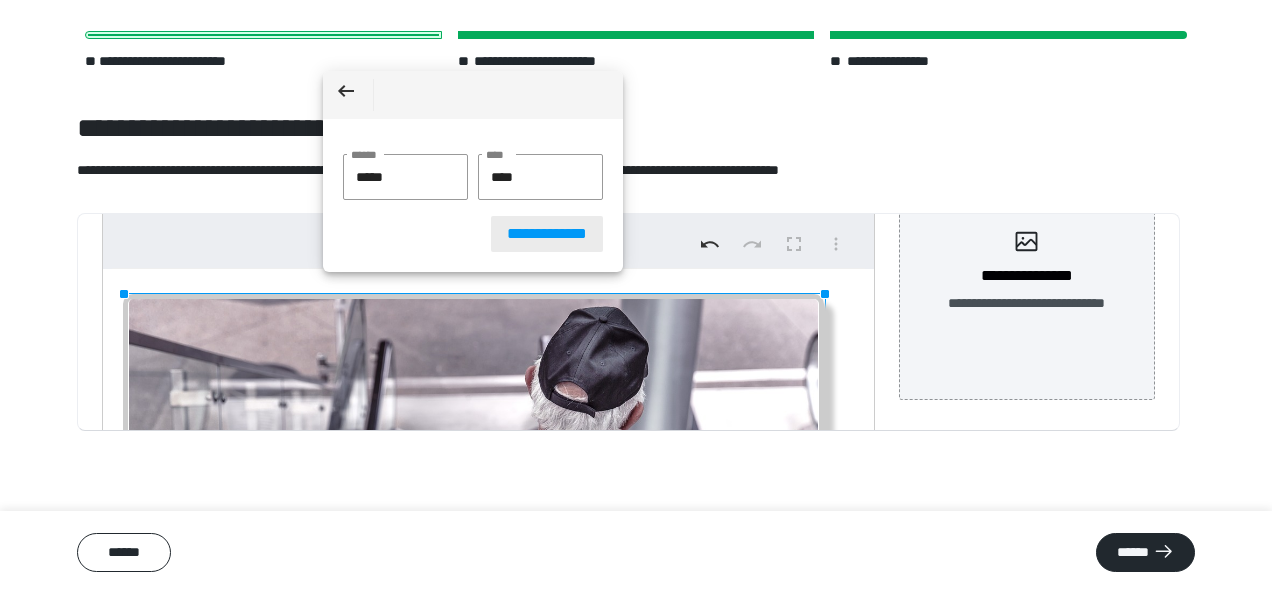 click on "**********" at bounding box center [547, 234] 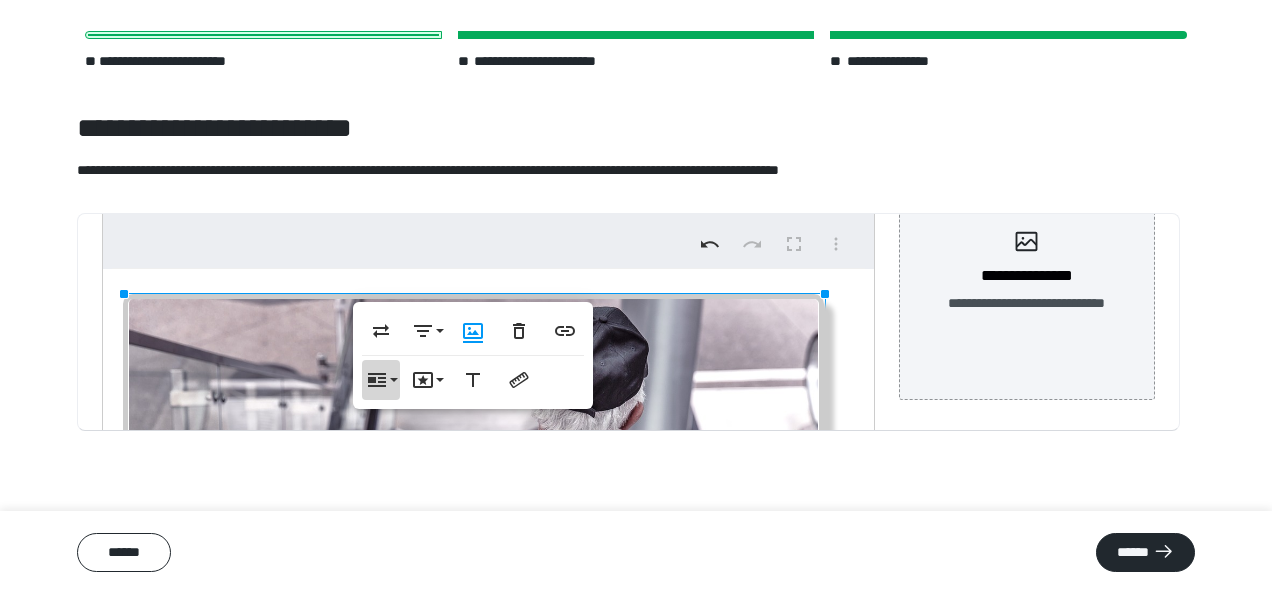 click 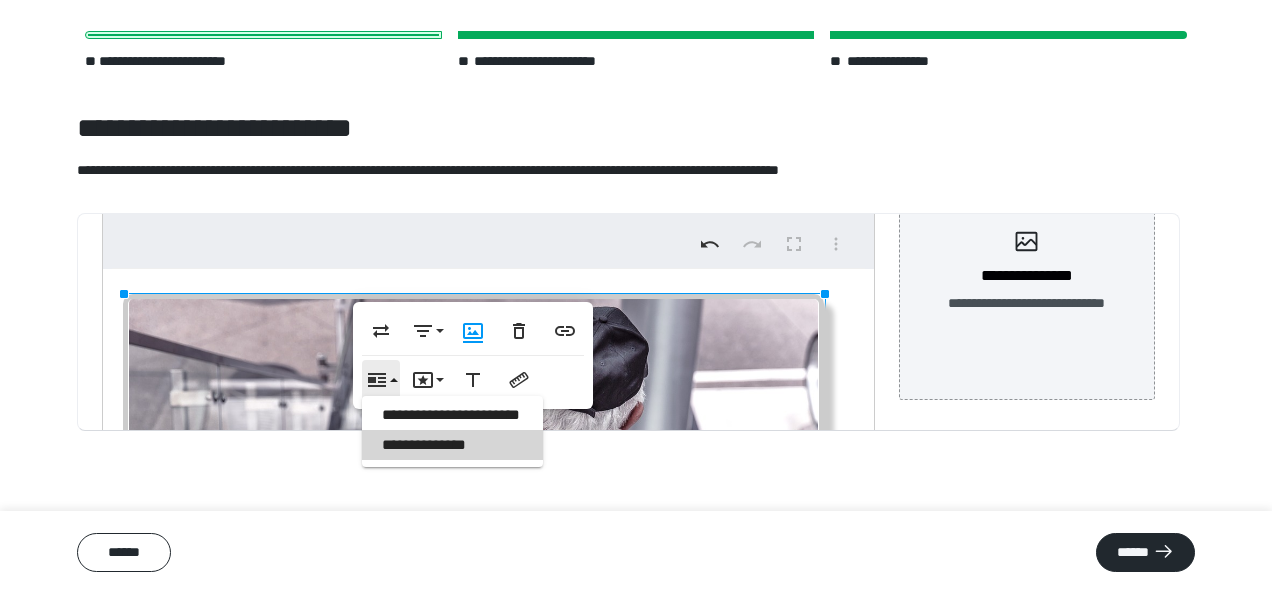 scroll, scrollTop: 0, scrollLeft: 0, axis: both 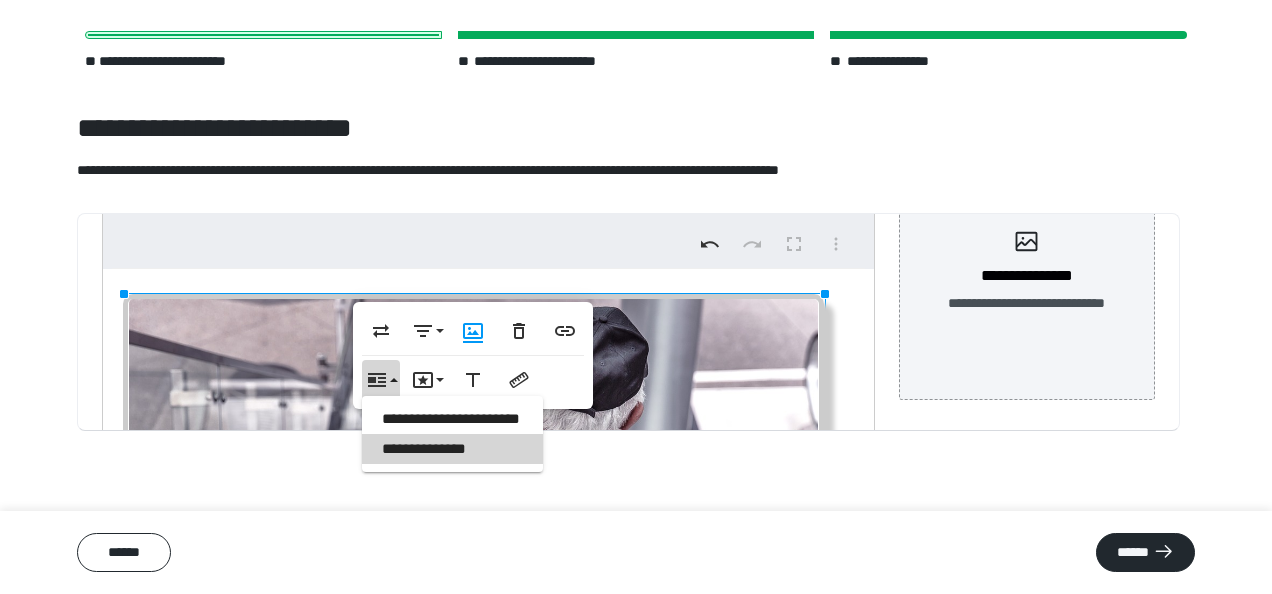 click at bounding box center (473, 528) 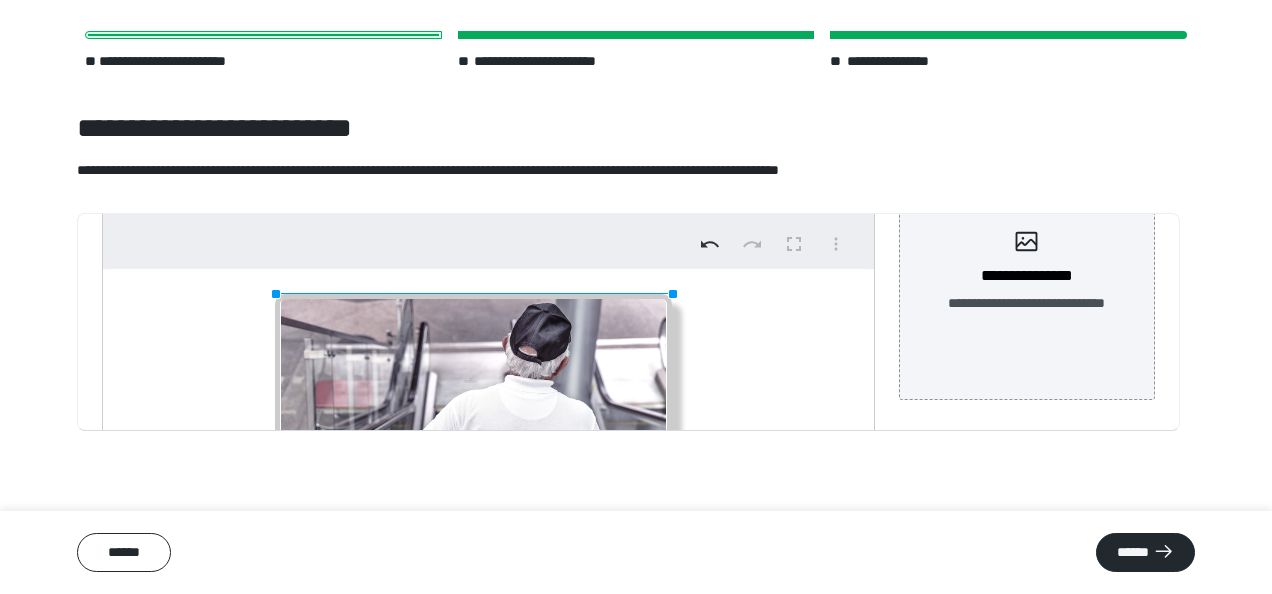 drag, startPoint x: 821, startPoint y: 290, endPoint x: 517, endPoint y: 373, distance: 315.12695 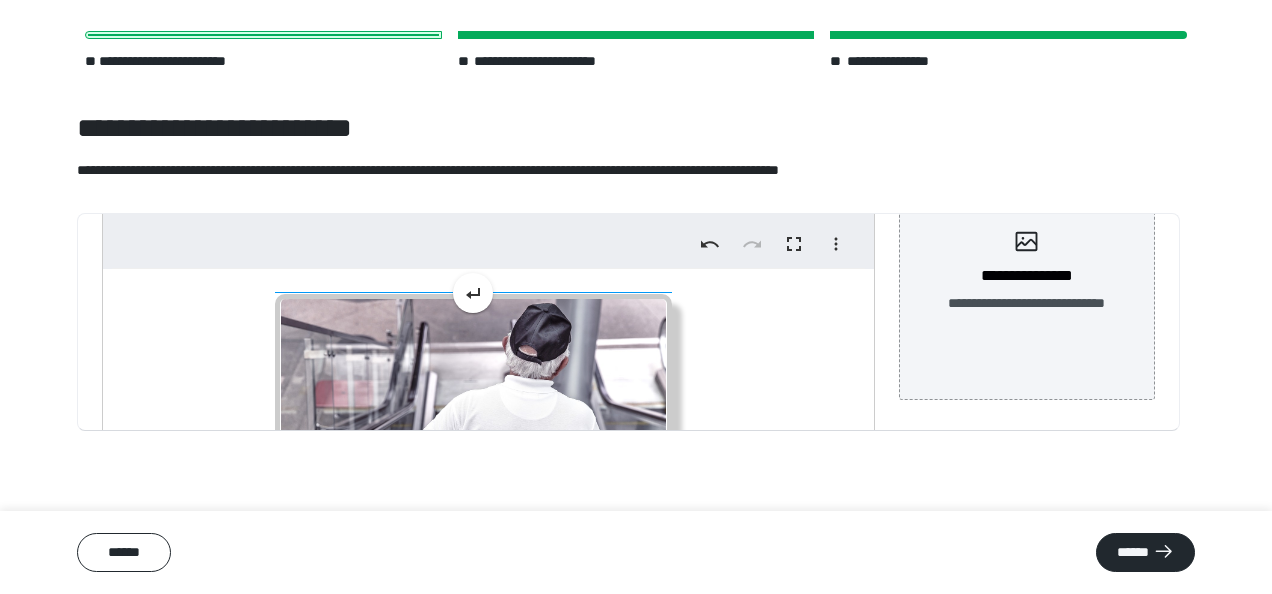 click at bounding box center [473, 427] 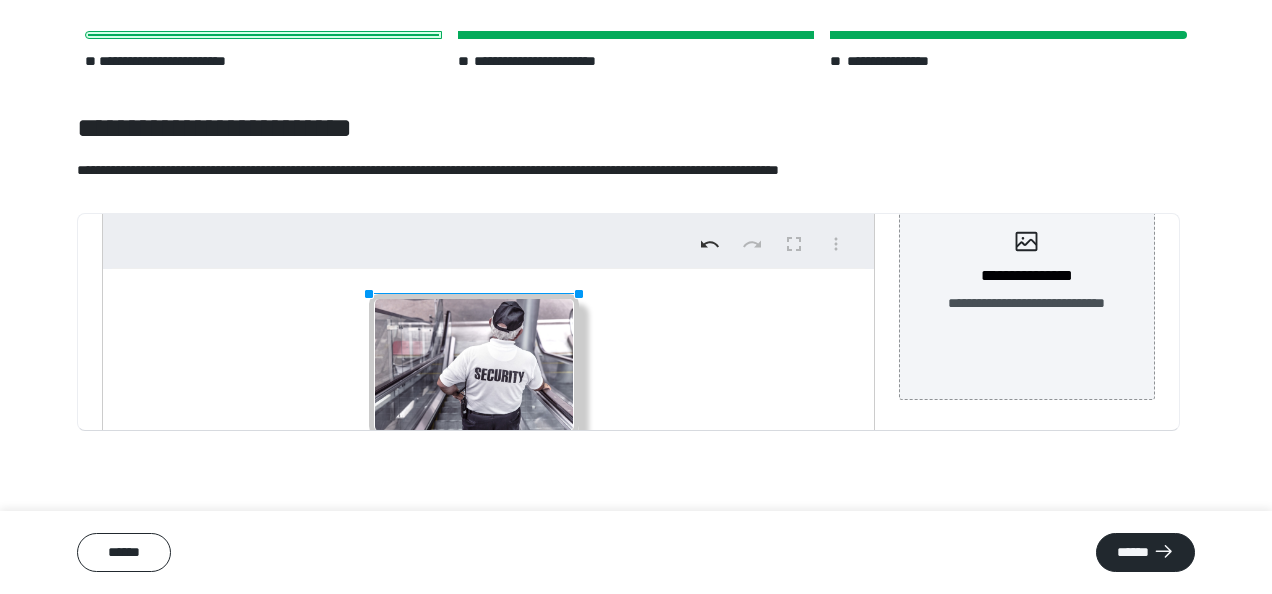 drag, startPoint x: 666, startPoint y: 290, endPoint x: 479, endPoint y: 356, distance: 198.30531 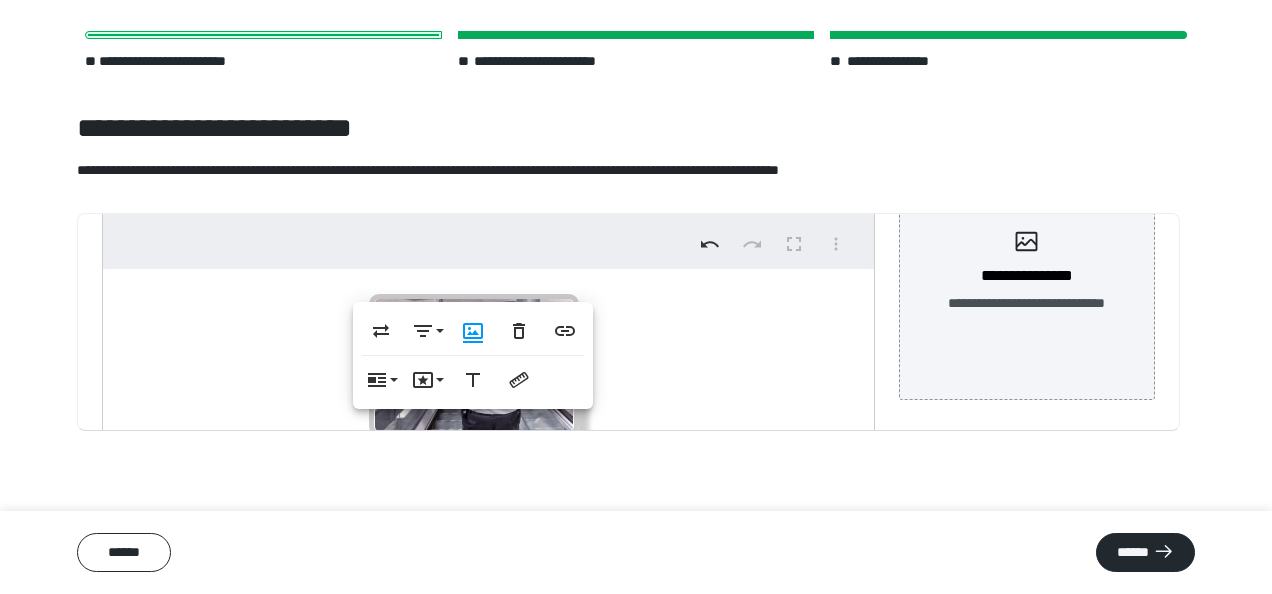 click on "**********" at bounding box center [473, 383] 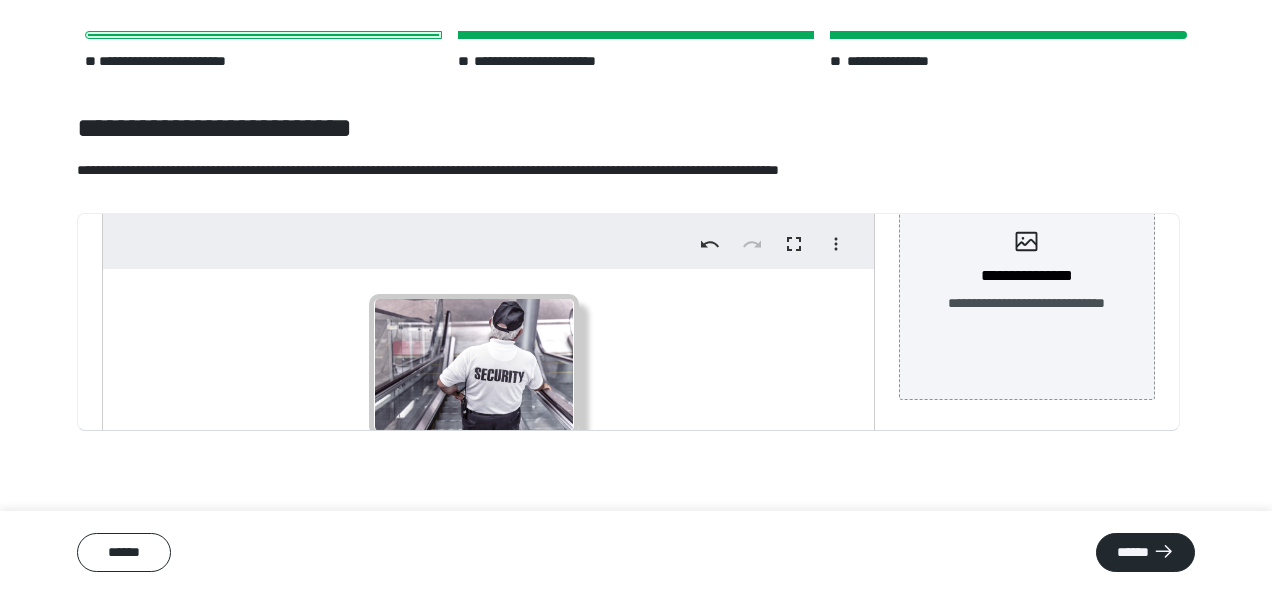 click on "**********" at bounding box center [473, 383] 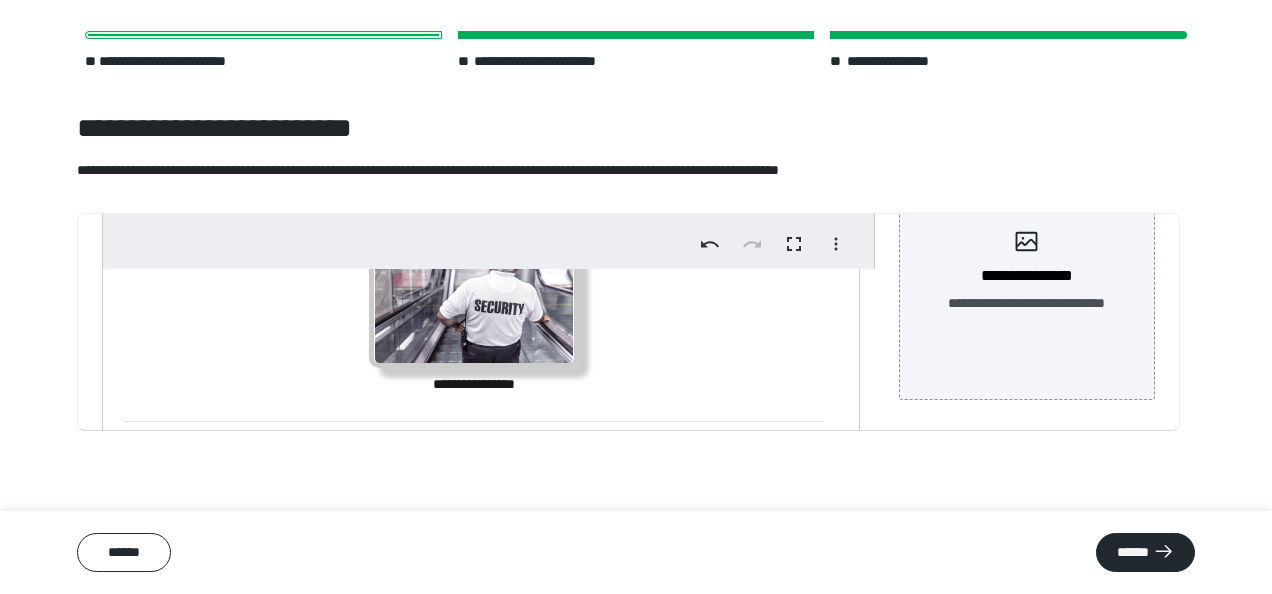 scroll, scrollTop: 100, scrollLeft: 0, axis: vertical 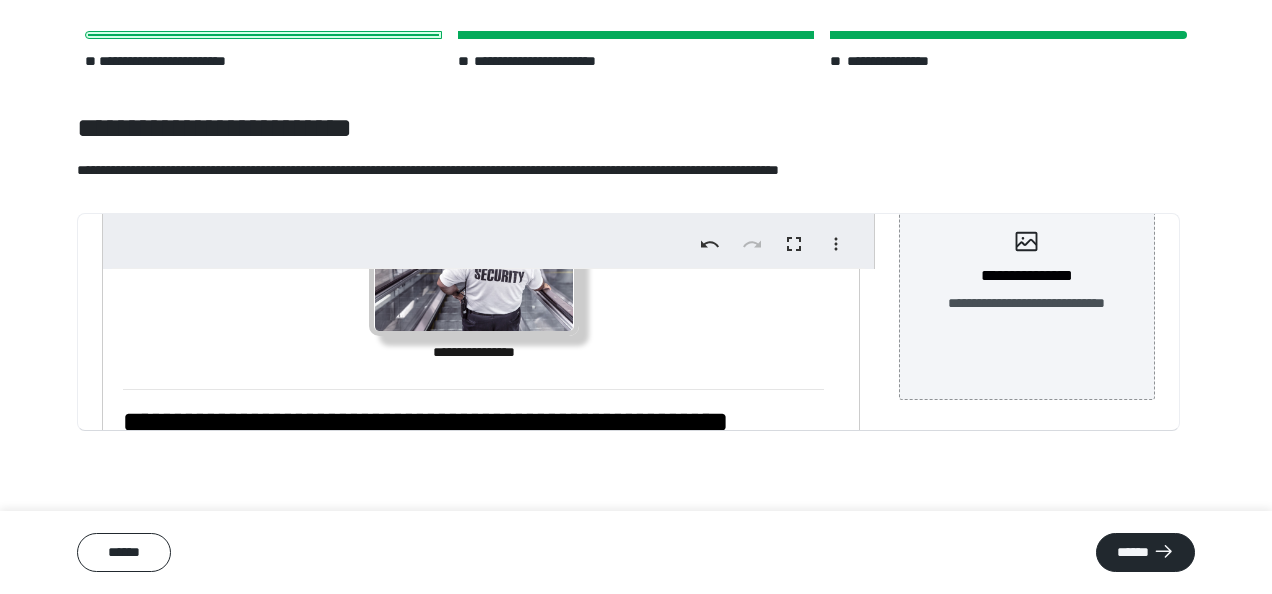 click on "**********" at bounding box center [474, 354] 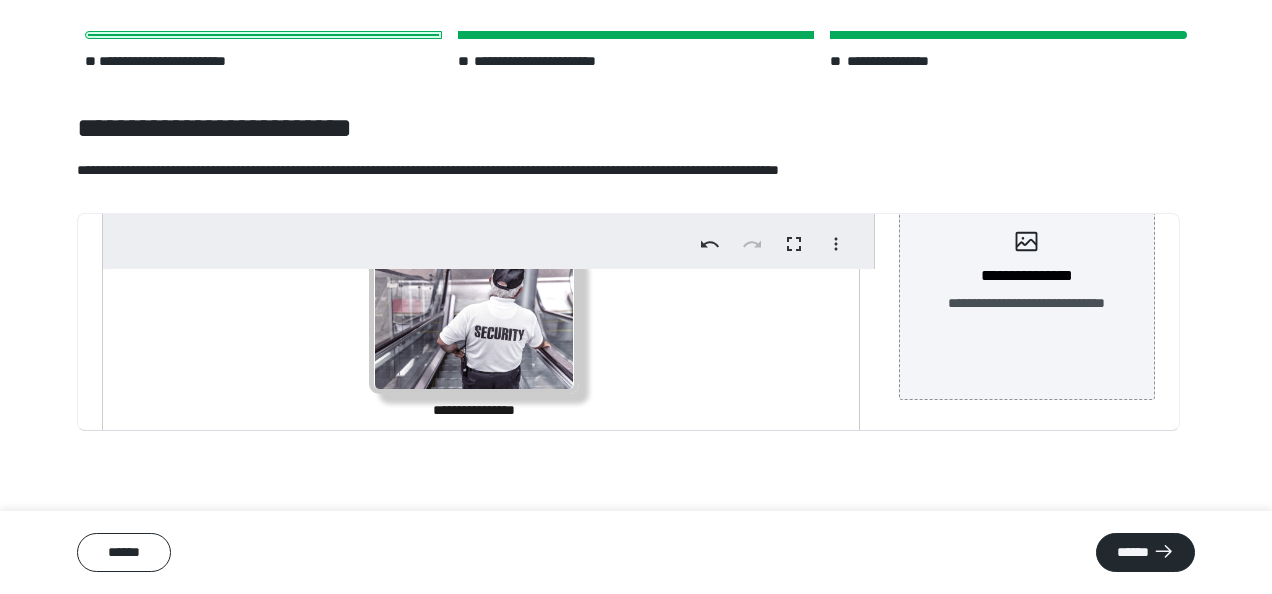 scroll, scrollTop: 0, scrollLeft: 0, axis: both 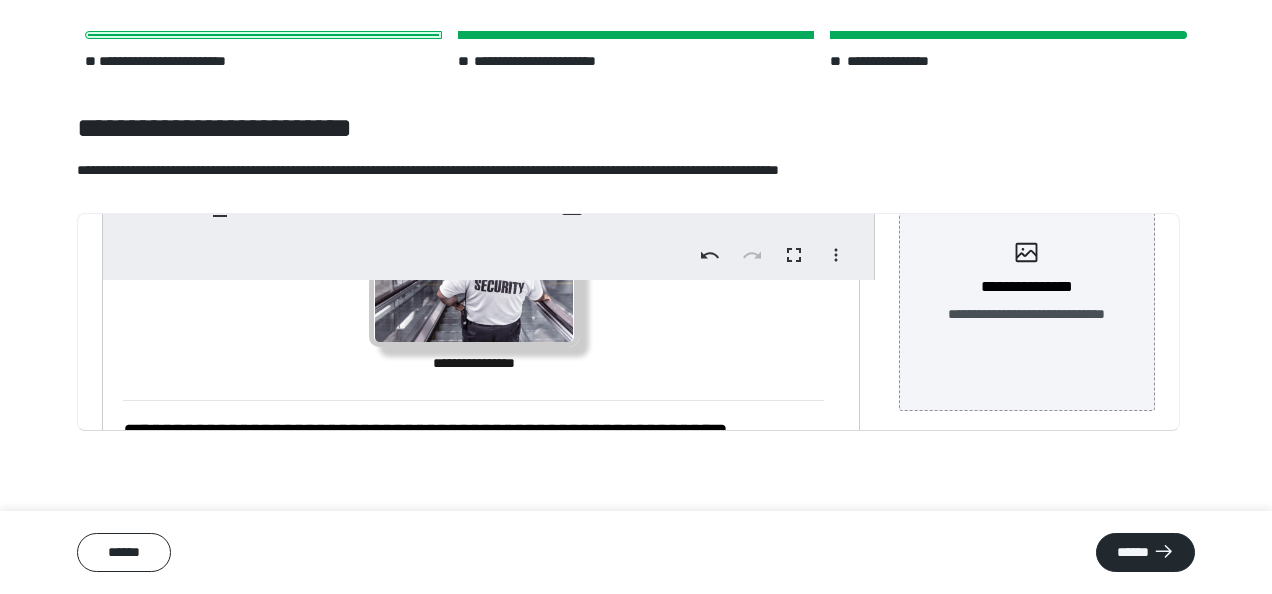 click at bounding box center [474, 276] 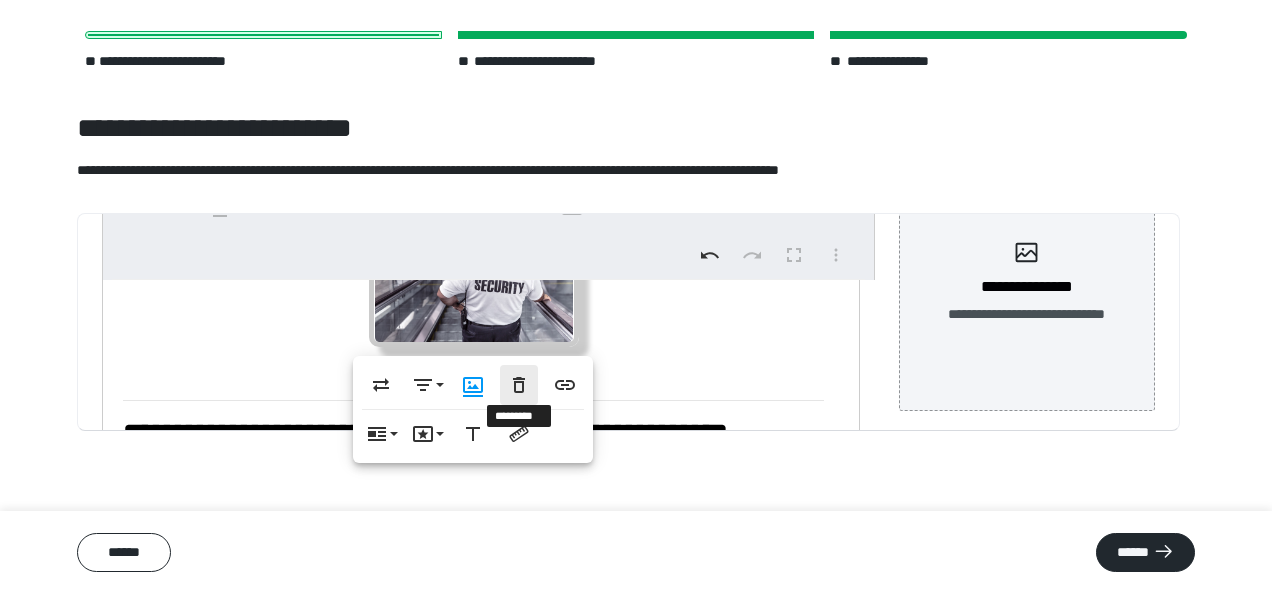 click 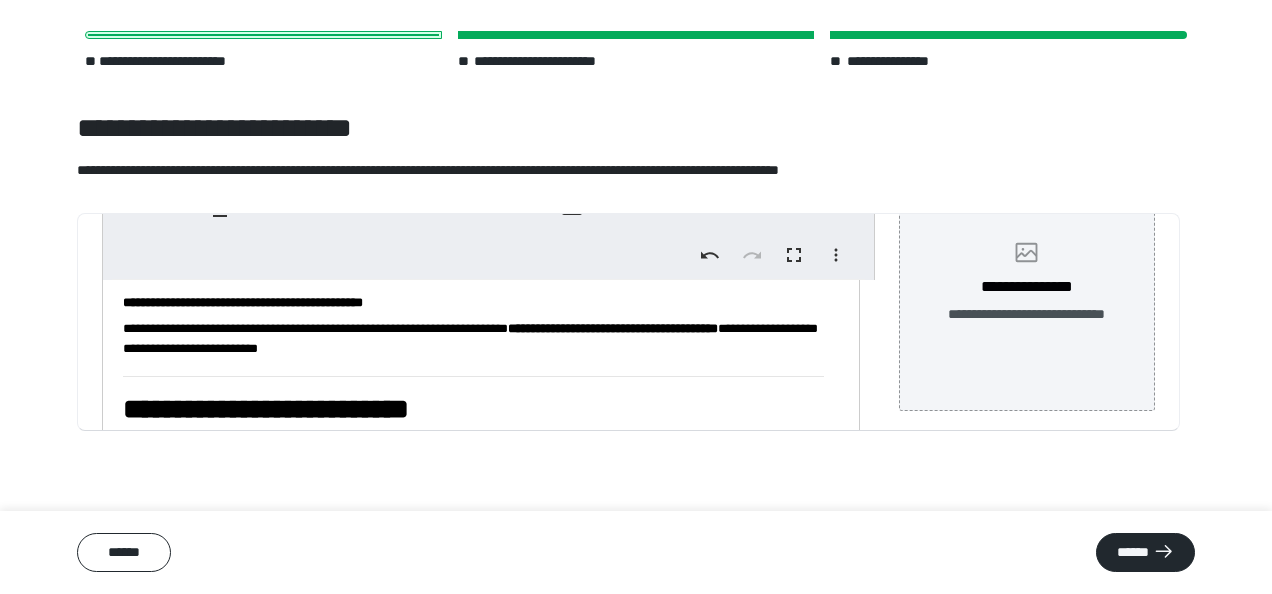 click on "**********" at bounding box center (1027, 287) 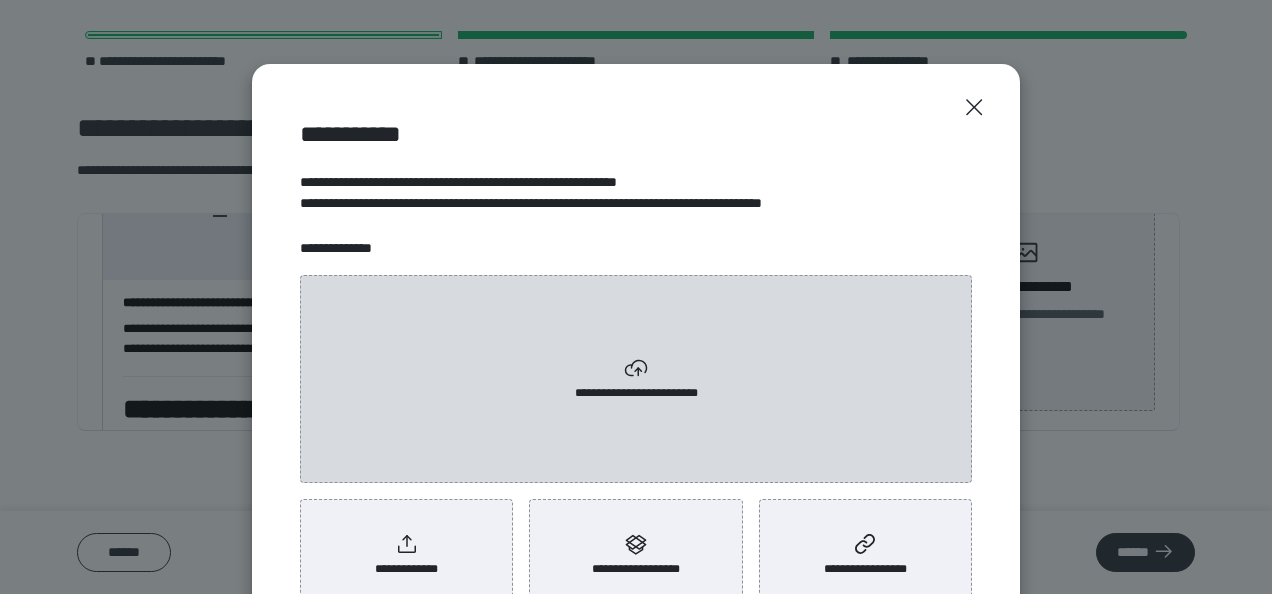 click on "**********" at bounding box center (636, 393) 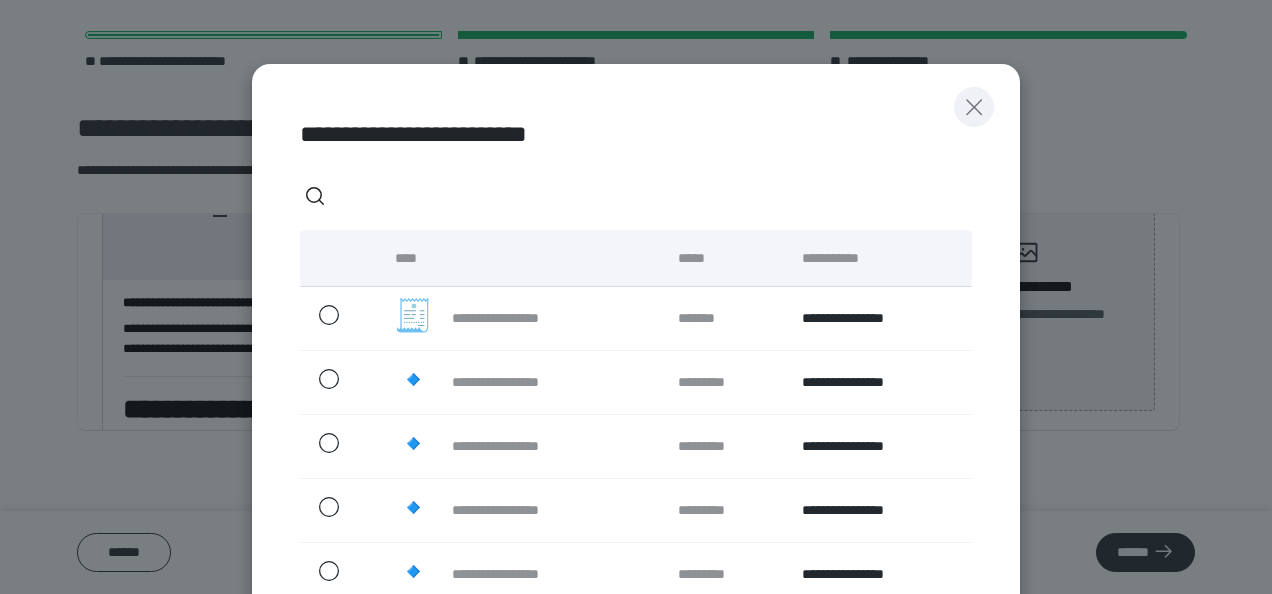 click 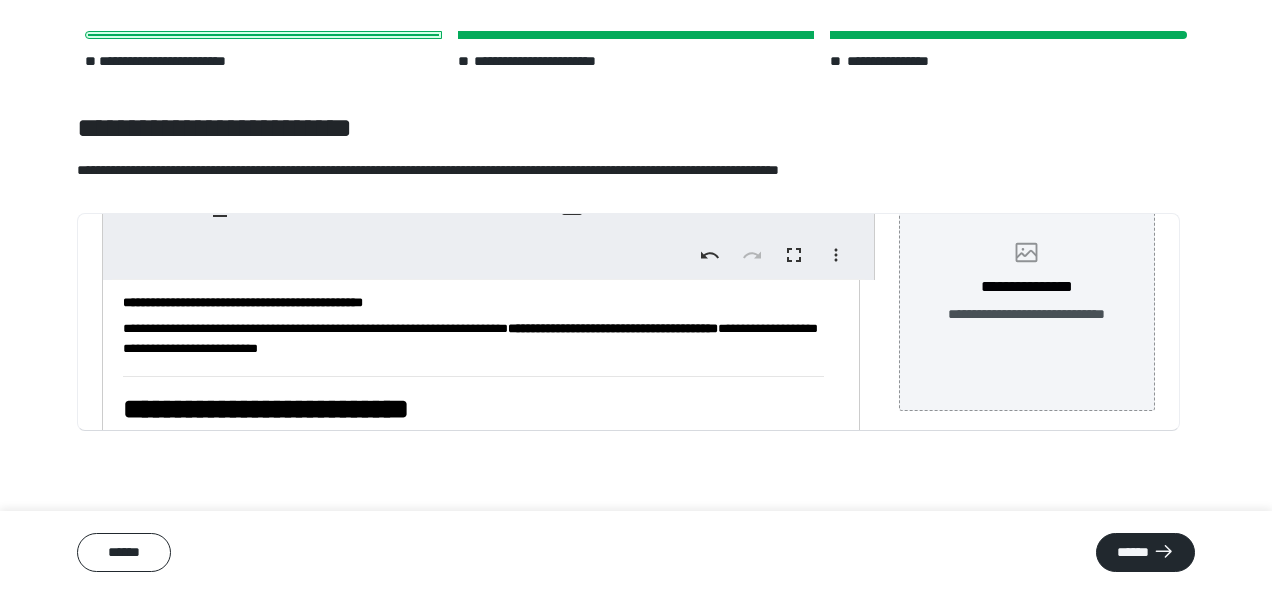 click on "**********" at bounding box center (1027, 287) 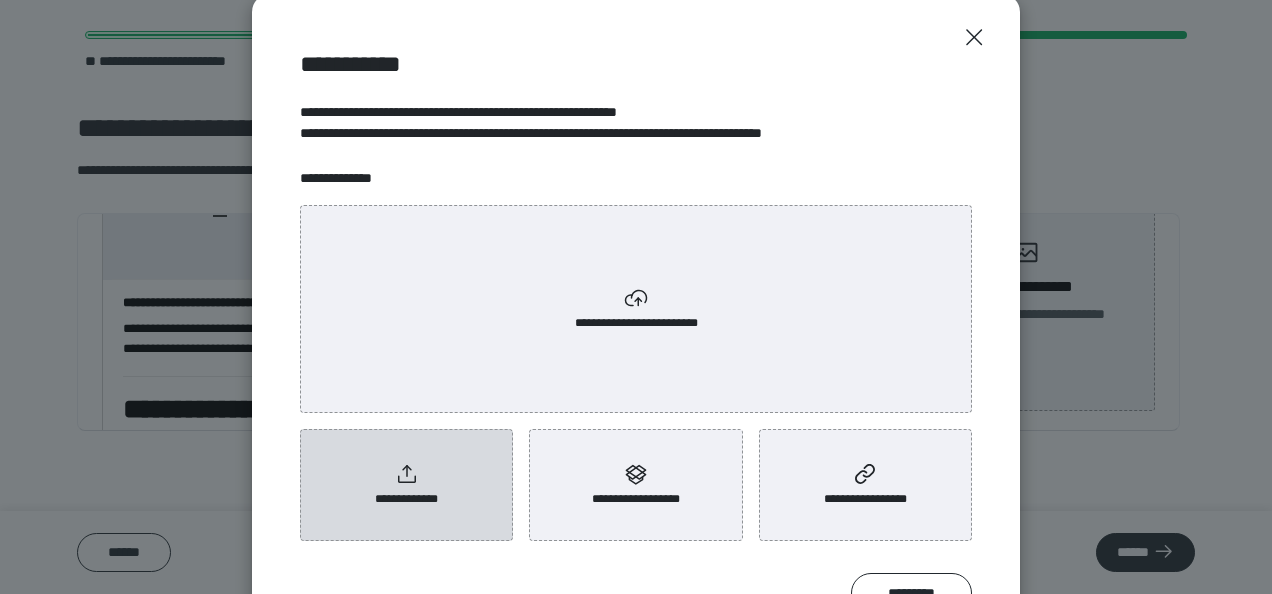 scroll, scrollTop: 100, scrollLeft: 0, axis: vertical 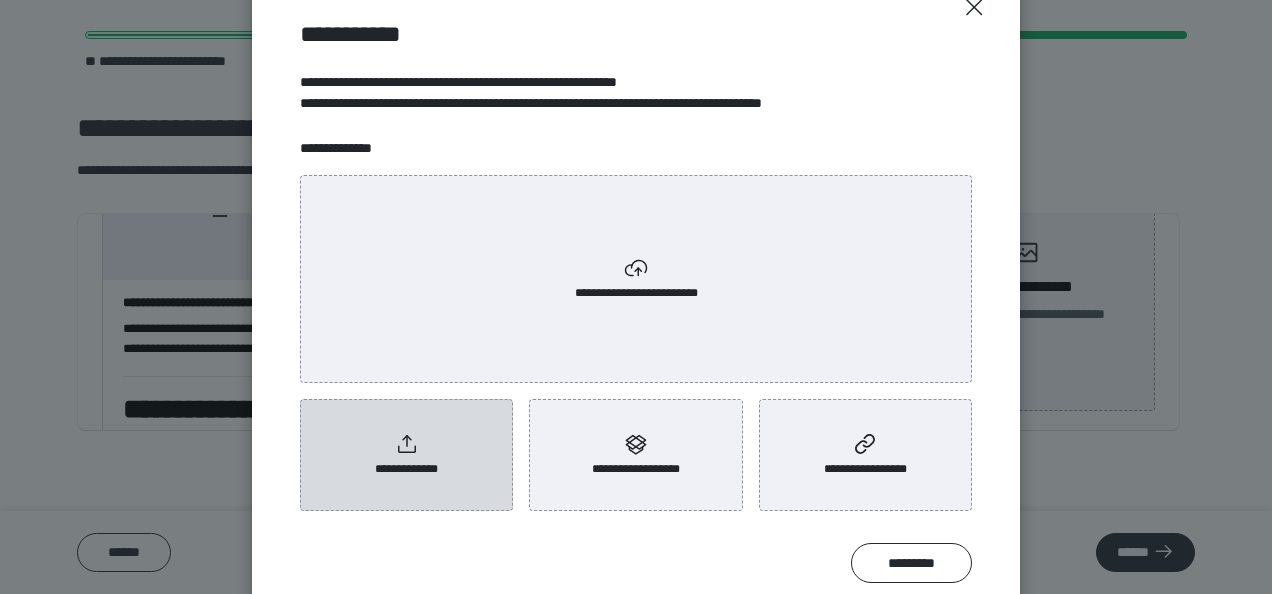 click on "**********" at bounding box center [406, 455] 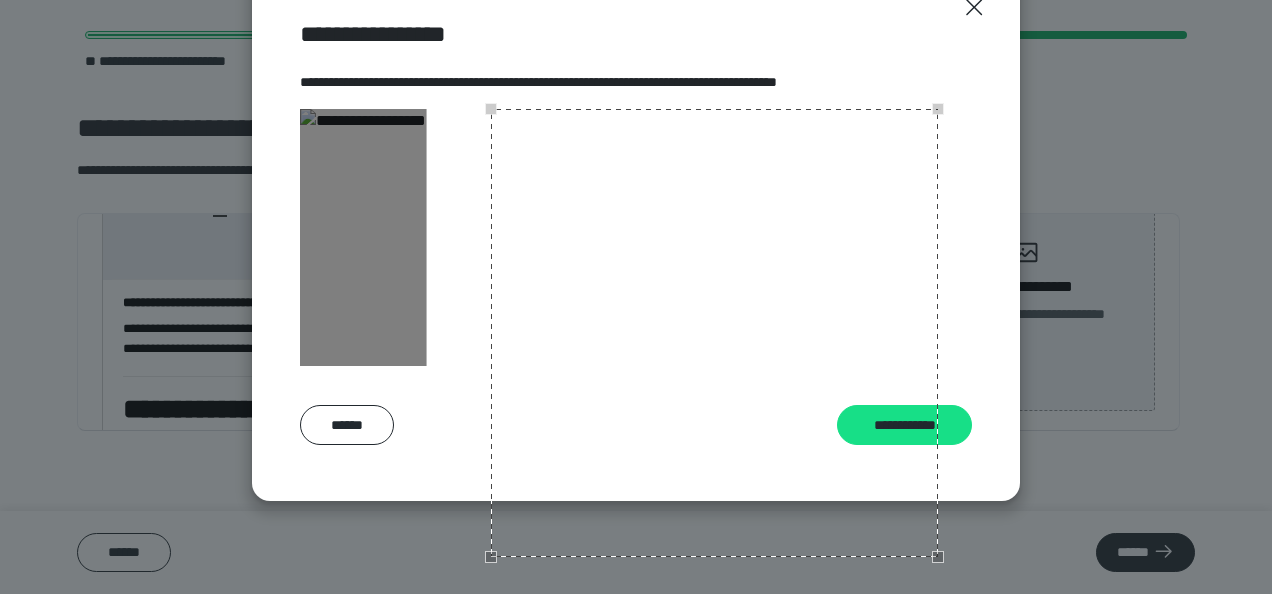 click at bounding box center [715, 333] 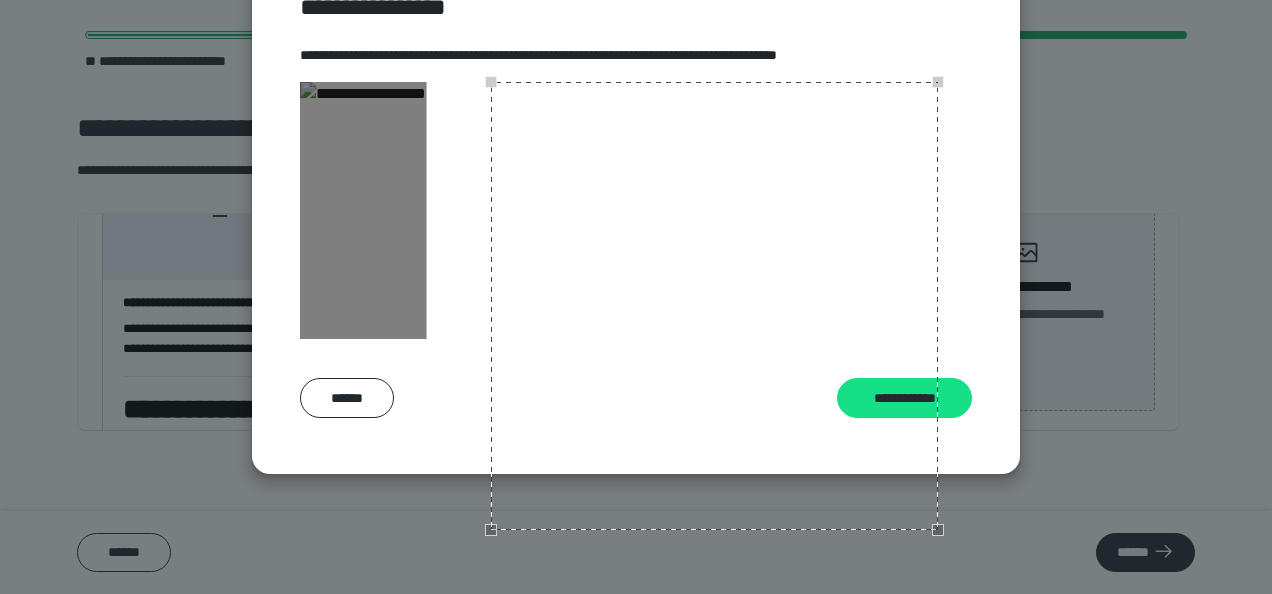scroll, scrollTop: 196, scrollLeft: 0, axis: vertical 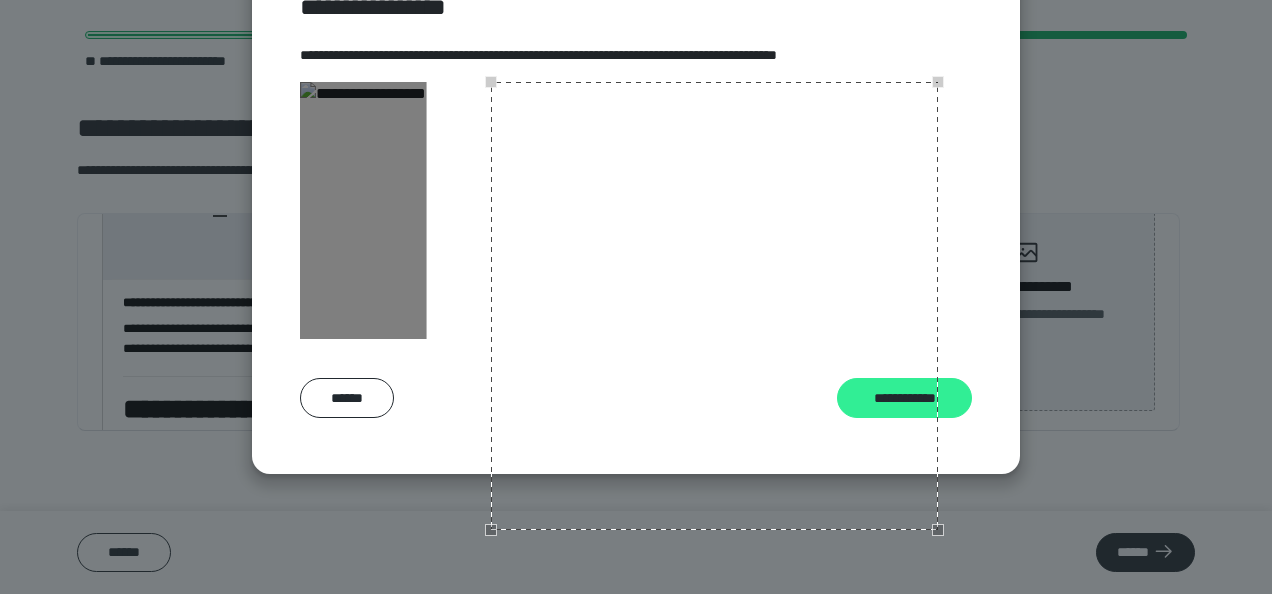 click on "**********" at bounding box center [904, 397] 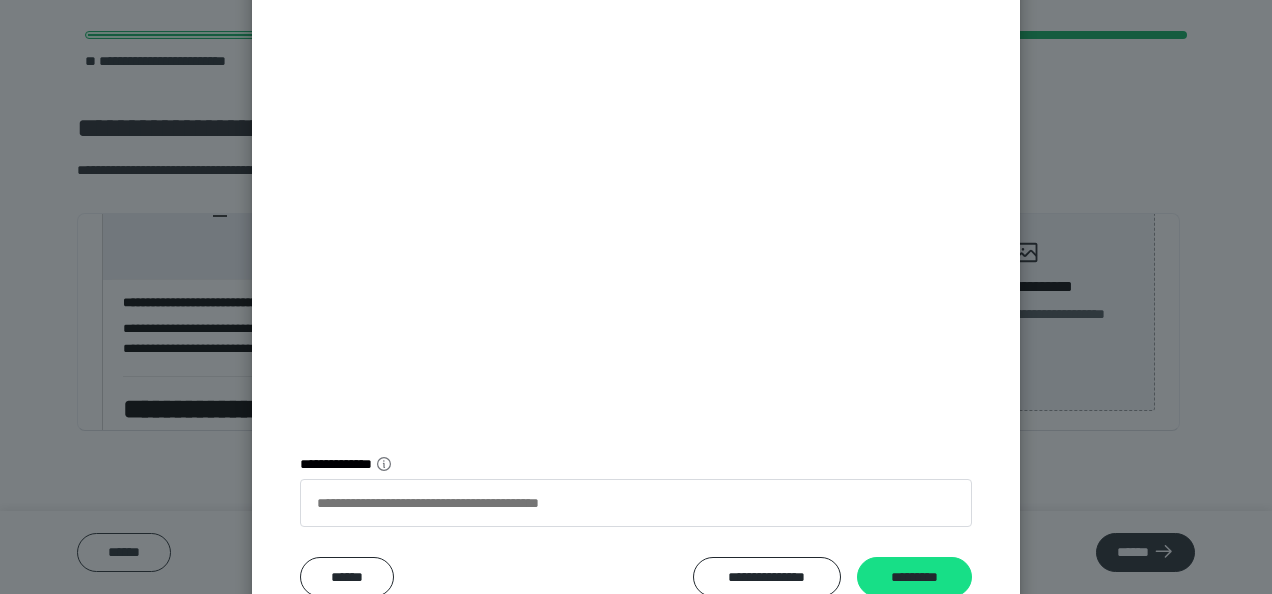 scroll, scrollTop: 290, scrollLeft: 0, axis: vertical 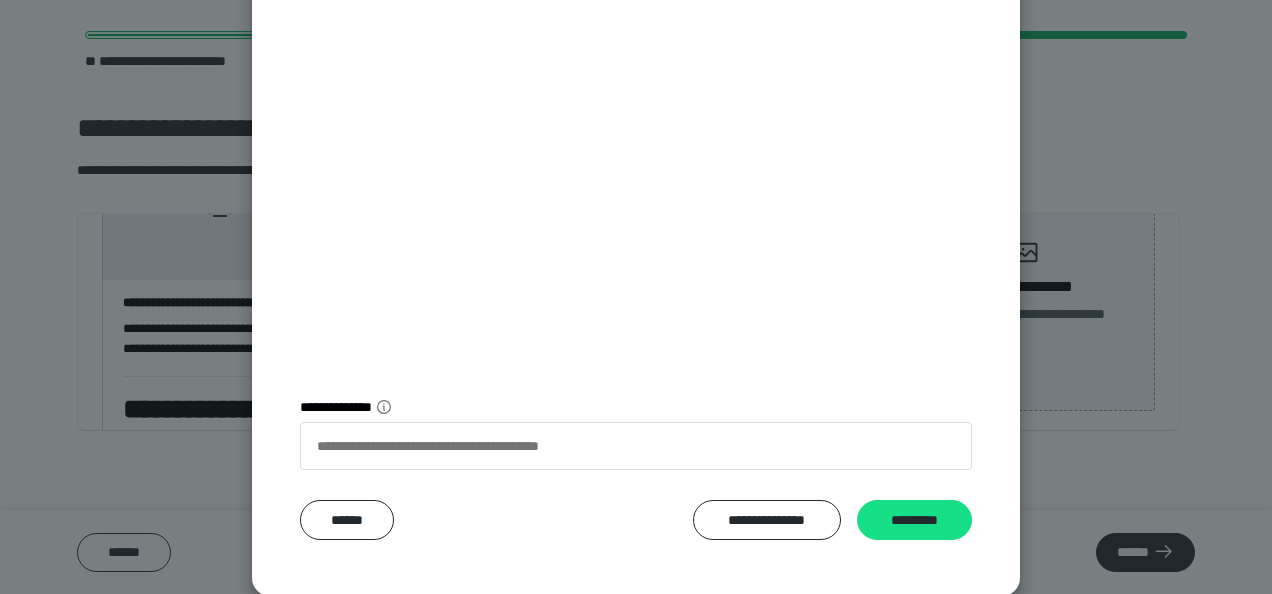 click at bounding box center (636, 143) 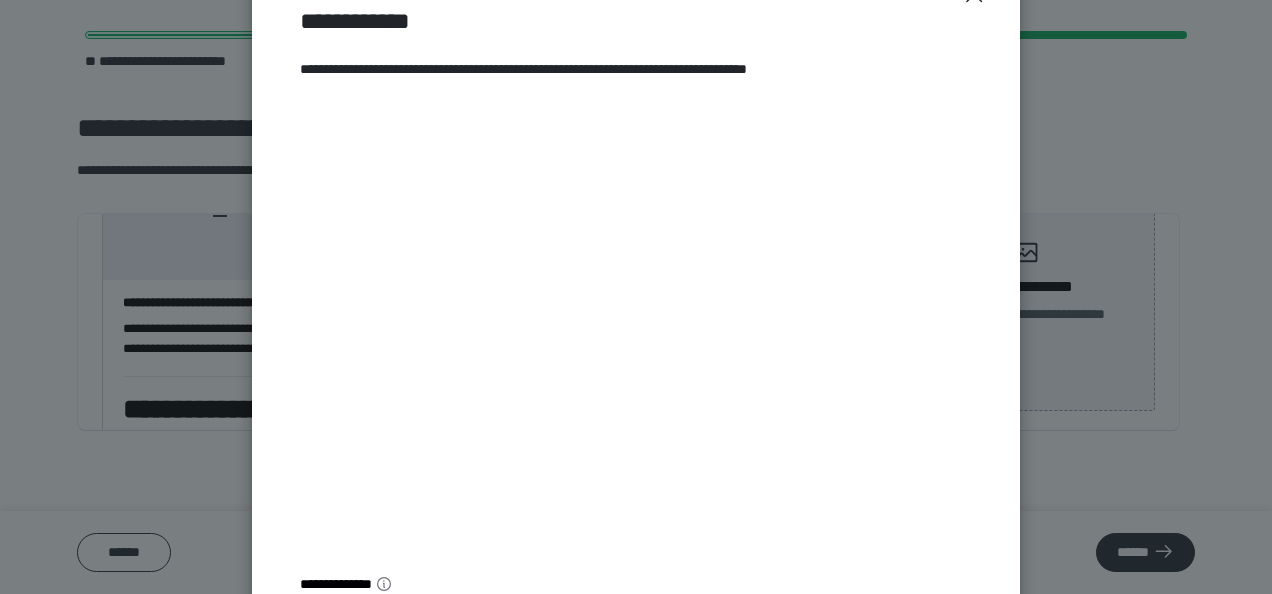 scroll, scrollTop: 290, scrollLeft: 0, axis: vertical 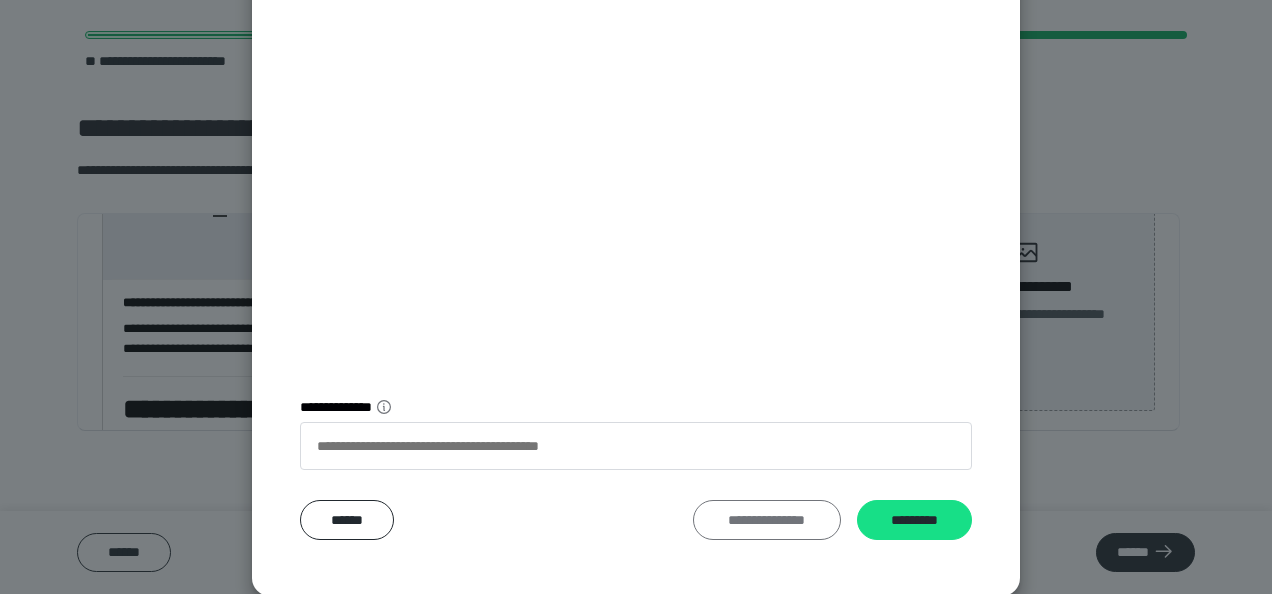click on "**********" at bounding box center (767, 519) 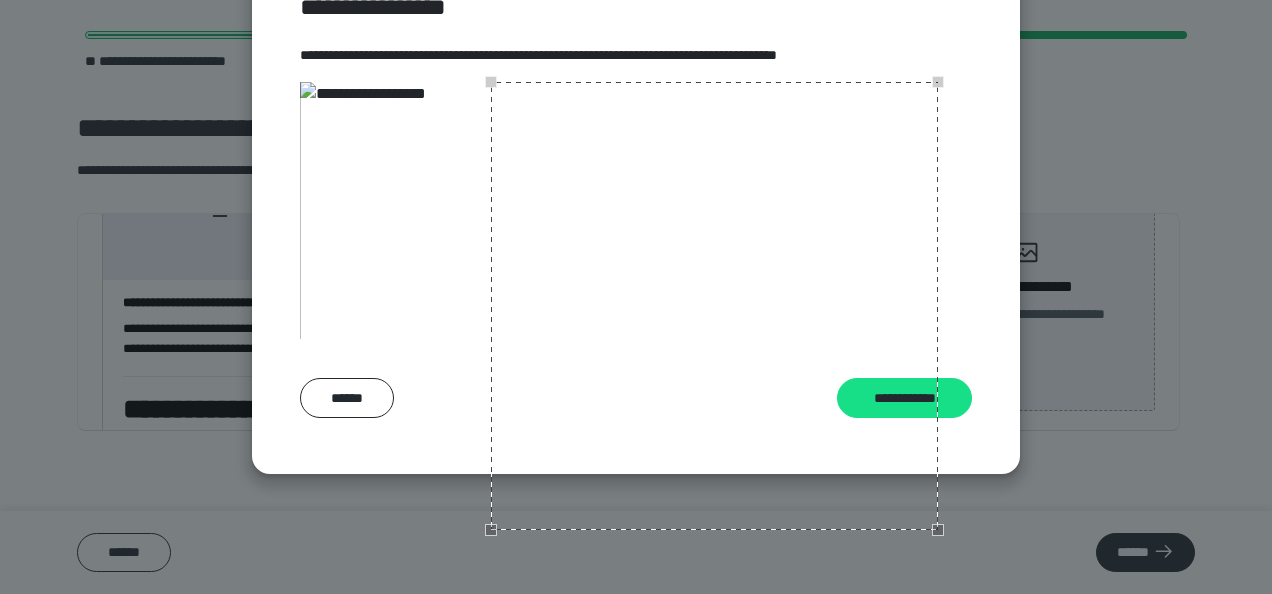 scroll, scrollTop: 196, scrollLeft: 0, axis: vertical 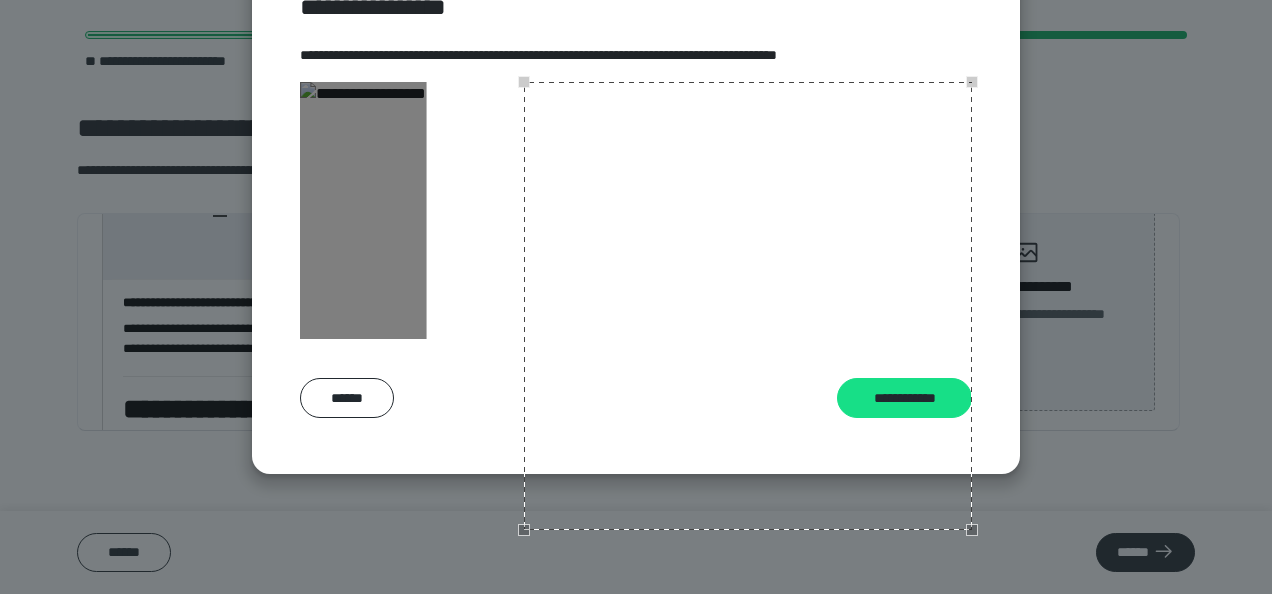 click at bounding box center (748, 306) 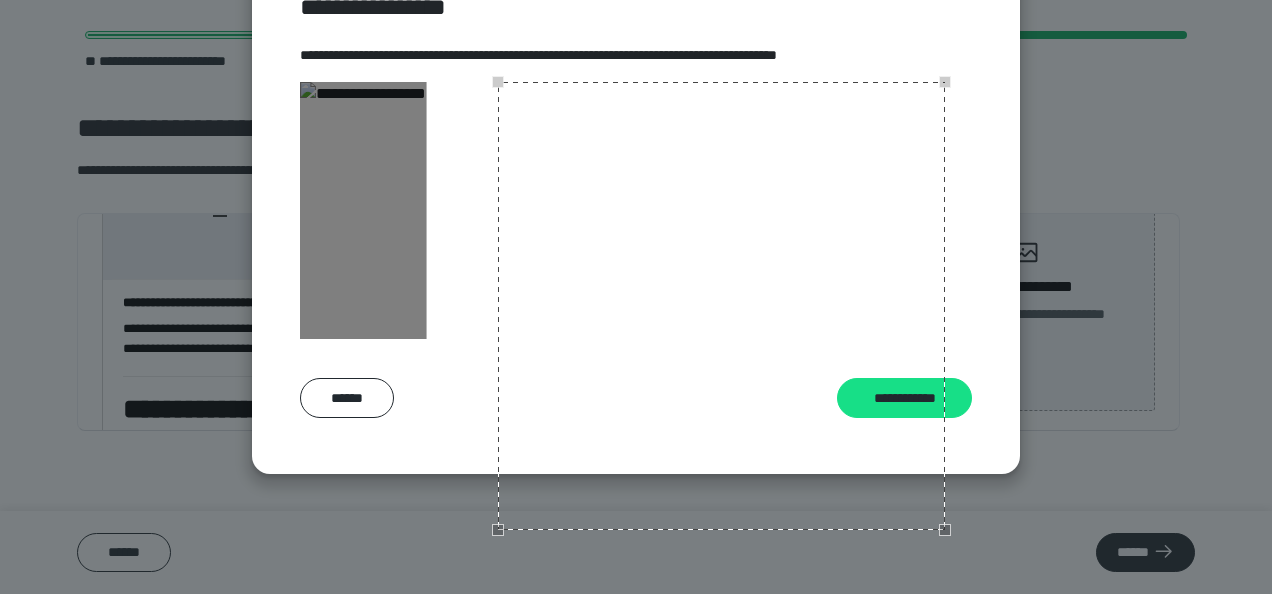 click at bounding box center (722, 306) 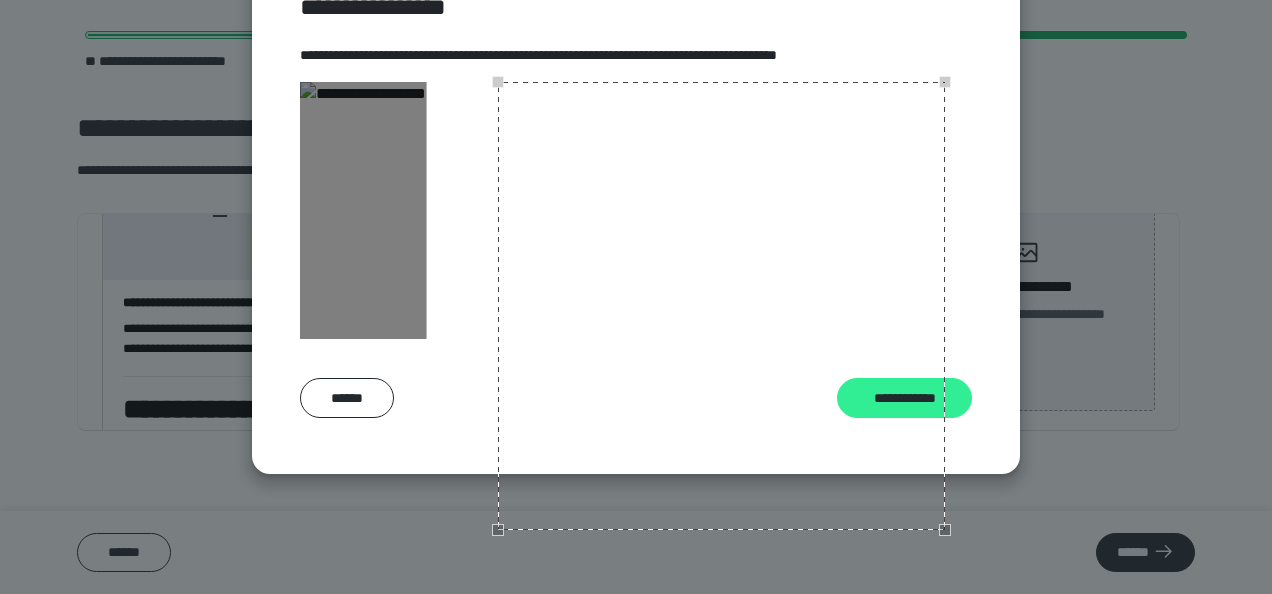 click on "**********" at bounding box center (904, 397) 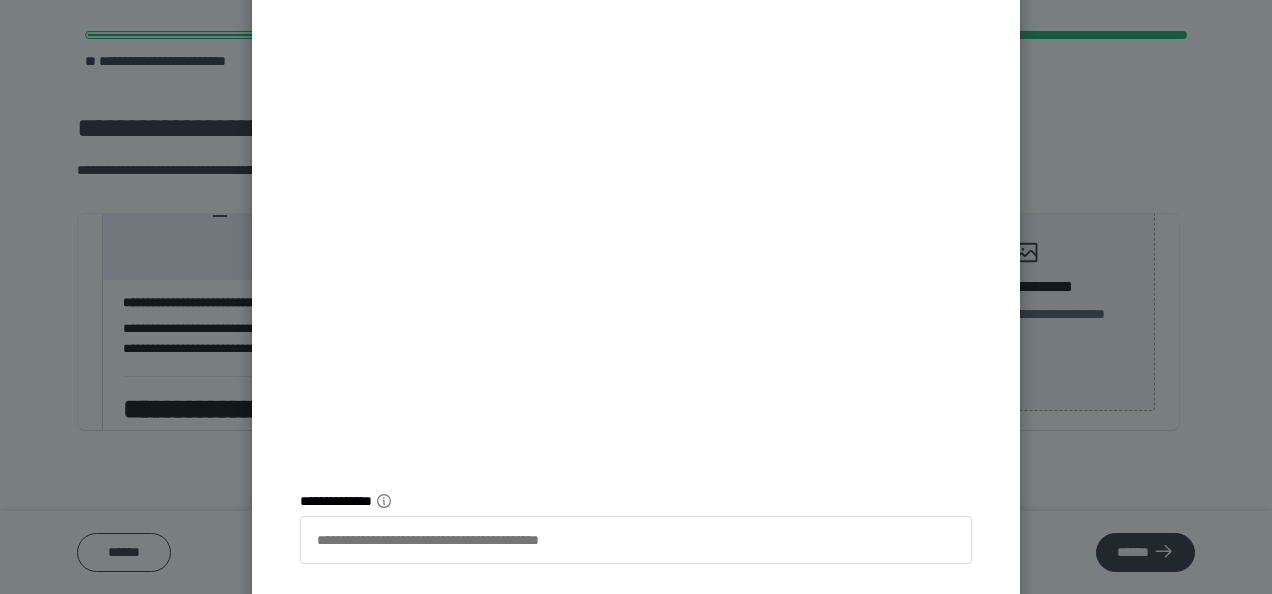 scroll, scrollTop: 290, scrollLeft: 0, axis: vertical 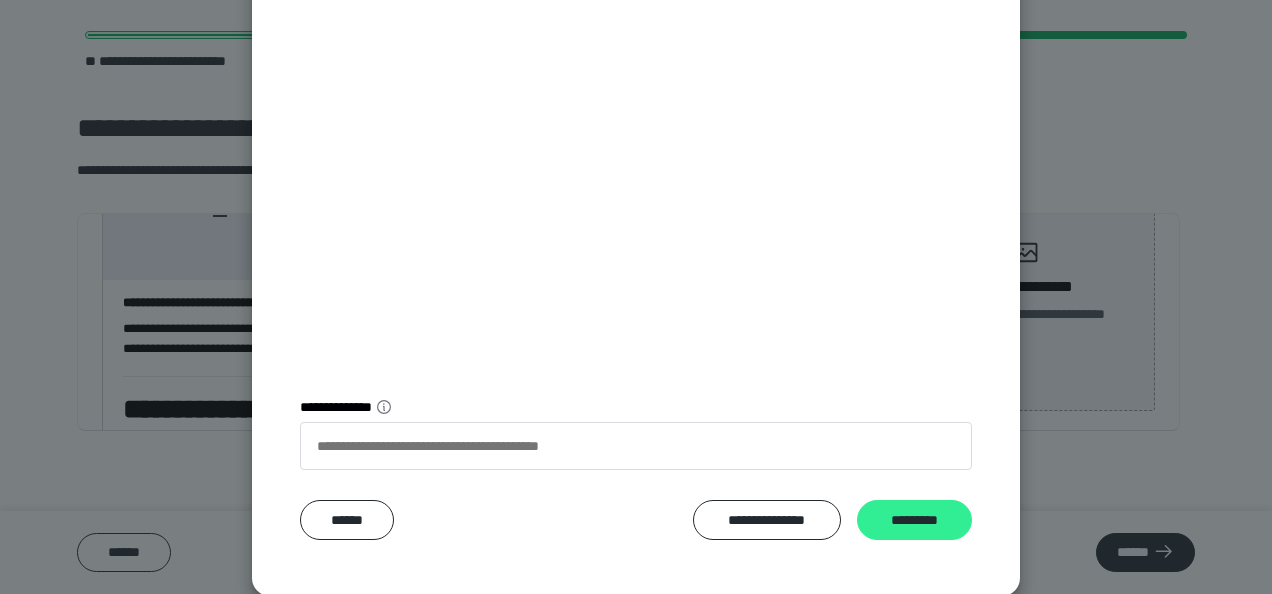 click on "*********" at bounding box center (914, 519) 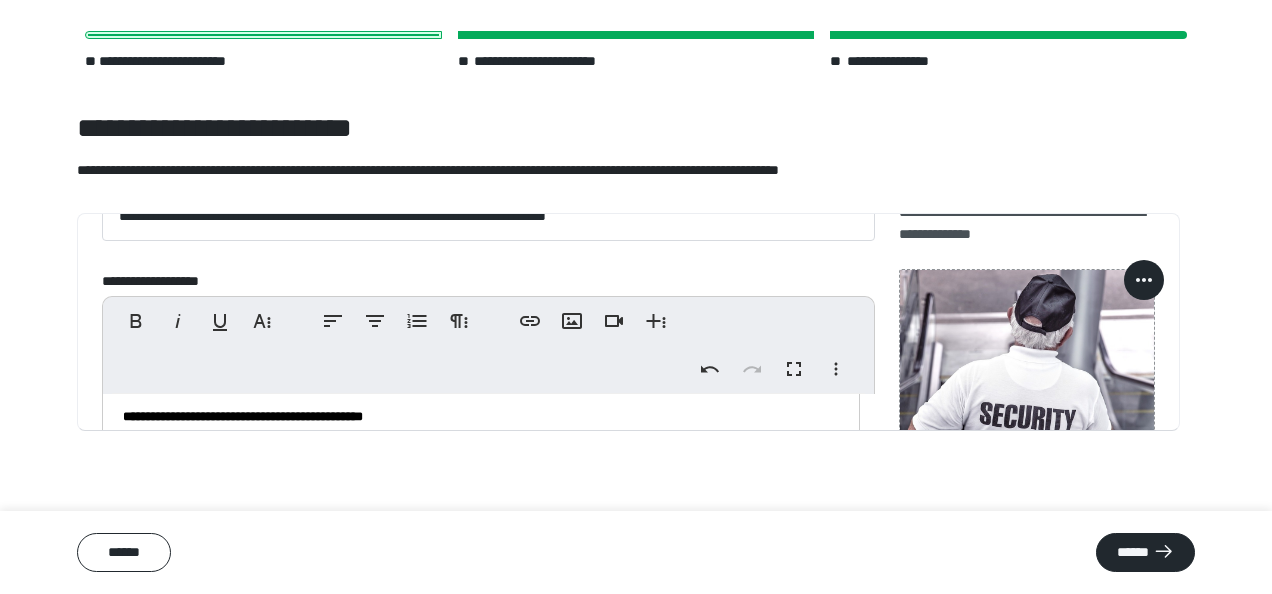 scroll, scrollTop: 0, scrollLeft: 0, axis: both 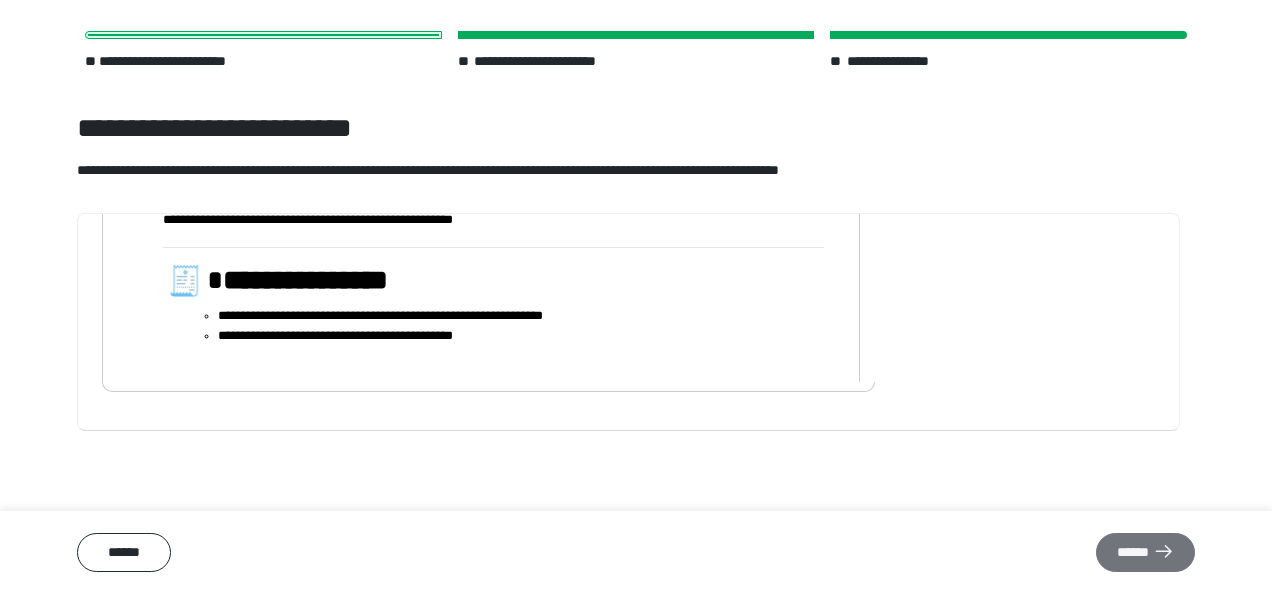 click on "******" at bounding box center (1145, 552) 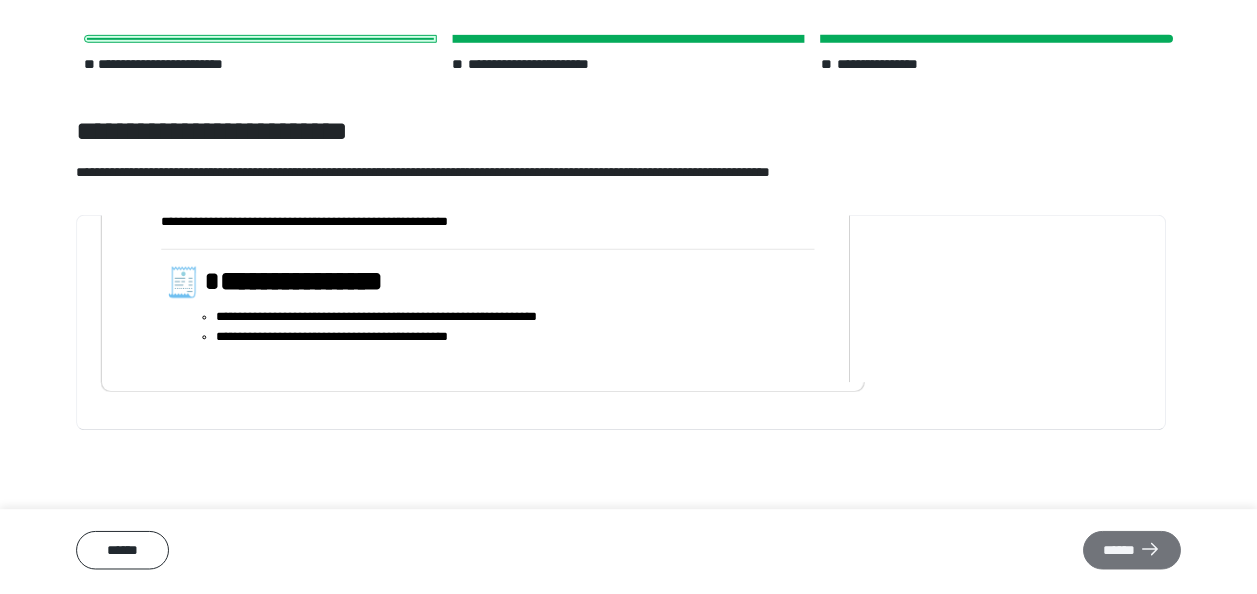 scroll, scrollTop: 0, scrollLeft: 0, axis: both 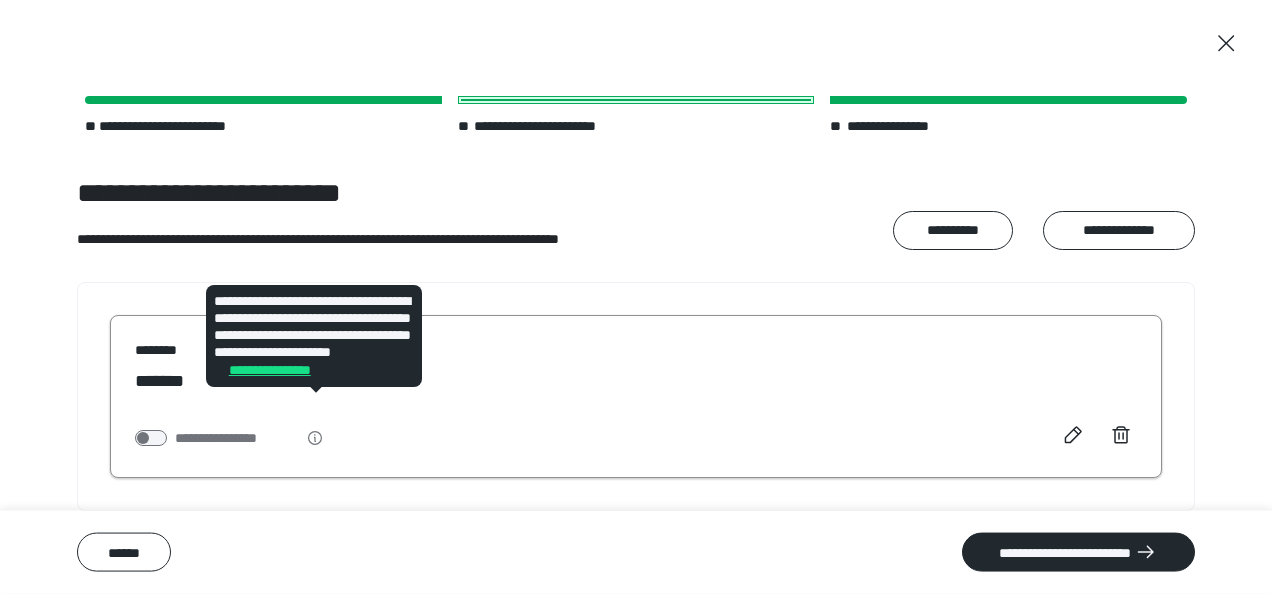 click 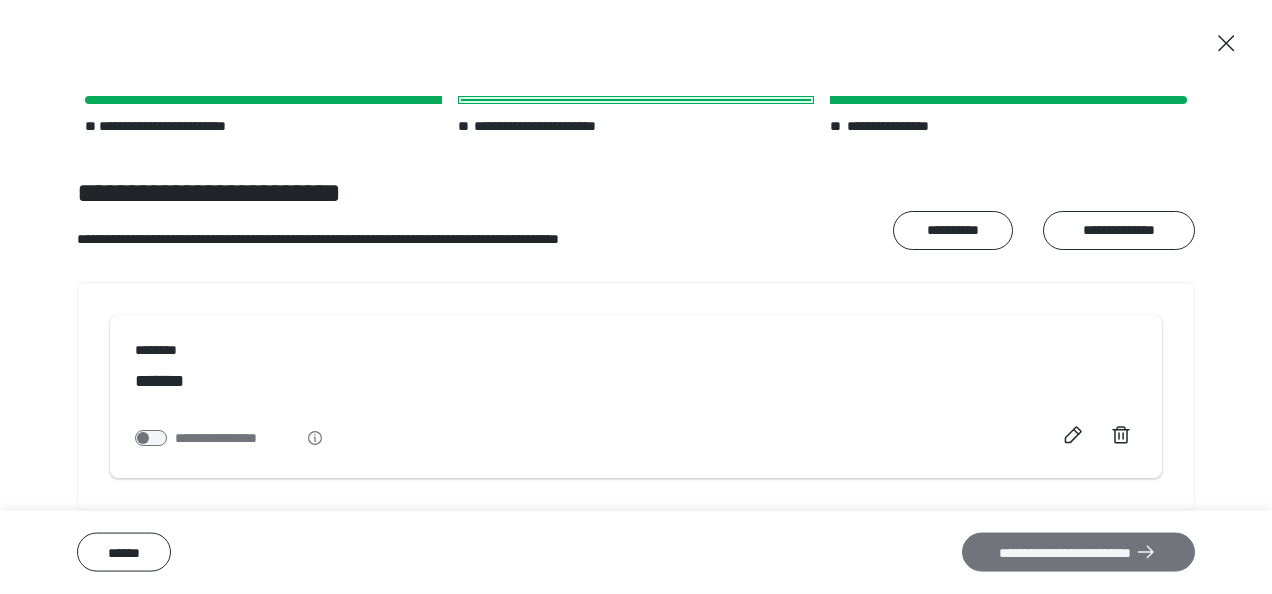 click on "**********" at bounding box center [1078, 552] 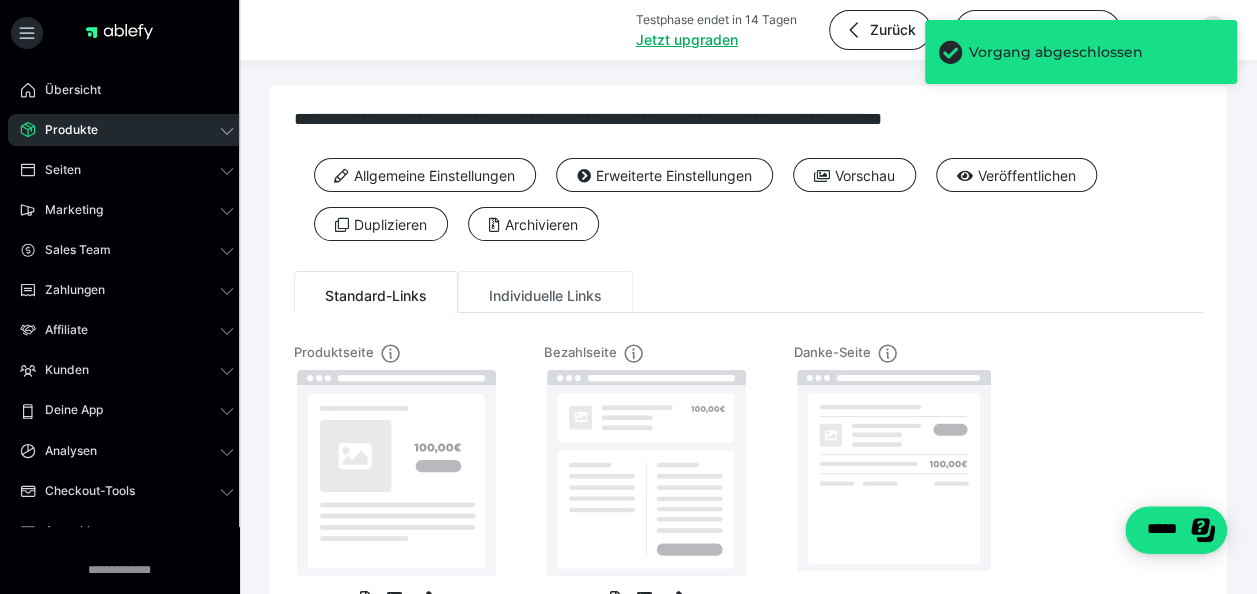 scroll, scrollTop: 0, scrollLeft: 0, axis: both 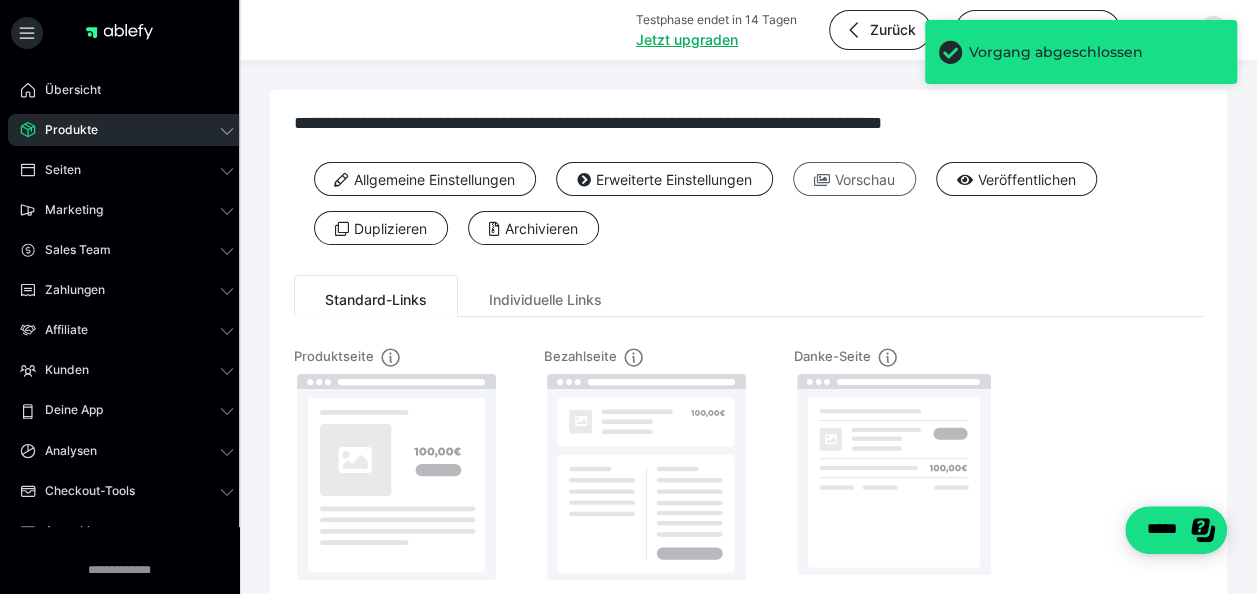 click on "Vorschau" at bounding box center (854, 179) 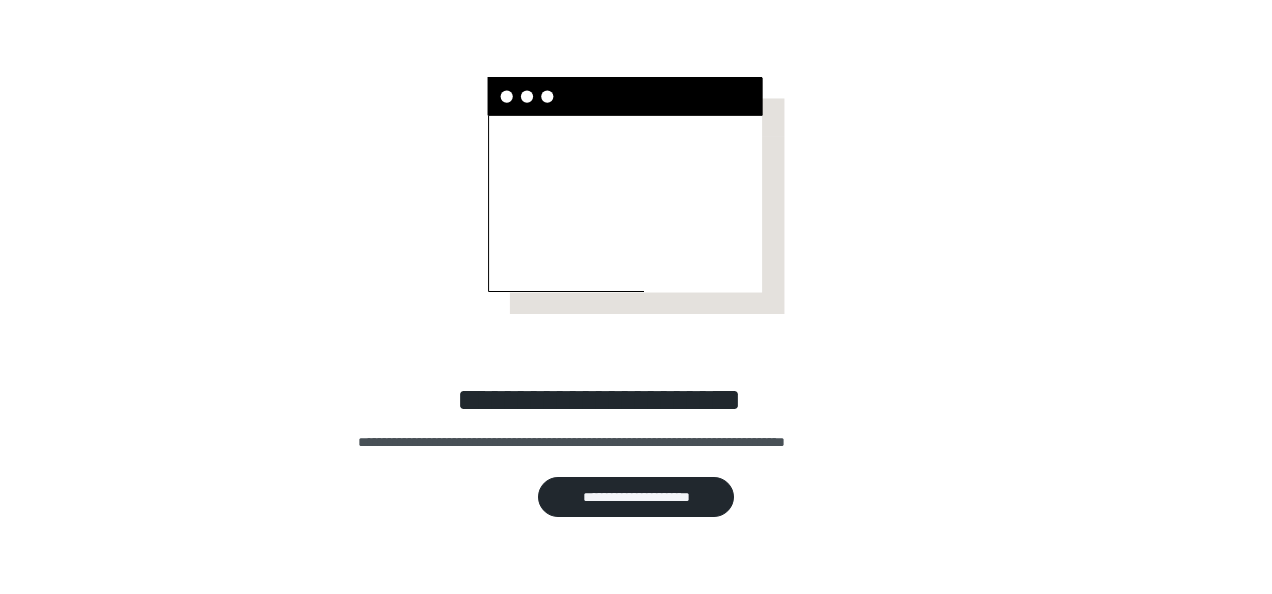 scroll, scrollTop: 0, scrollLeft: 0, axis: both 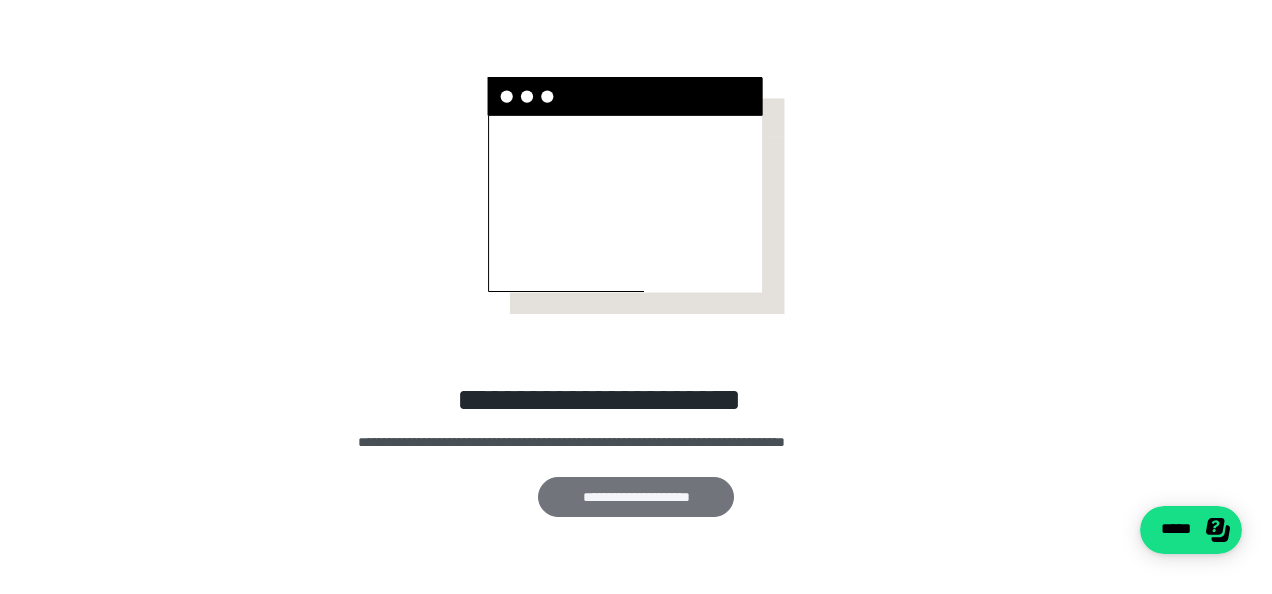 click on "**********" at bounding box center (636, 496) 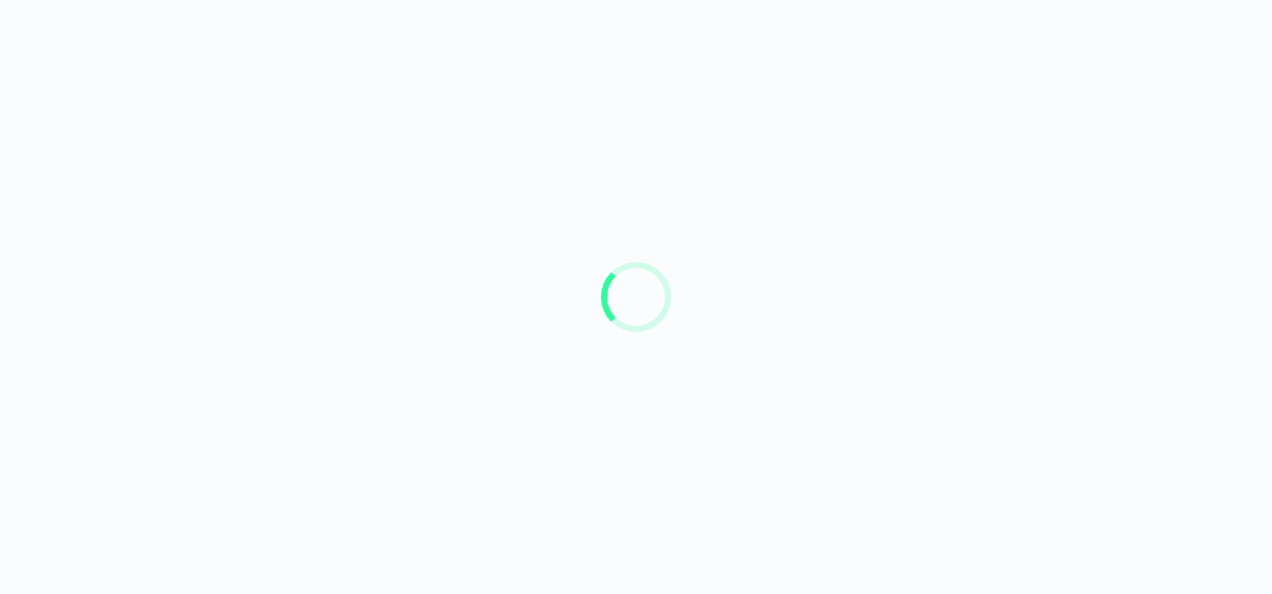 scroll, scrollTop: 0, scrollLeft: 0, axis: both 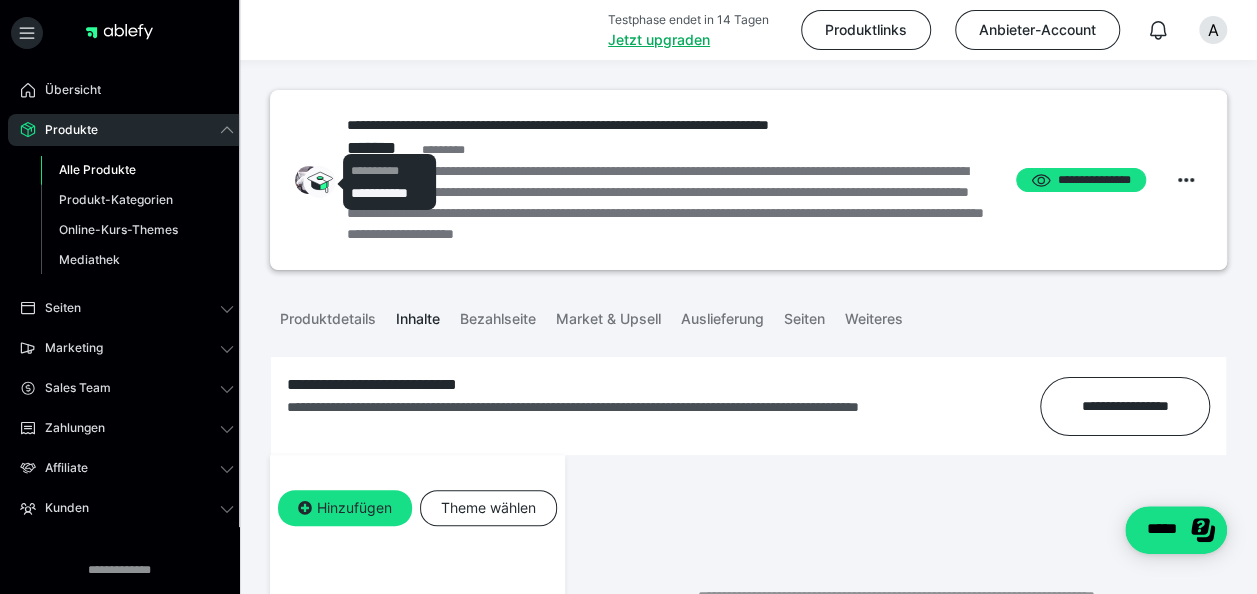 click on "**********" at bounding box center (390, 182) 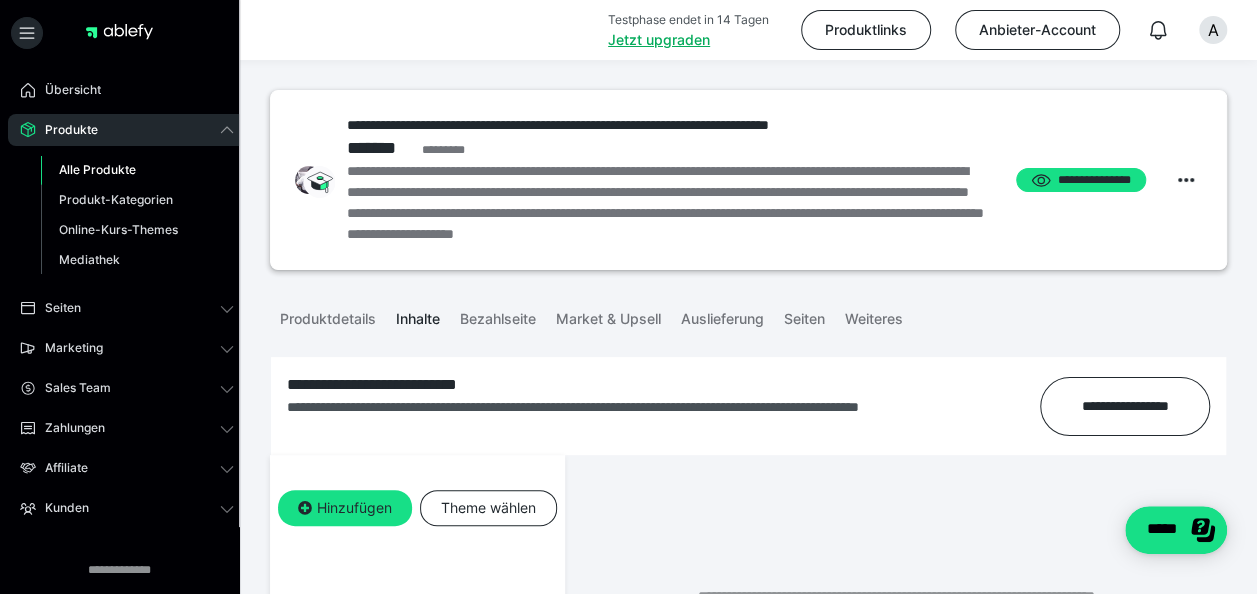 scroll, scrollTop: 100, scrollLeft: 0, axis: vertical 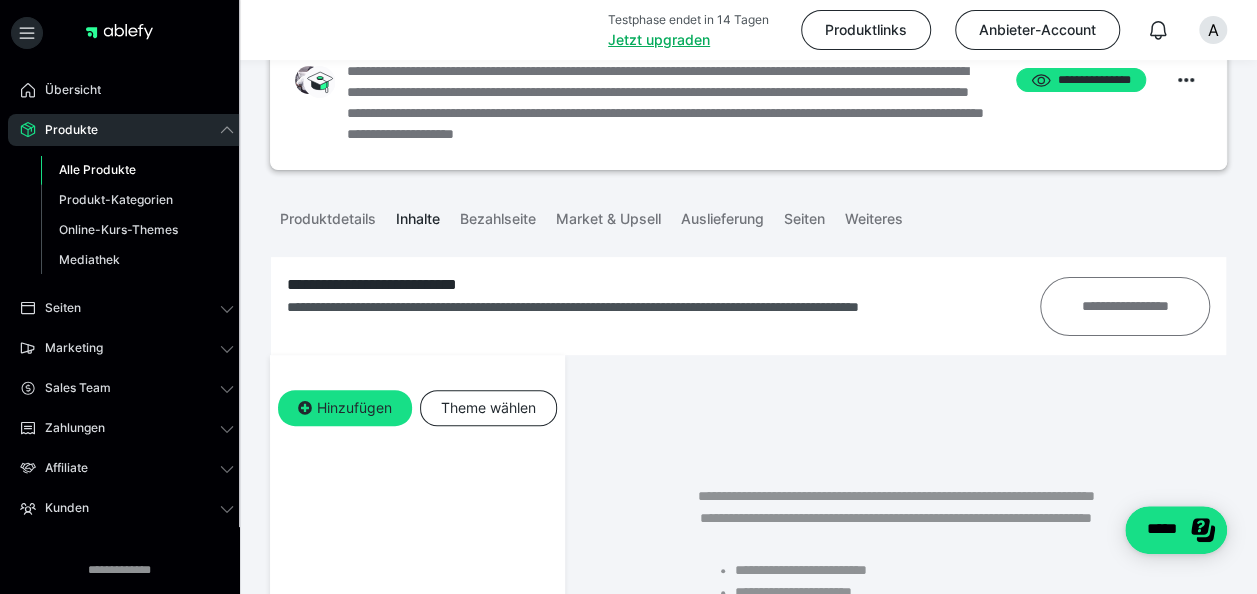 click on "**********" at bounding box center [1124, 306] 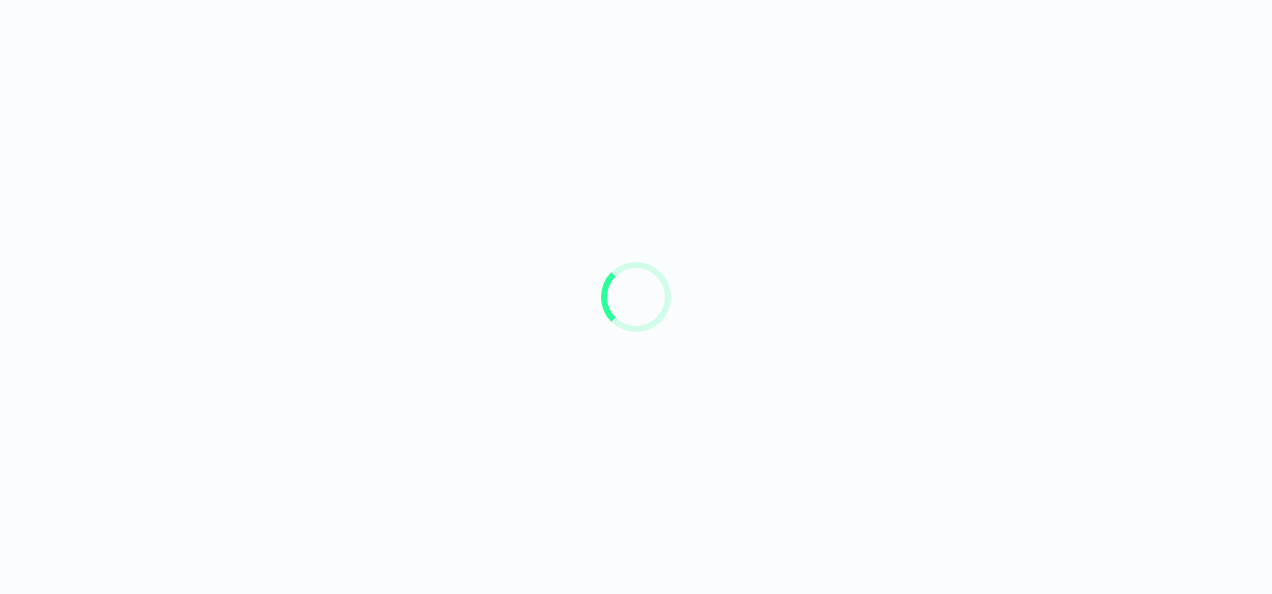 scroll, scrollTop: 0, scrollLeft: 0, axis: both 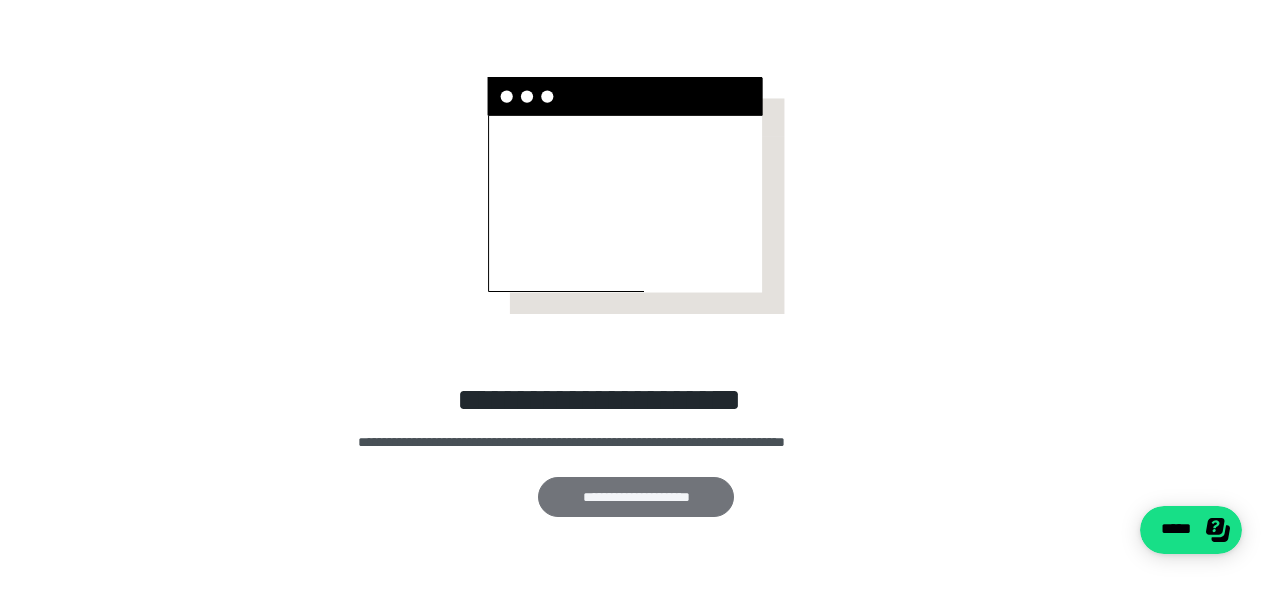 click on "**********" at bounding box center (636, 496) 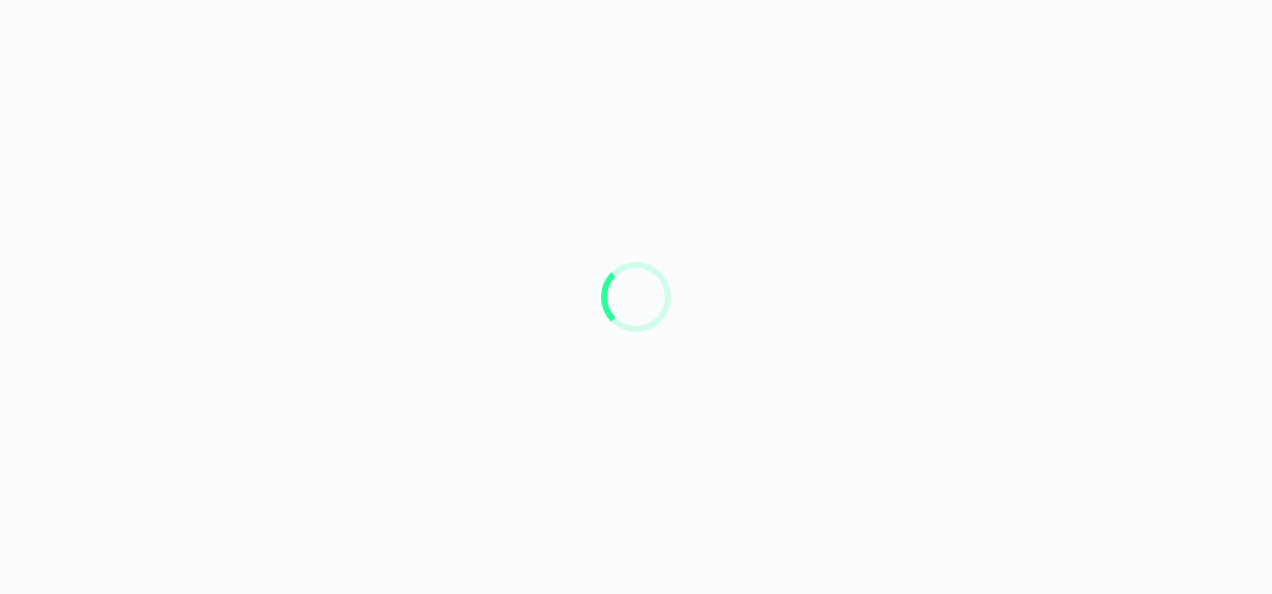 scroll, scrollTop: 0, scrollLeft: 0, axis: both 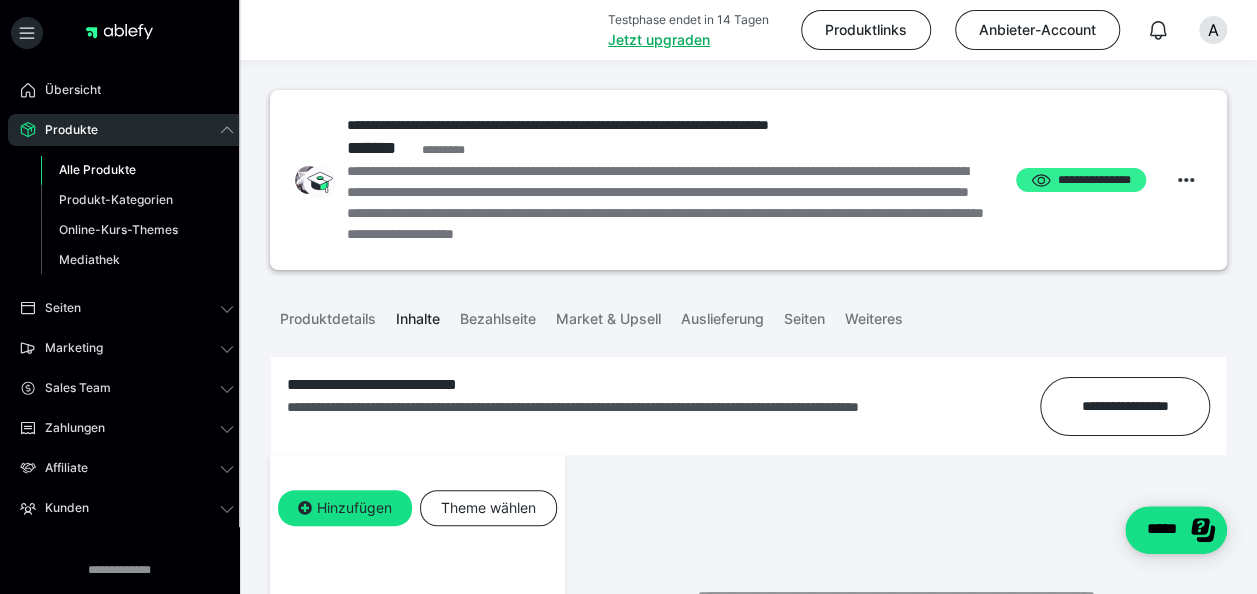click on "**********" at bounding box center [1081, 179] 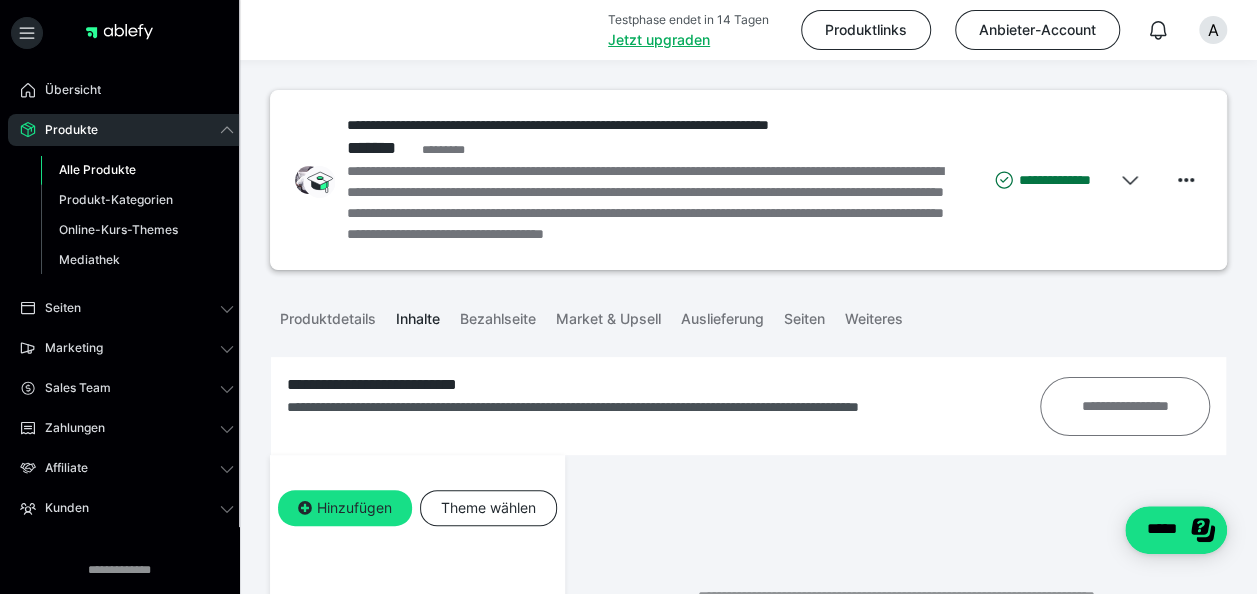 click on "**********" at bounding box center (1124, 406) 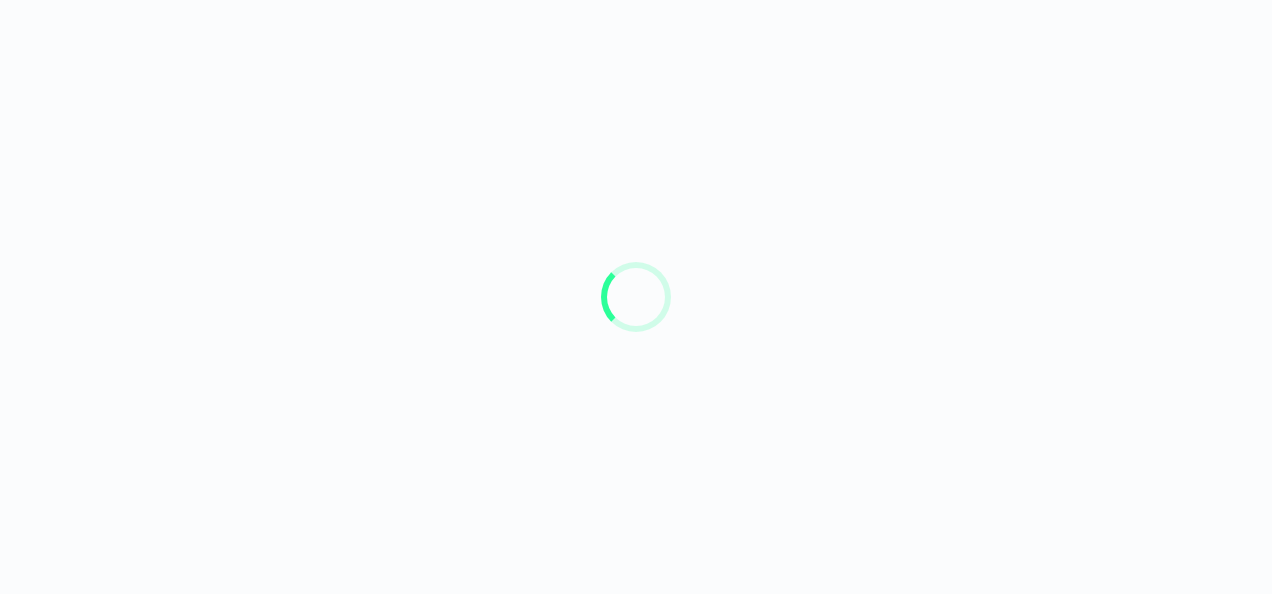 scroll, scrollTop: 0, scrollLeft: 0, axis: both 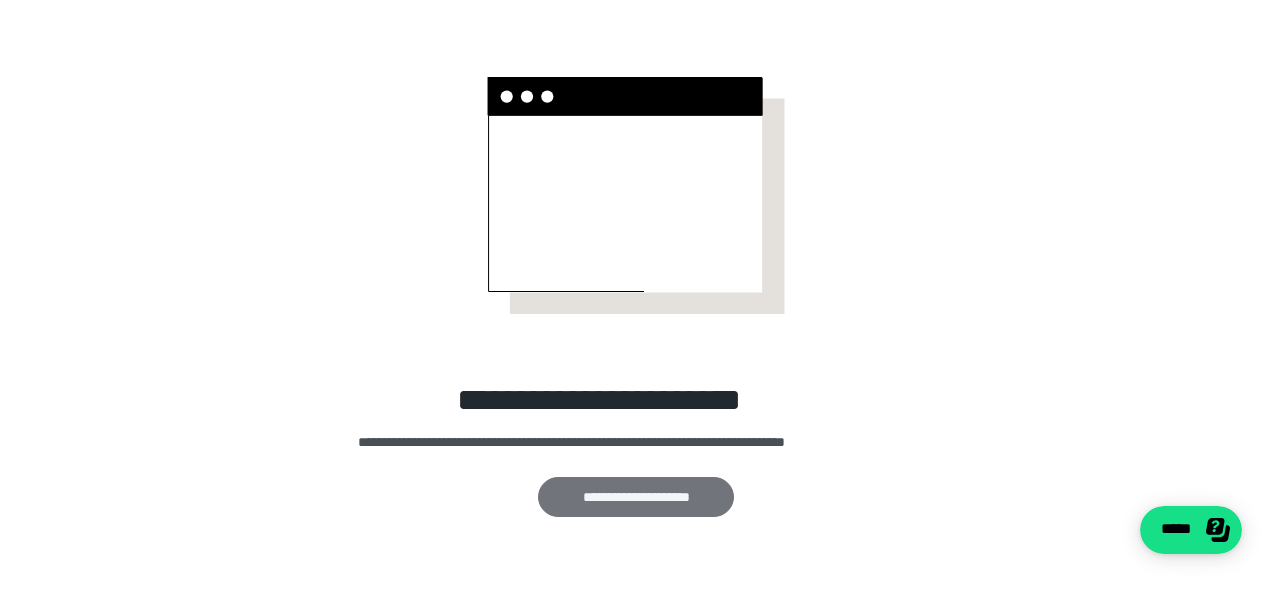 click on "**********" at bounding box center [636, 496] 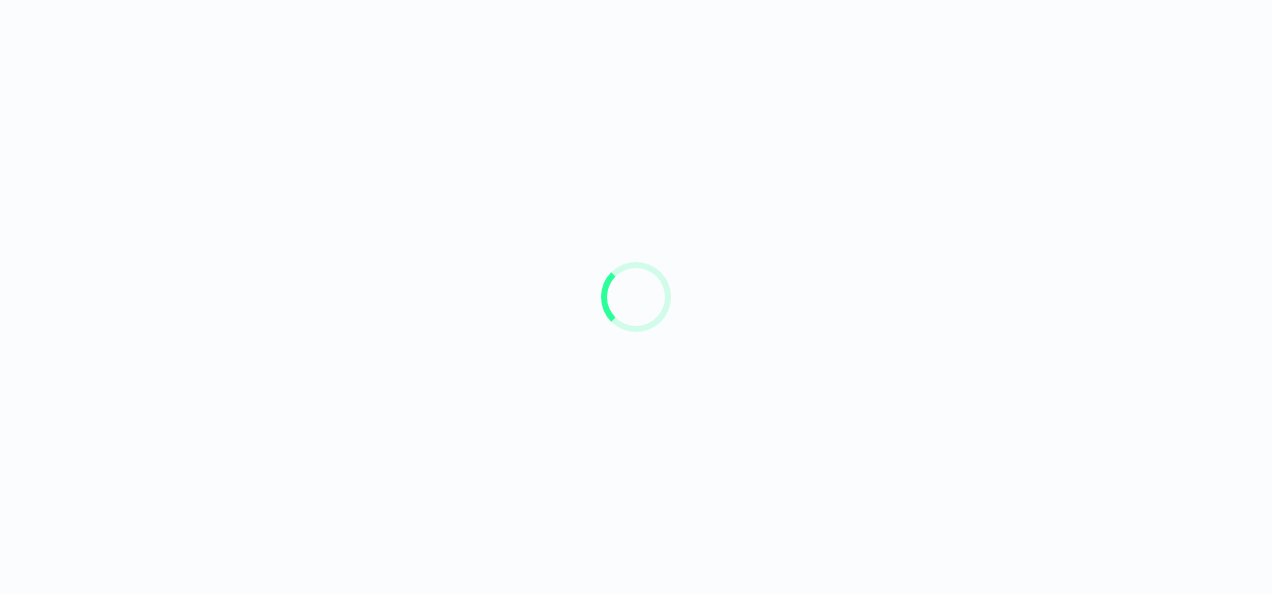 scroll, scrollTop: 0, scrollLeft: 0, axis: both 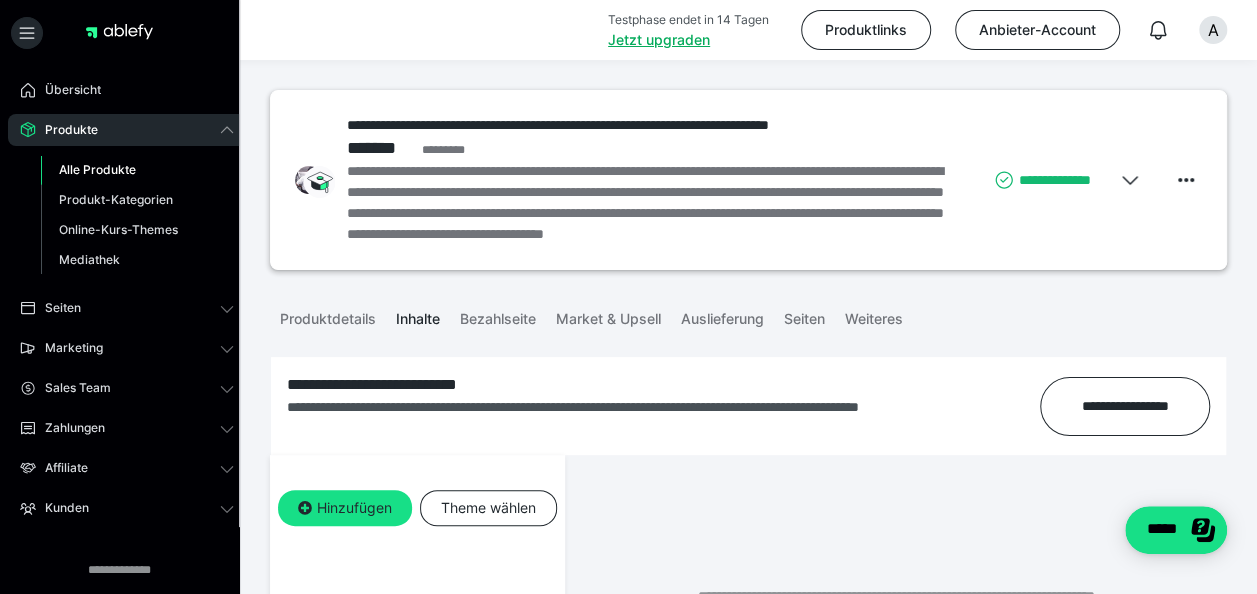 click on "**********" at bounding box center [1051, 180] 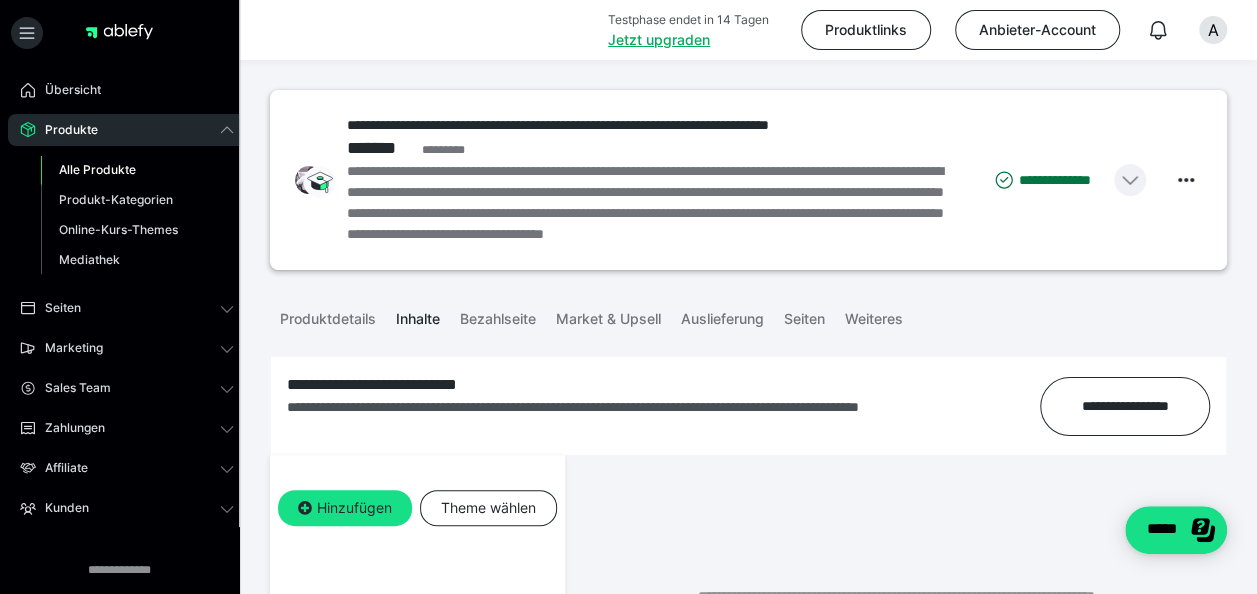 click 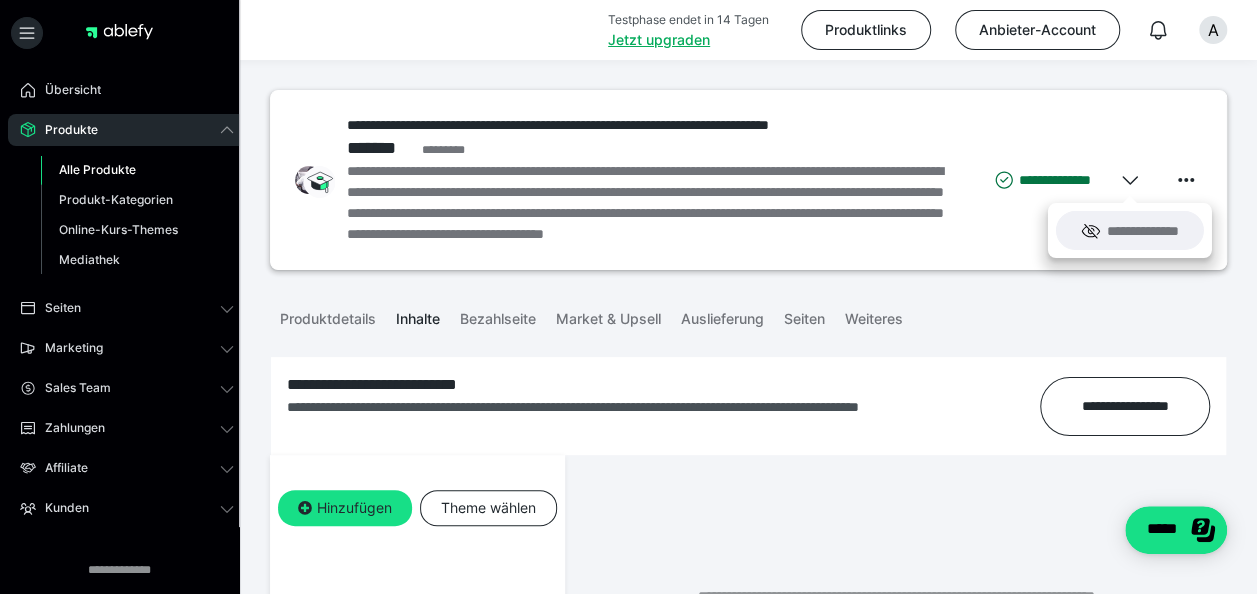 click on "**********" at bounding box center [1129, 230] 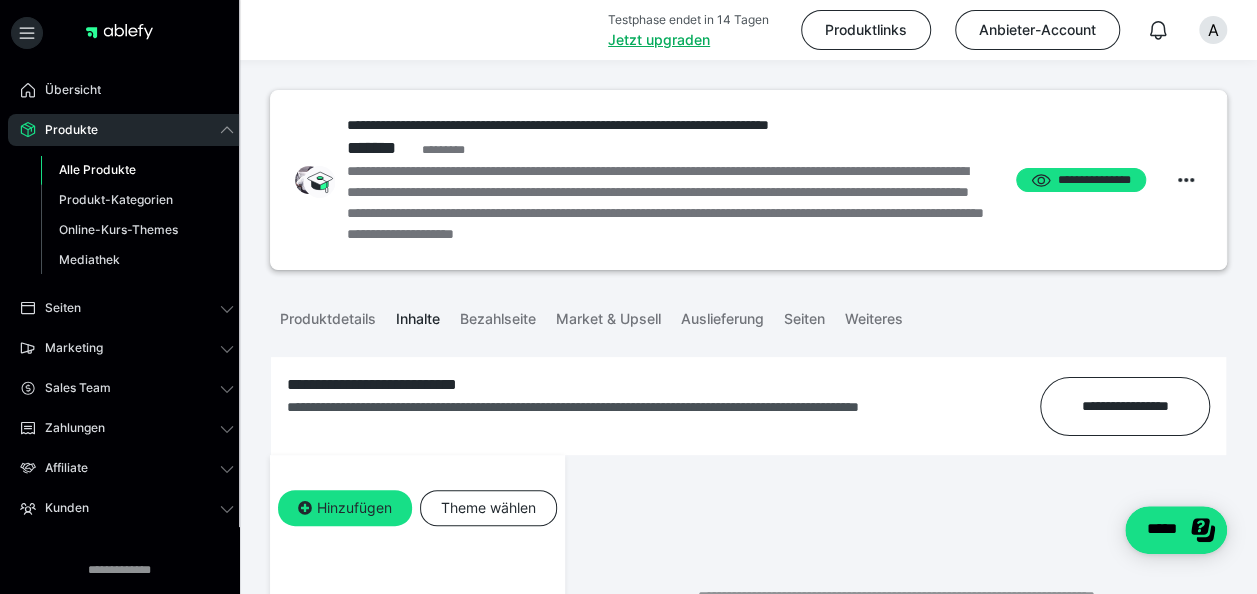 click on "Alle Produkte" at bounding box center (97, 169) 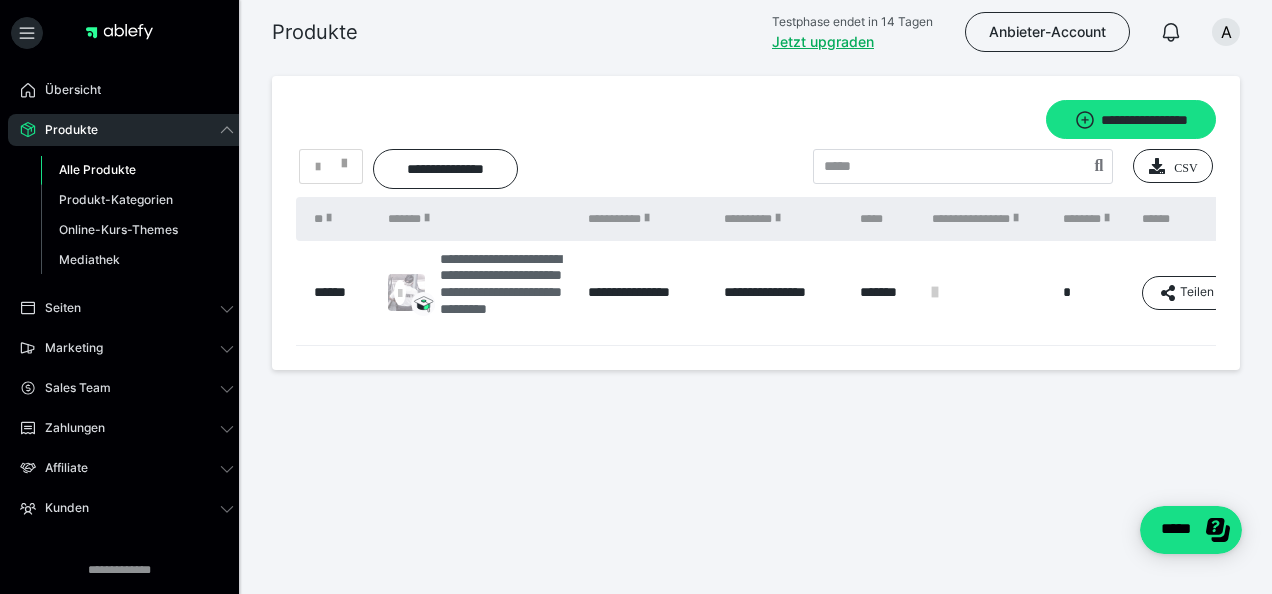 click at bounding box center (400, 292) 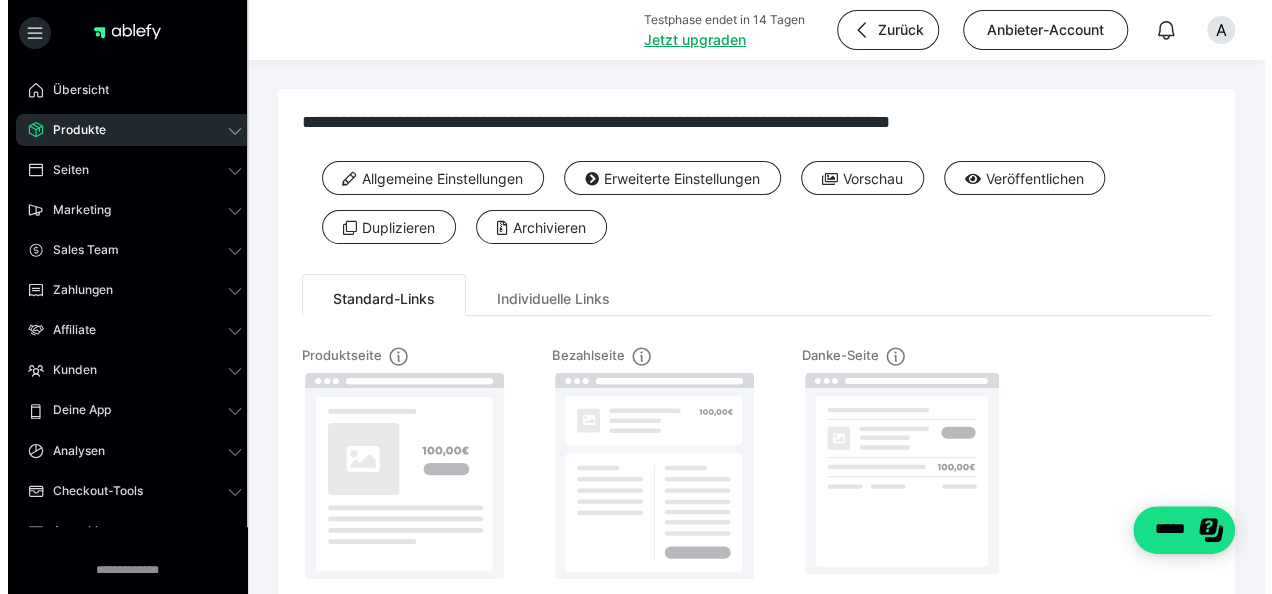 scroll, scrollTop: 0, scrollLeft: 0, axis: both 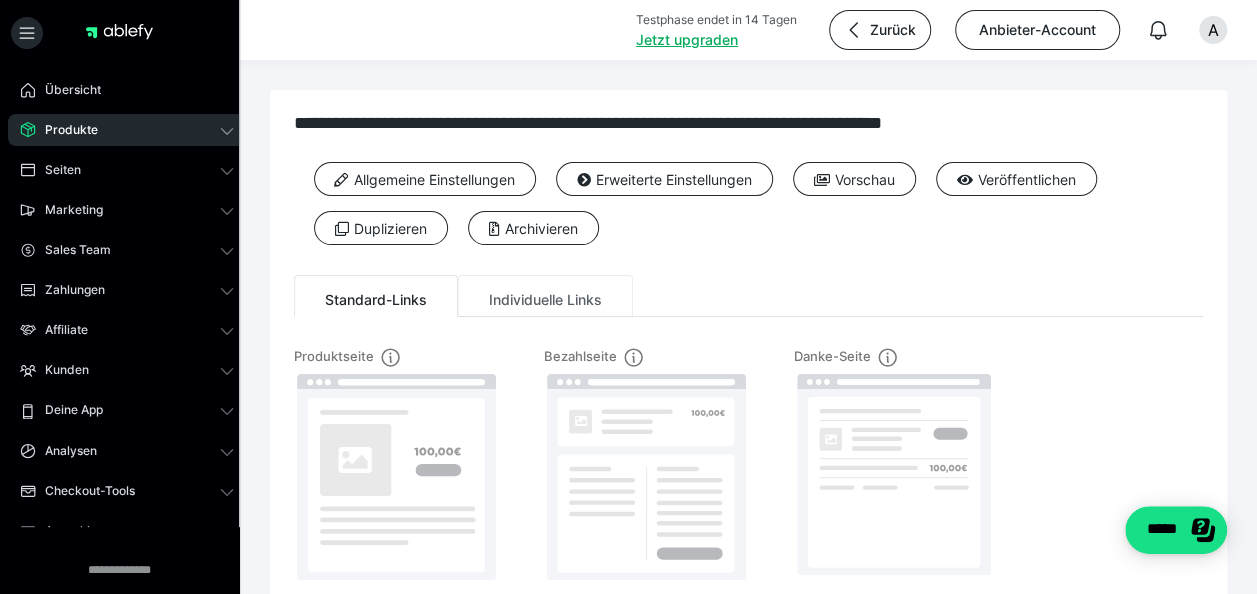 click on "Individuelle Links" at bounding box center [545, 296] 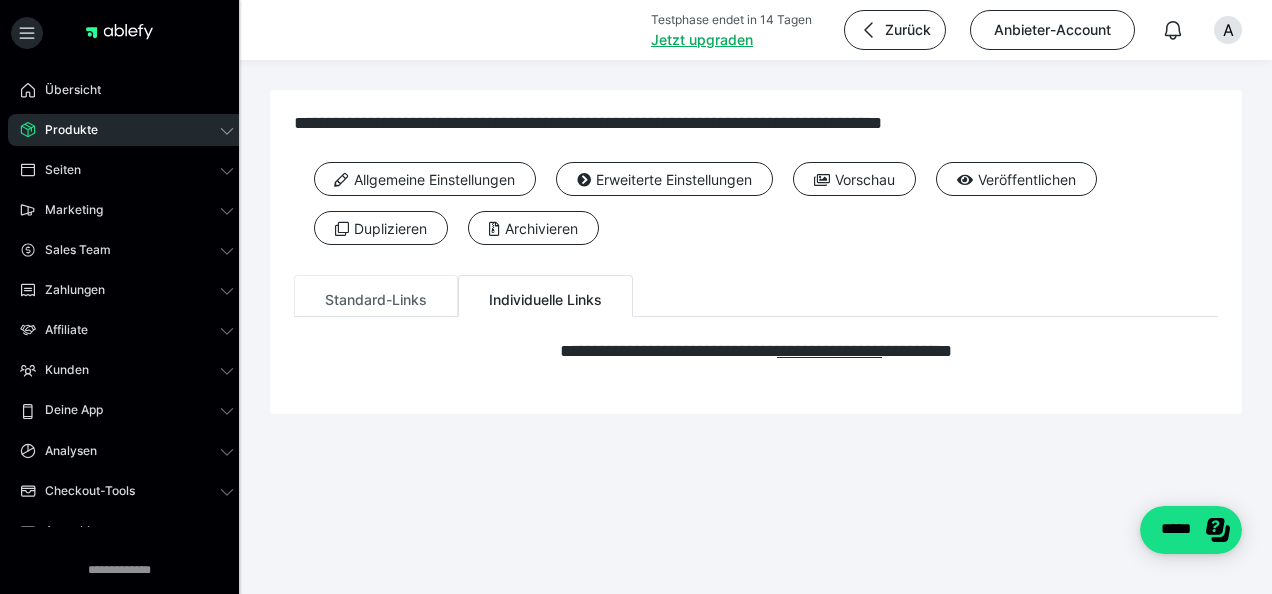click on "Standard-Links" at bounding box center [376, 296] 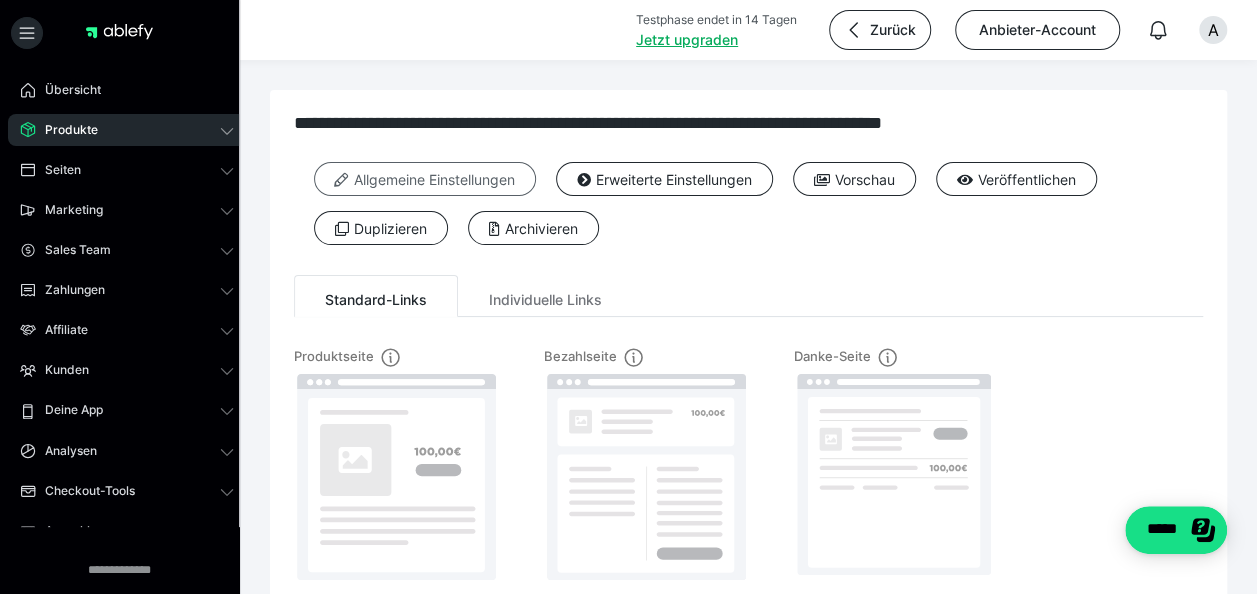 click on "Allgemeine Einstellungen" at bounding box center [425, 179] 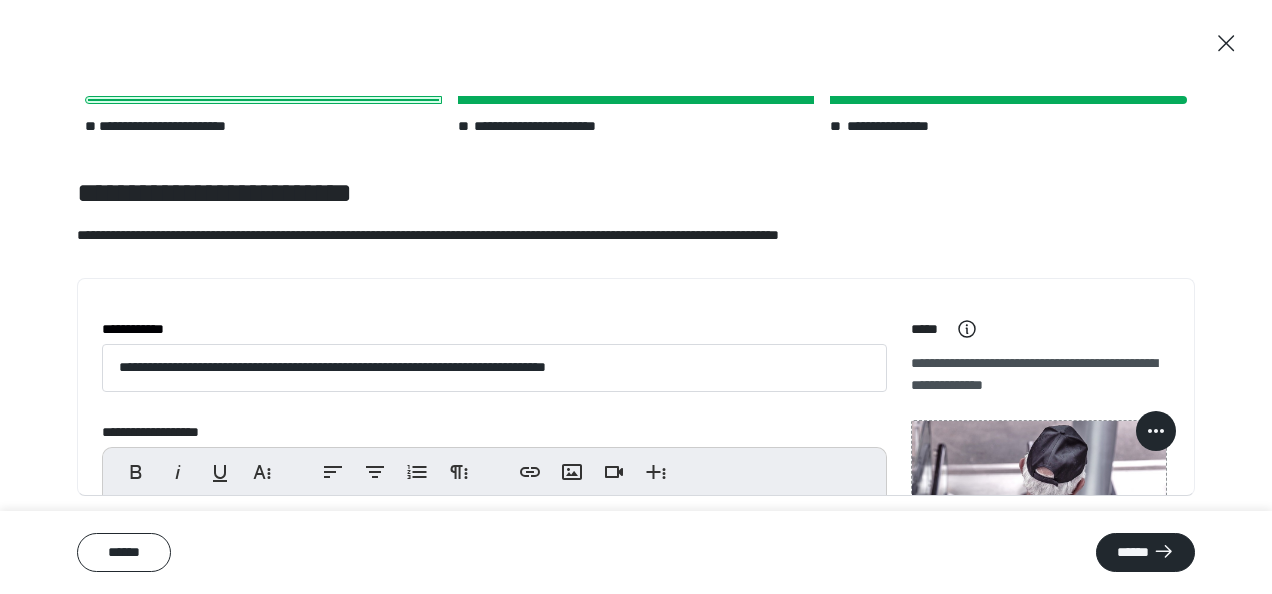 scroll, scrollTop: 65, scrollLeft: 0, axis: vertical 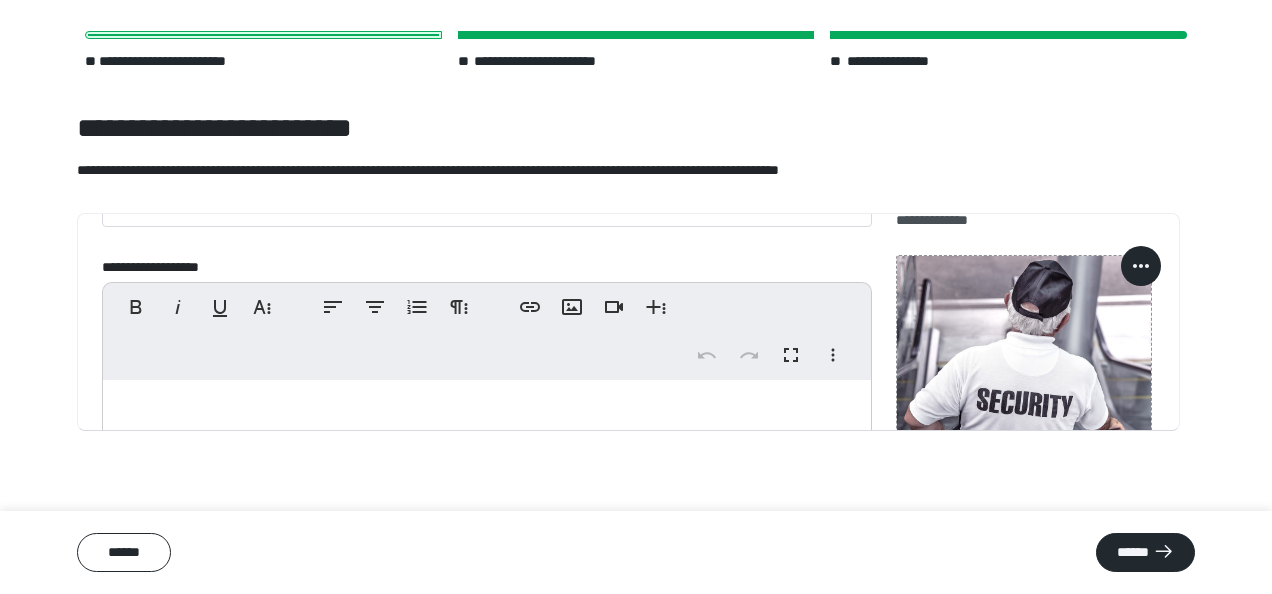 click 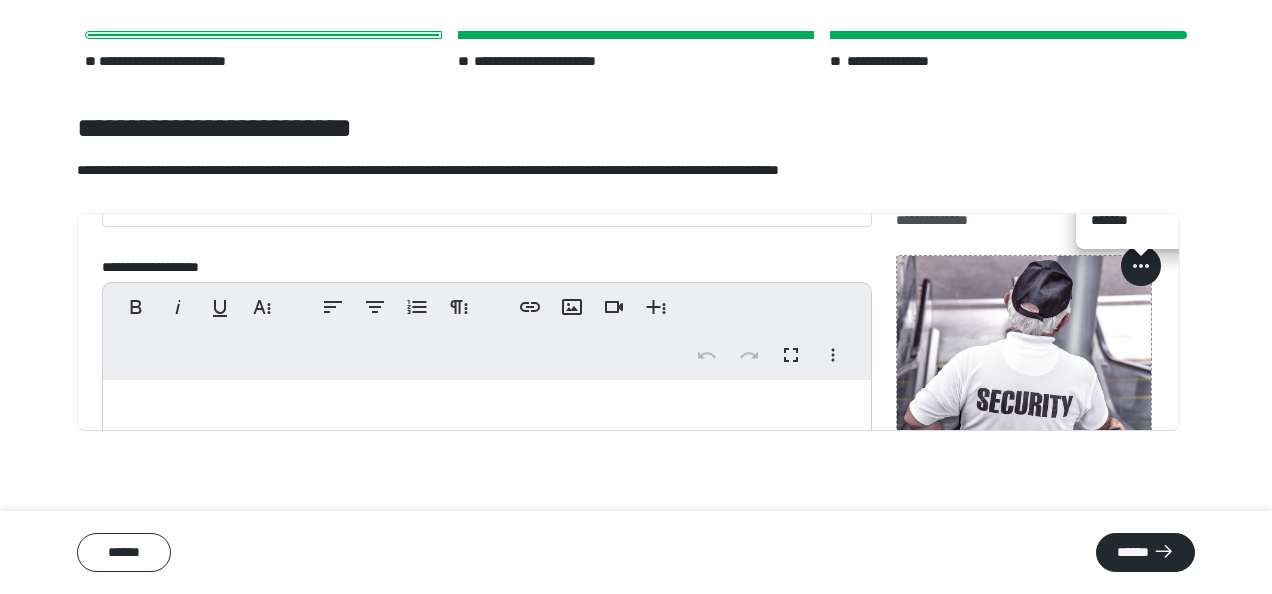 scroll, scrollTop: 200, scrollLeft: 0, axis: vertical 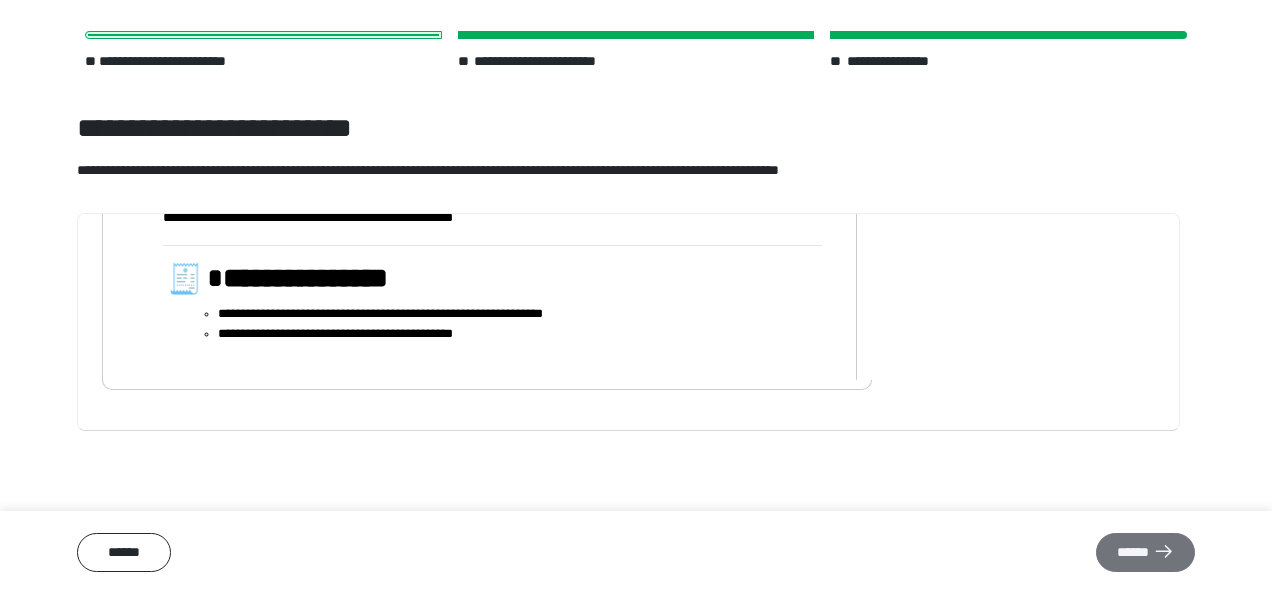 click on "******" at bounding box center [1145, 552] 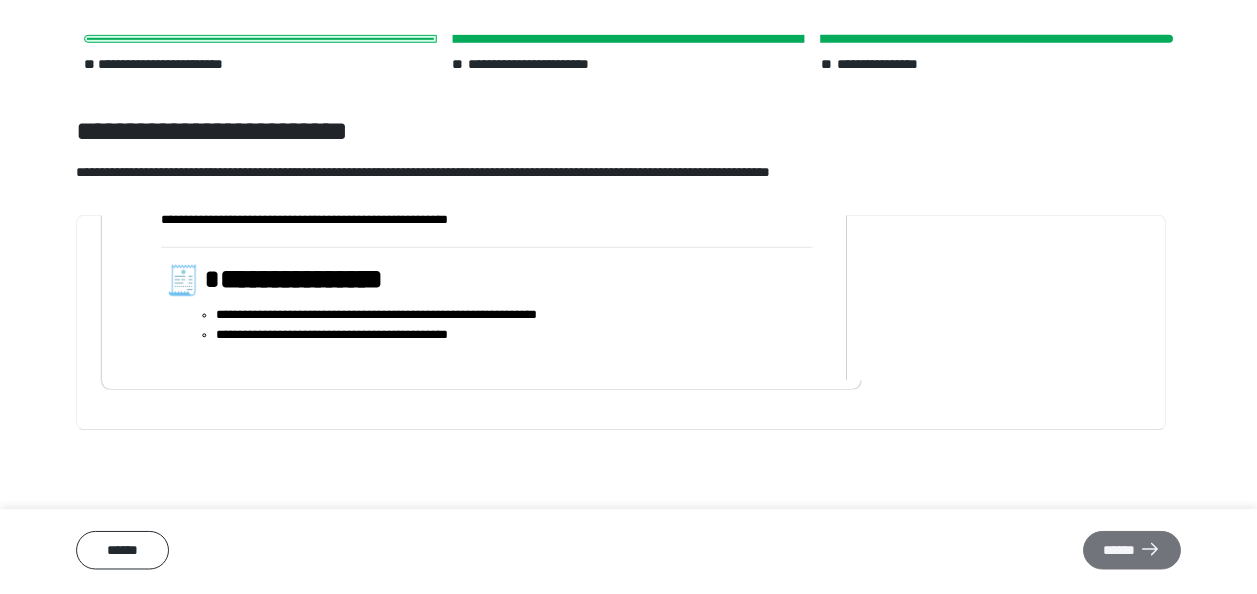 scroll, scrollTop: 0, scrollLeft: 0, axis: both 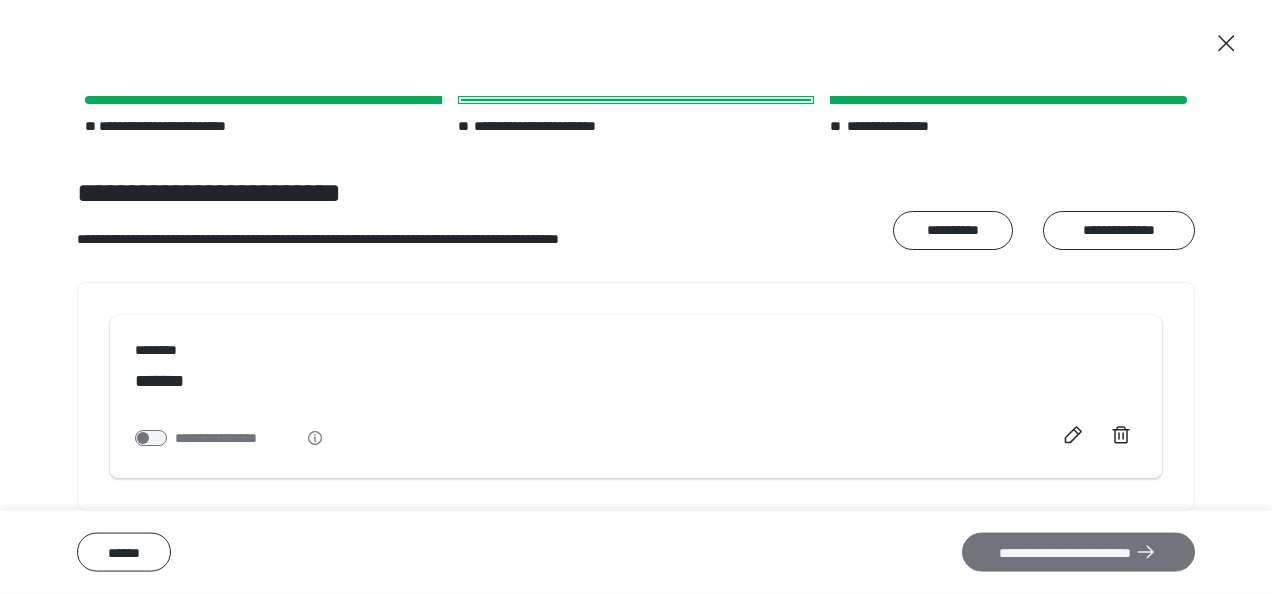 click on "**********" at bounding box center [1078, 552] 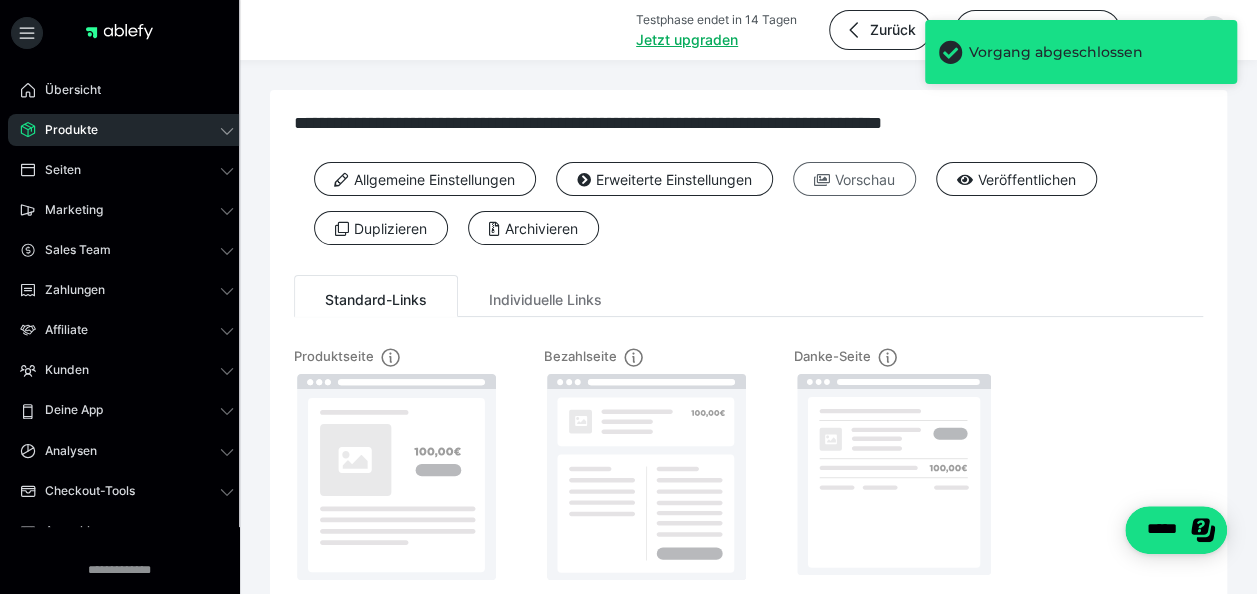 click on "Vorschau" at bounding box center (854, 179) 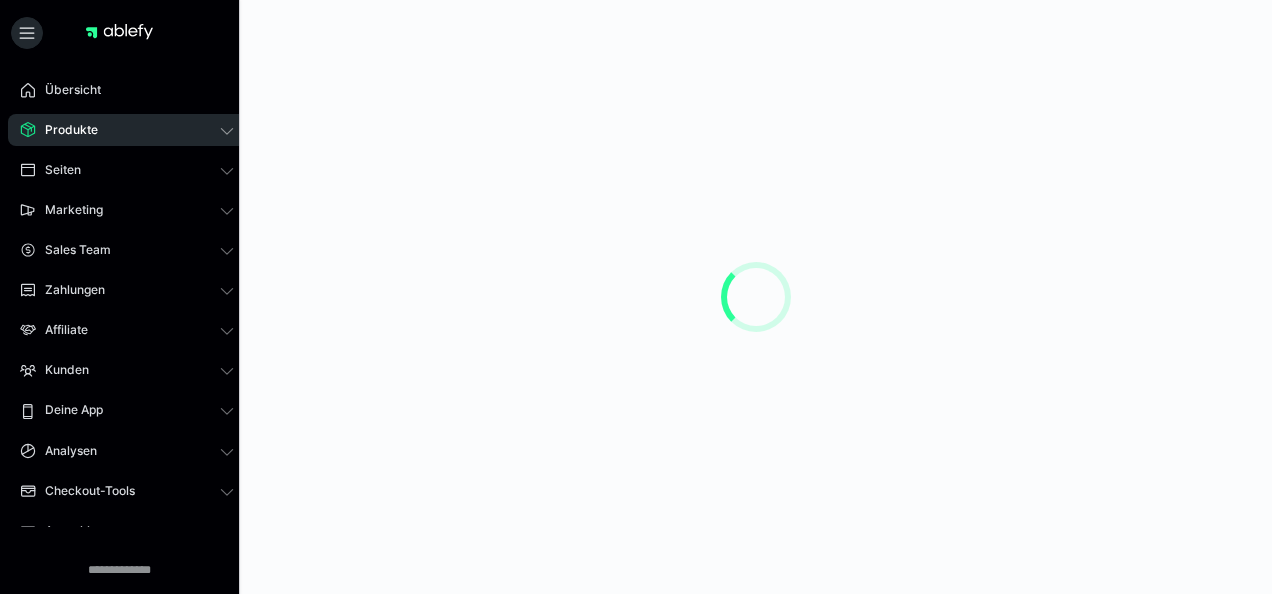 scroll, scrollTop: 0, scrollLeft: 0, axis: both 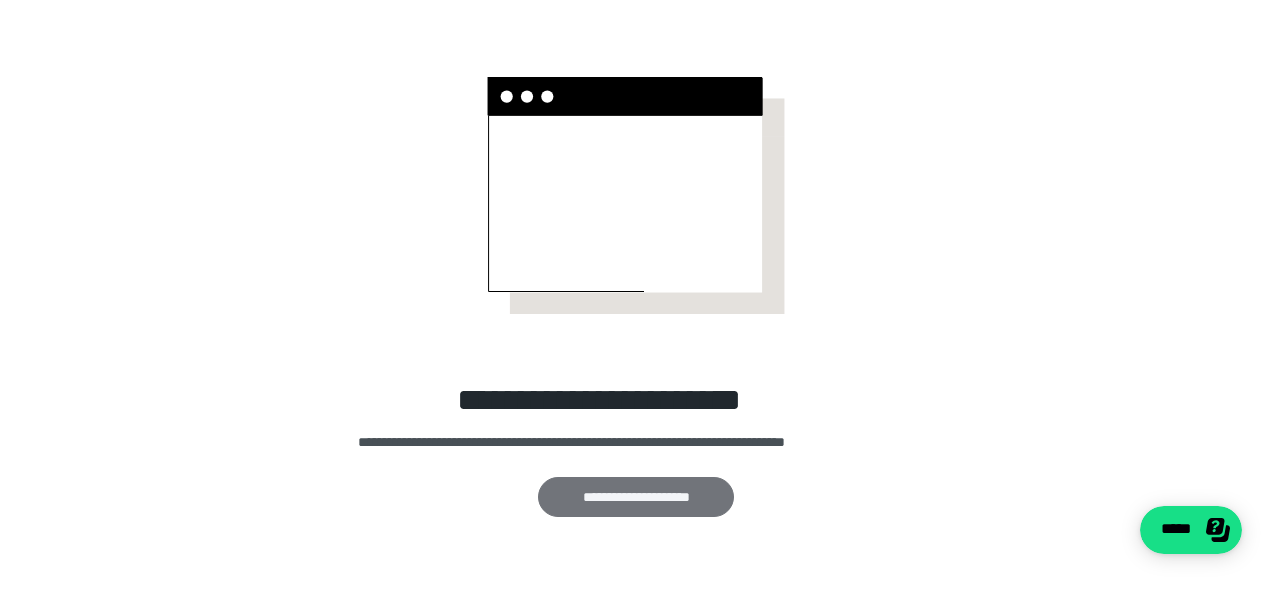 click on "**********" at bounding box center (636, 496) 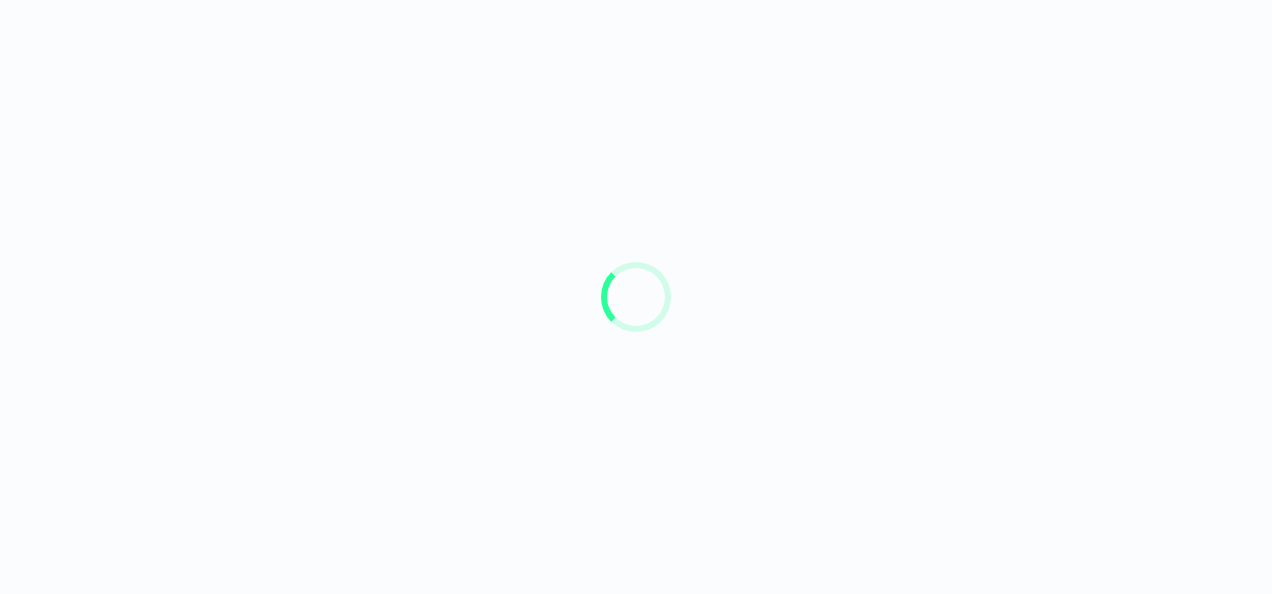 scroll, scrollTop: 0, scrollLeft: 0, axis: both 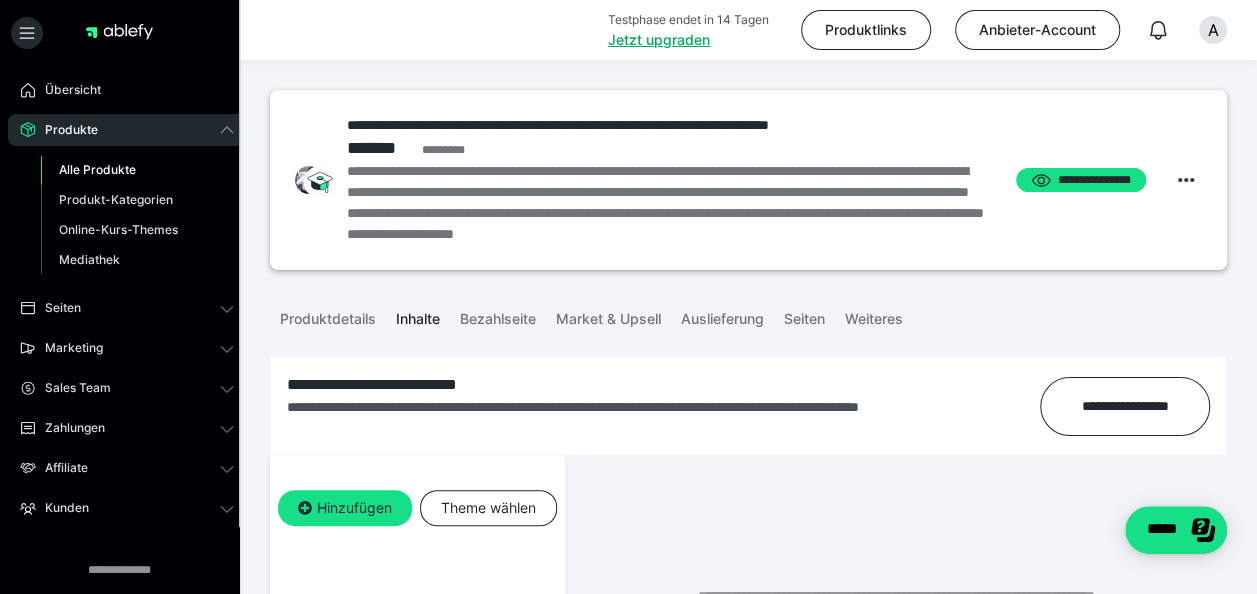 click on "**********" at bounding box center (668, 203) 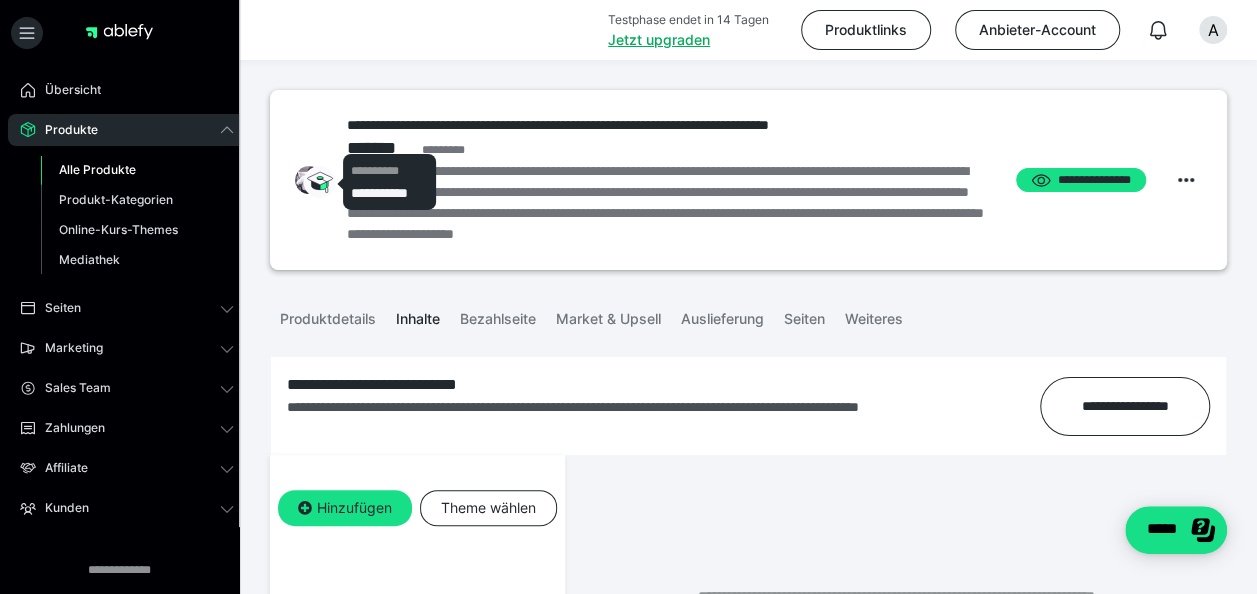 click on "**********" at bounding box center [390, 193] 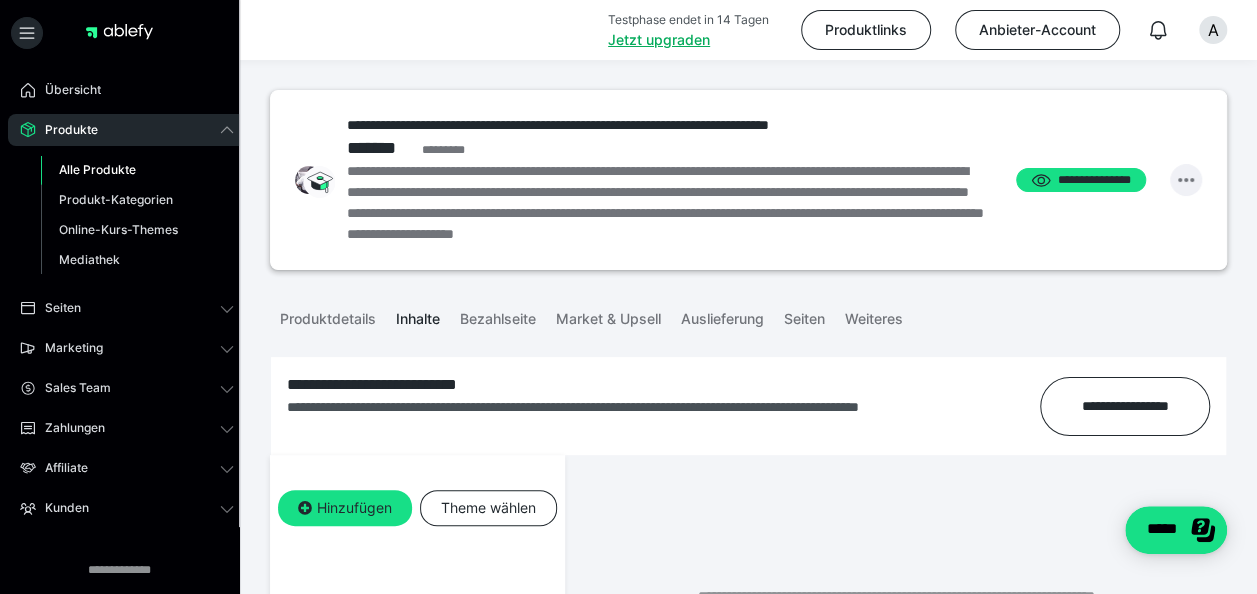 click 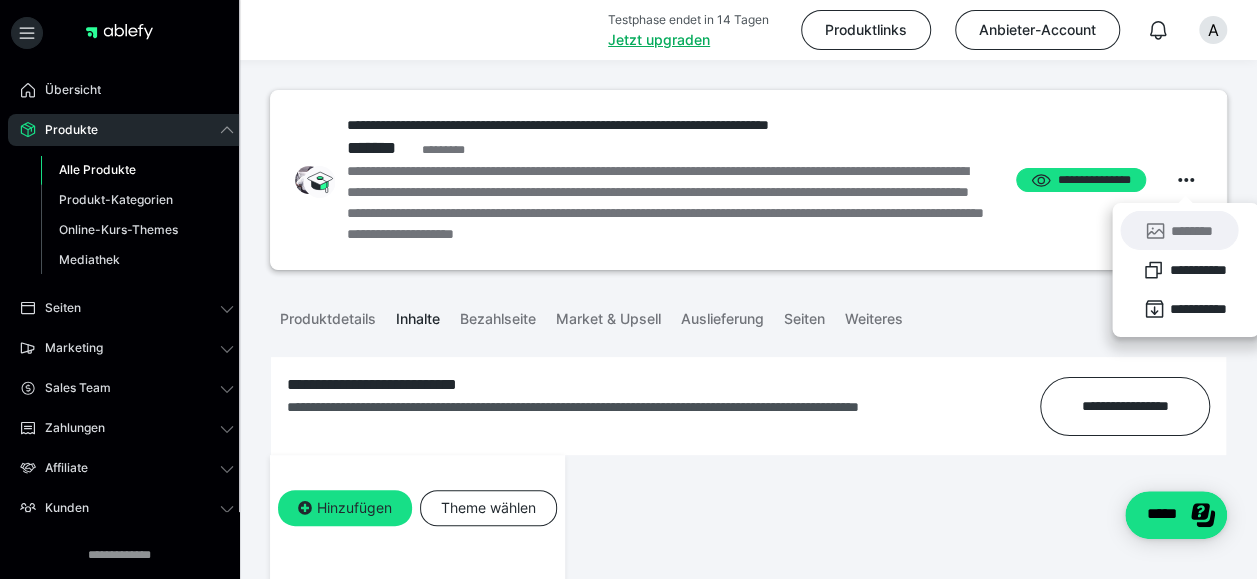 click on "********" at bounding box center [1179, 230] 